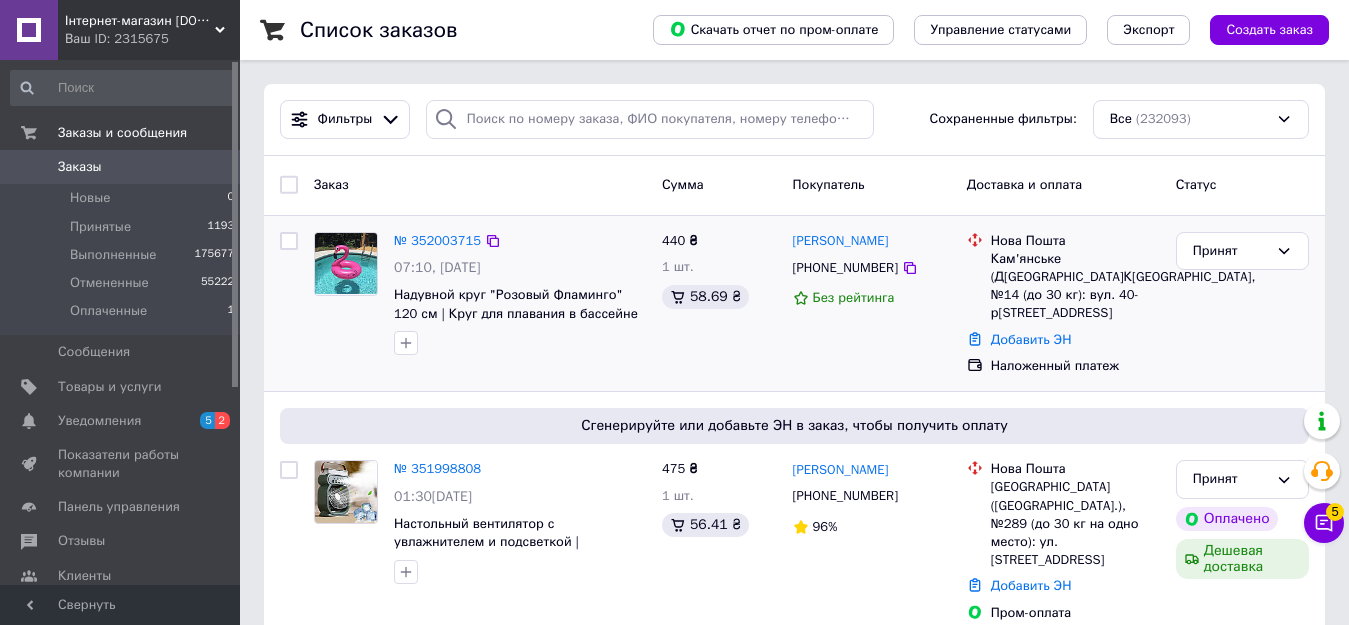 click 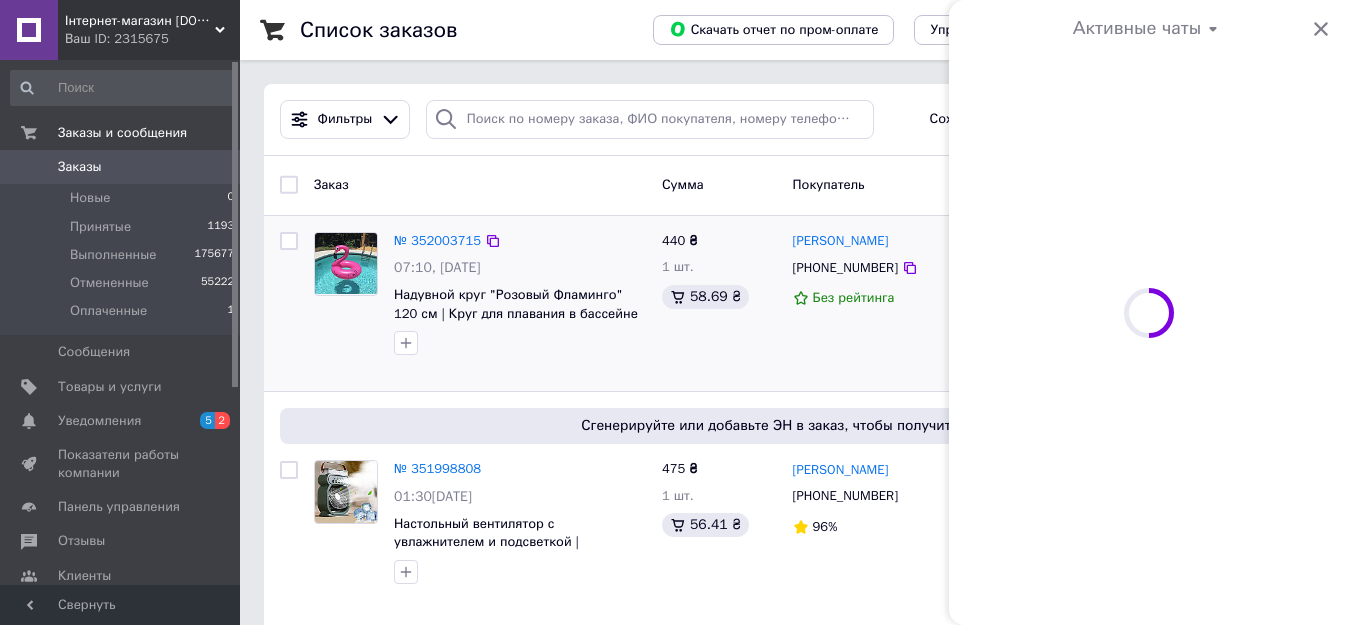 scroll, scrollTop: 0, scrollLeft: 0, axis: both 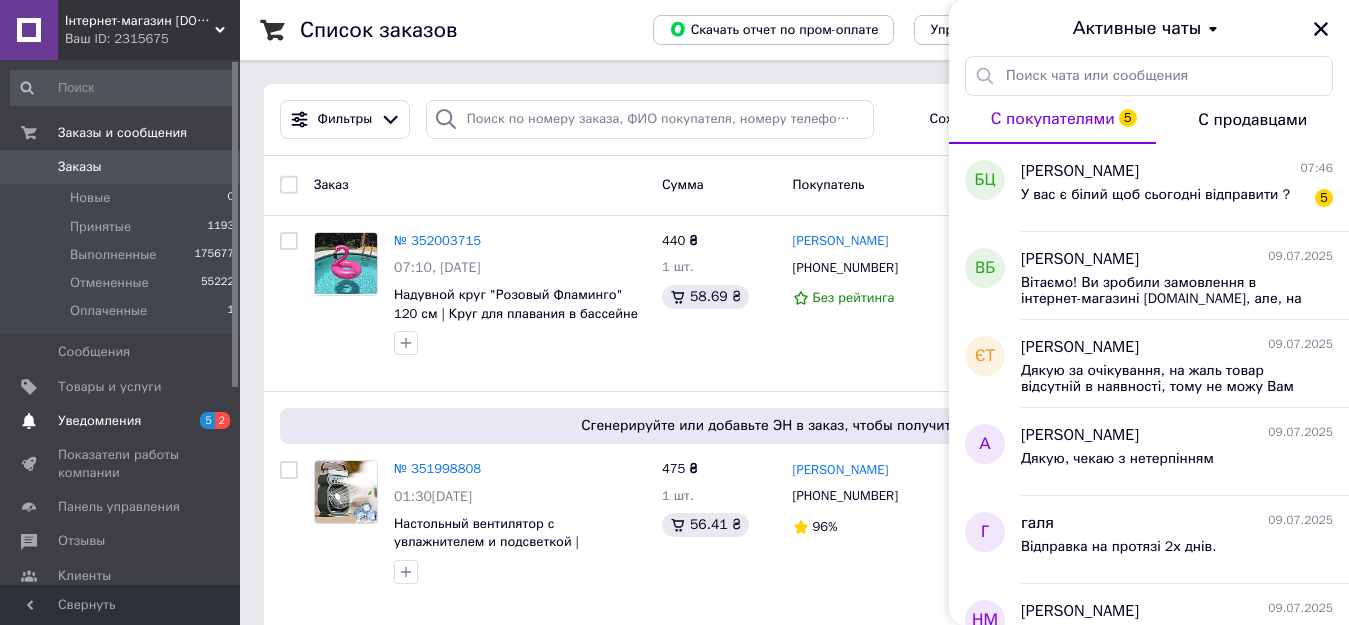 click on "Уведомления" at bounding box center [121, 421] 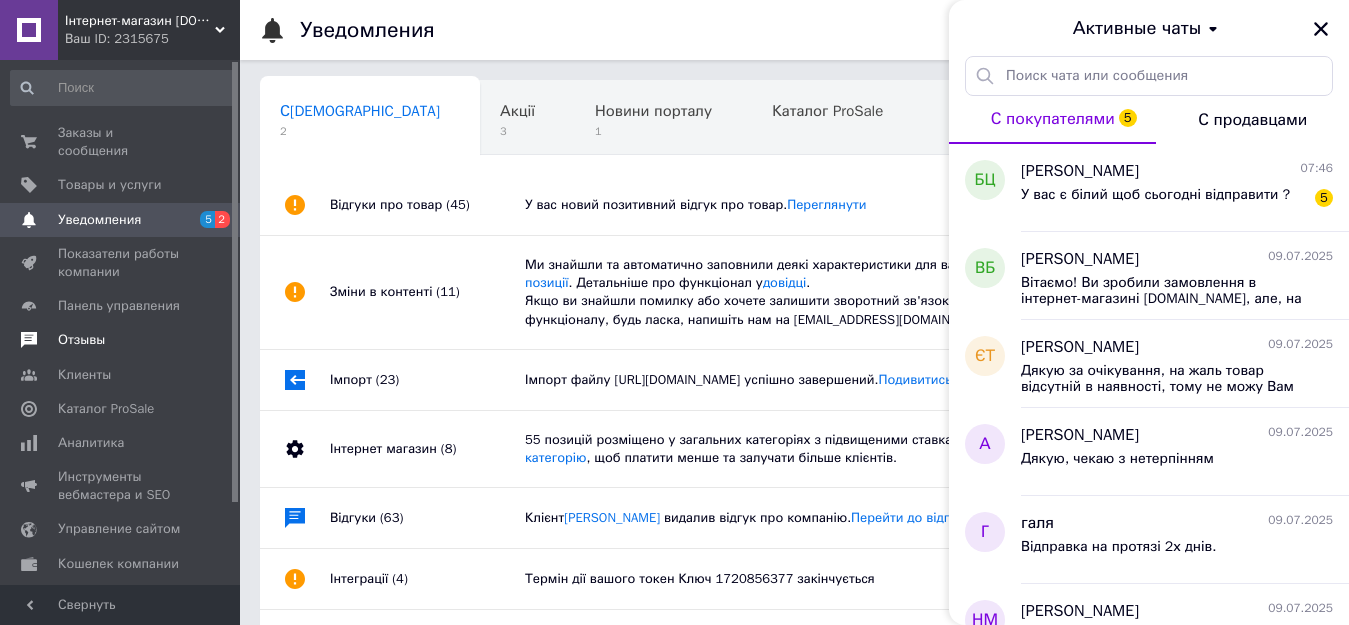 click on "Отзывы" at bounding box center (81, 340) 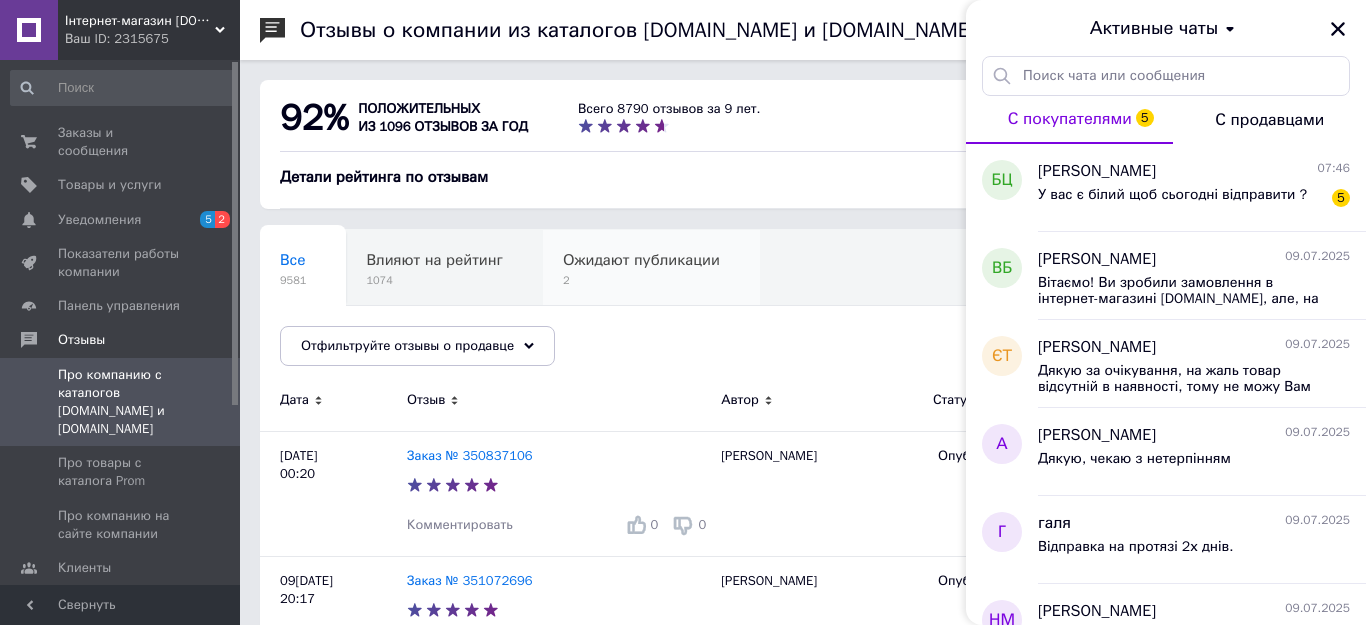 click on "2" at bounding box center [641, 280] 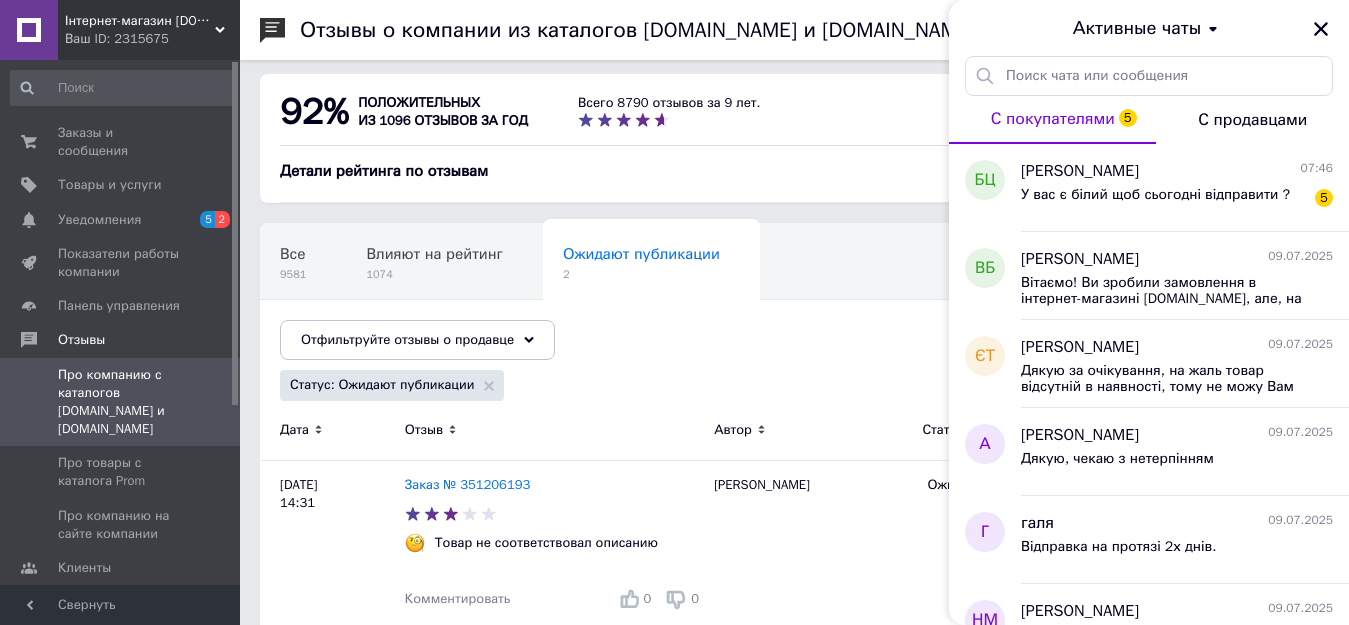 scroll, scrollTop: 0, scrollLeft: 0, axis: both 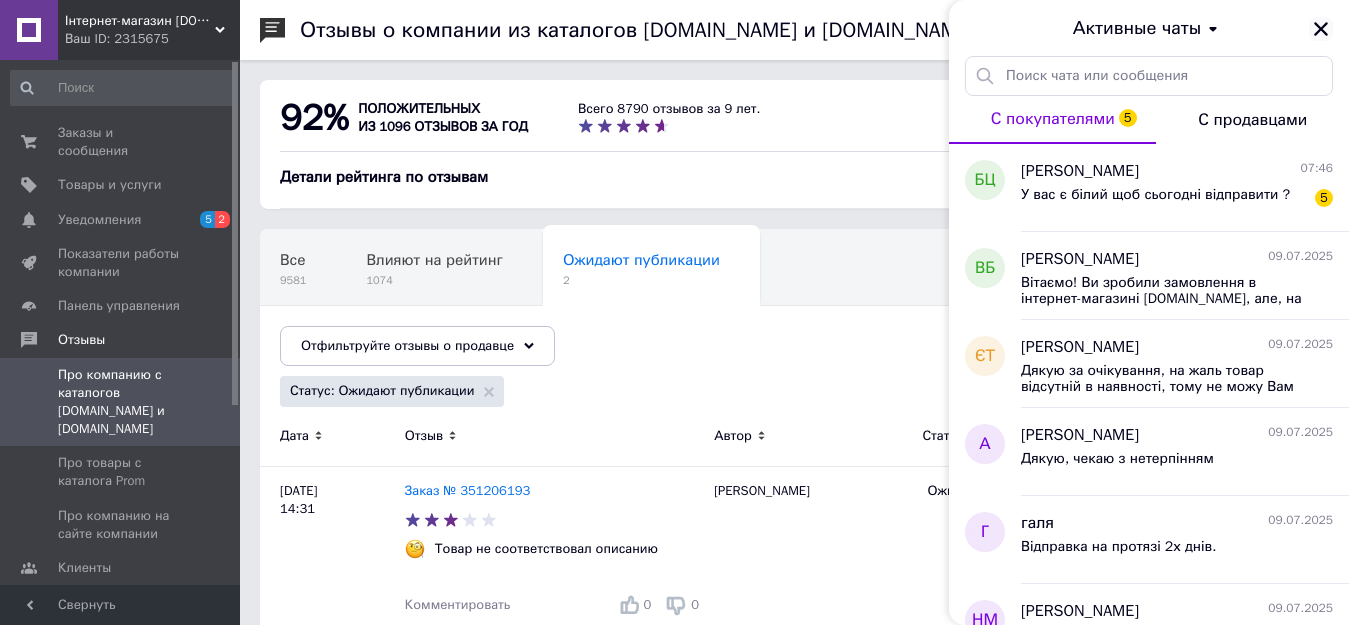 click 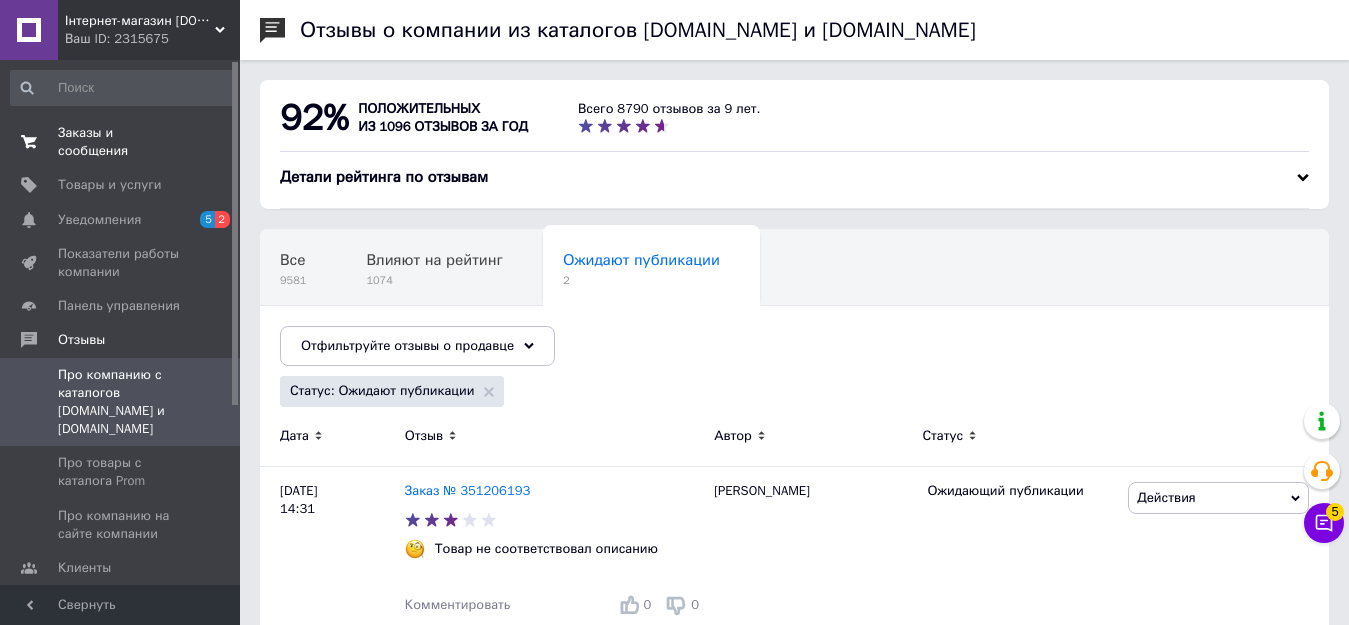 click on "Заказы и сообщения" at bounding box center (121, 142) 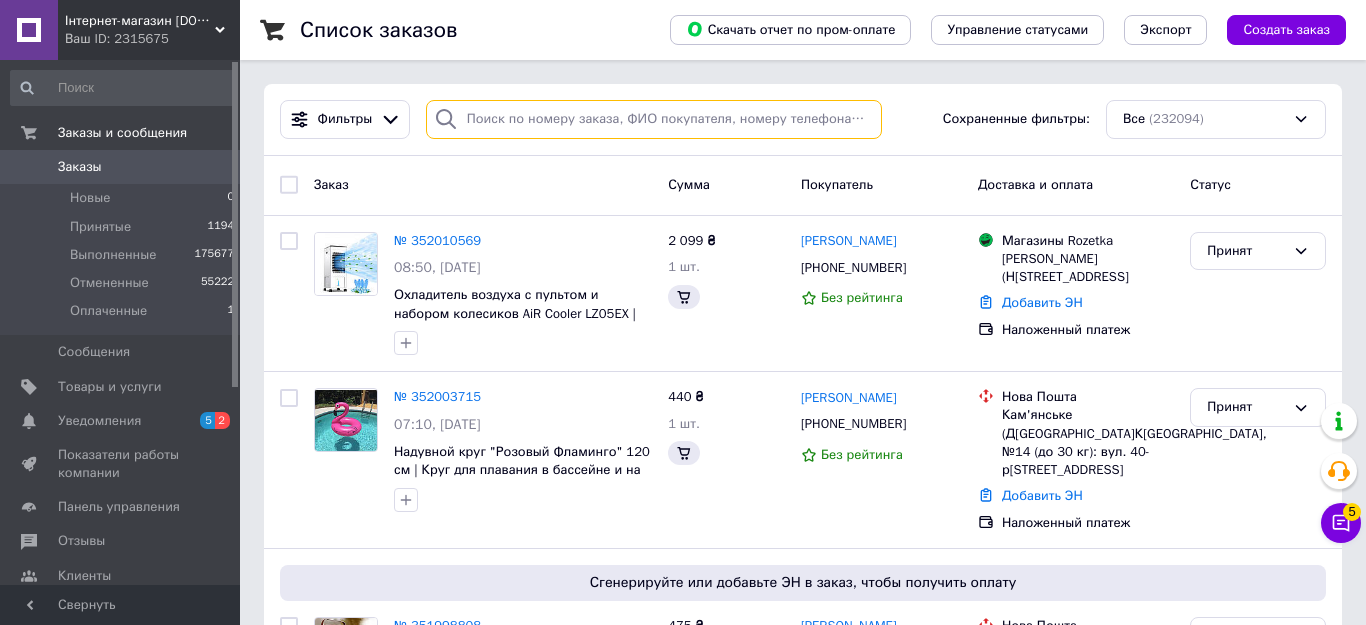click at bounding box center (654, 119) 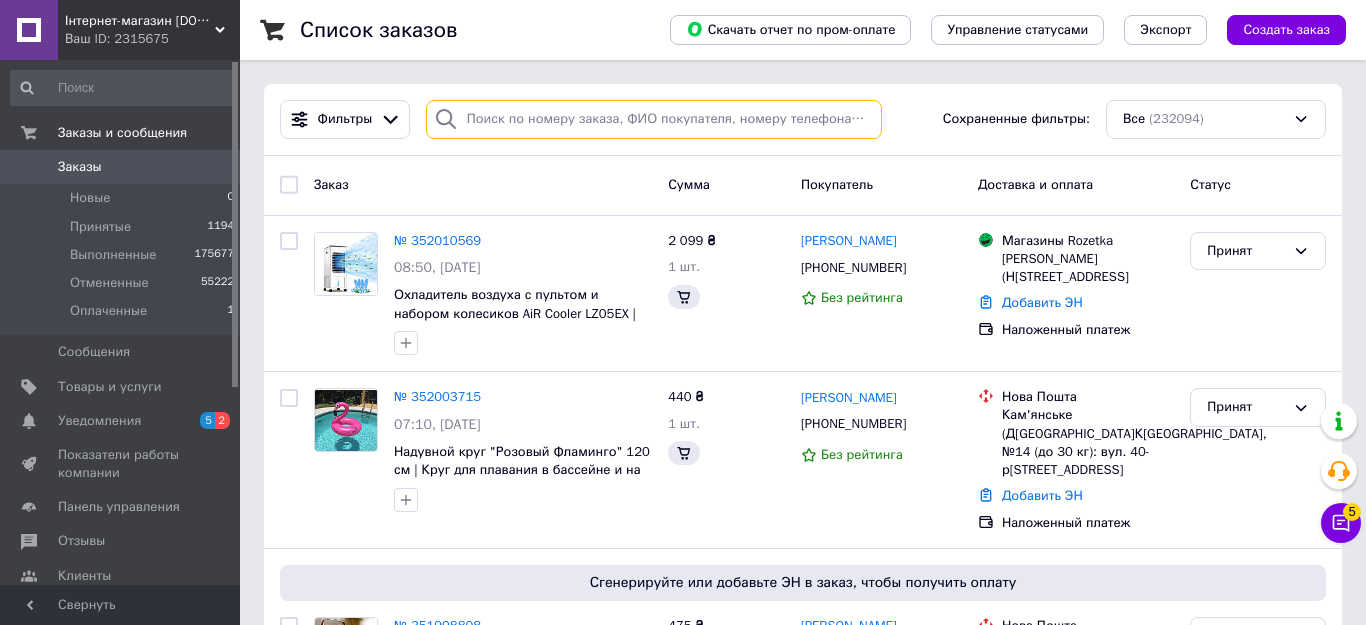 click at bounding box center (654, 119) 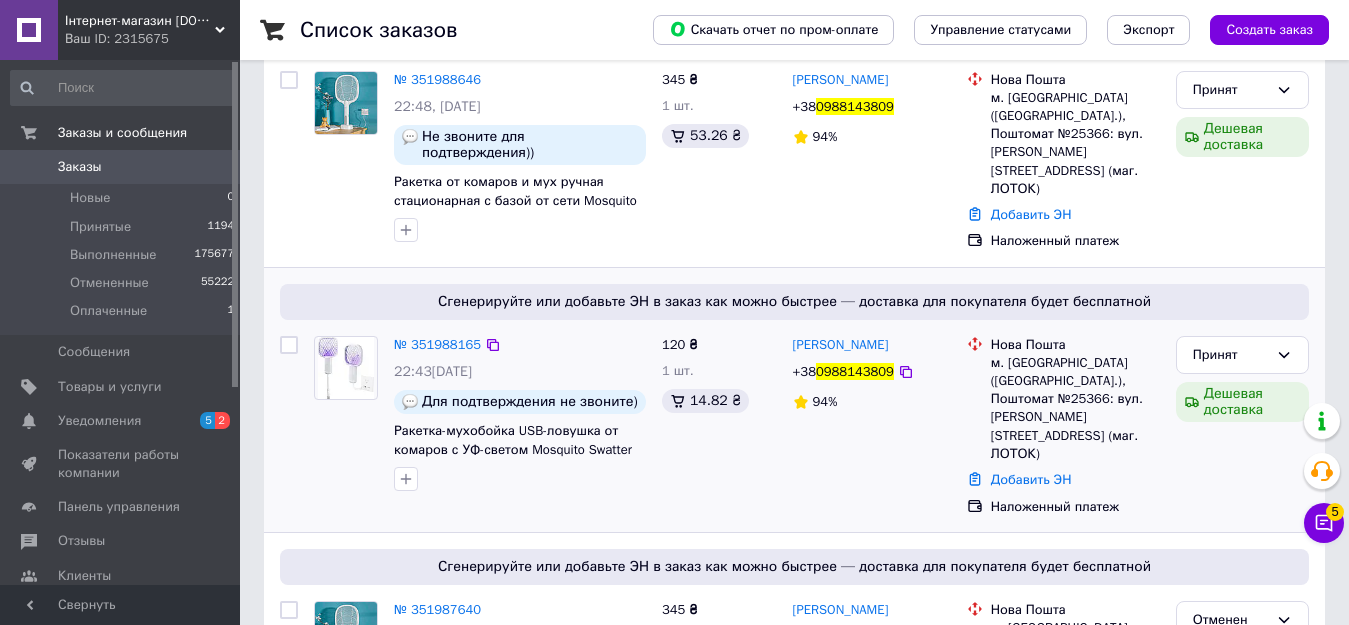 scroll, scrollTop: 300, scrollLeft: 0, axis: vertical 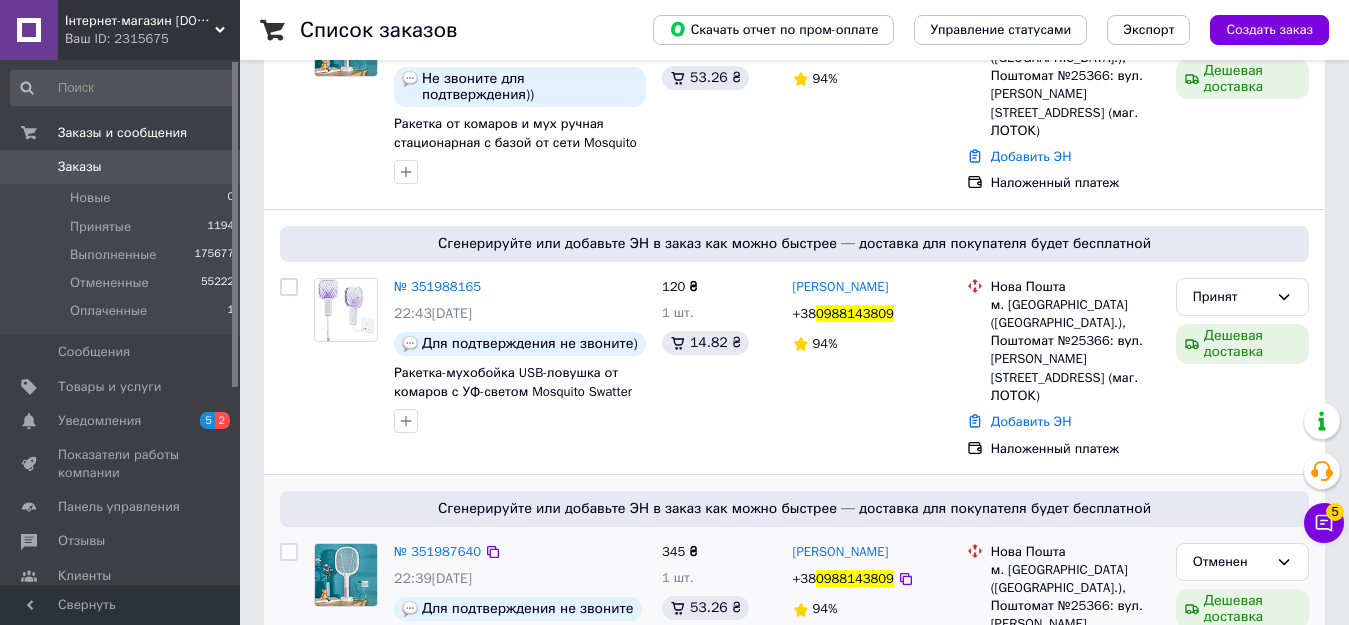 type on "0988143809" 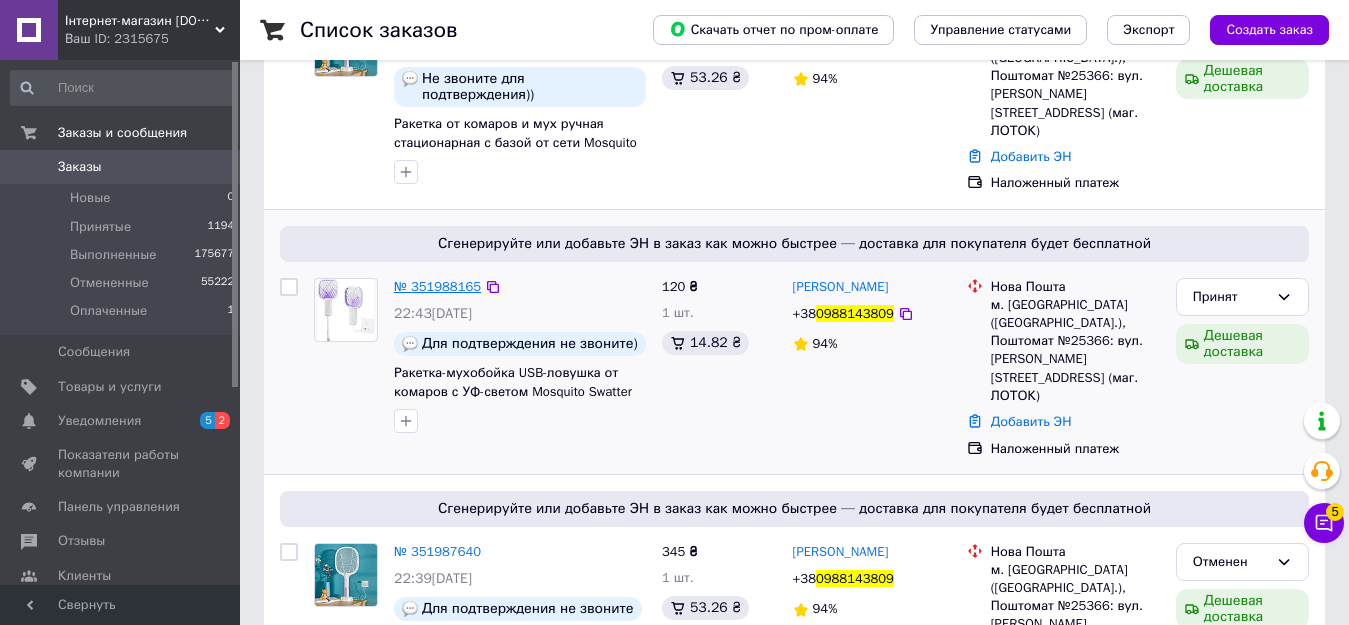 click on "№ 351988165" at bounding box center (437, 286) 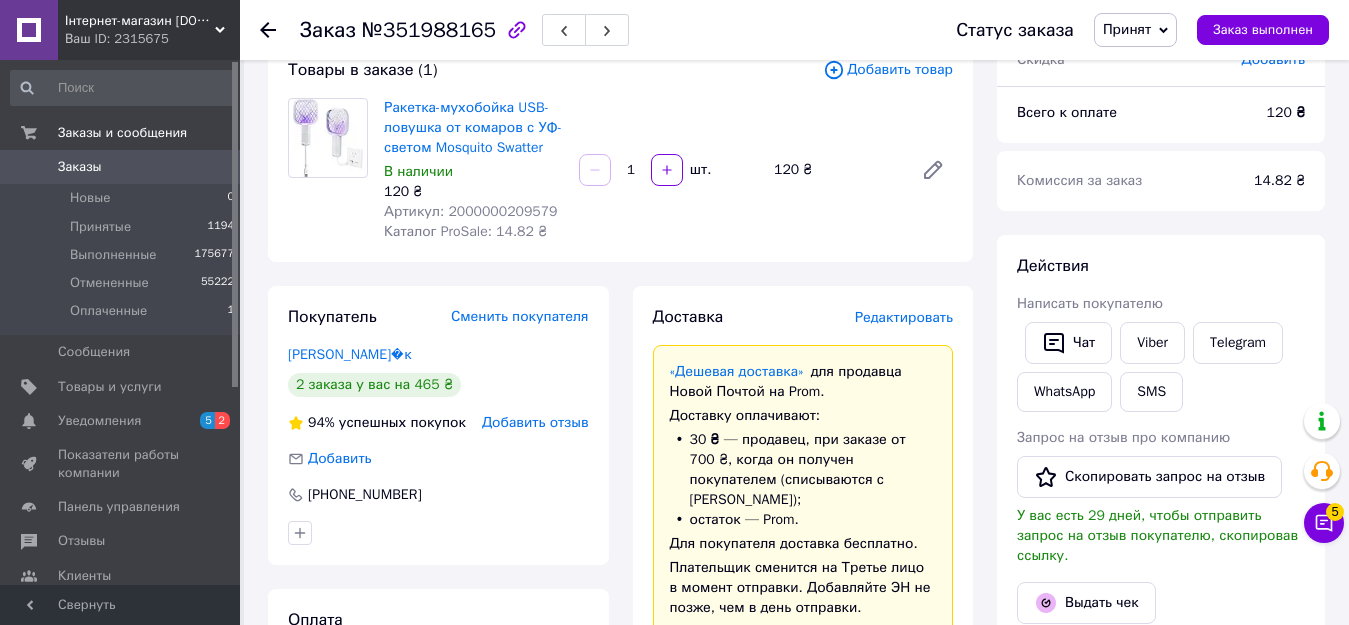 scroll, scrollTop: 200, scrollLeft: 0, axis: vertical 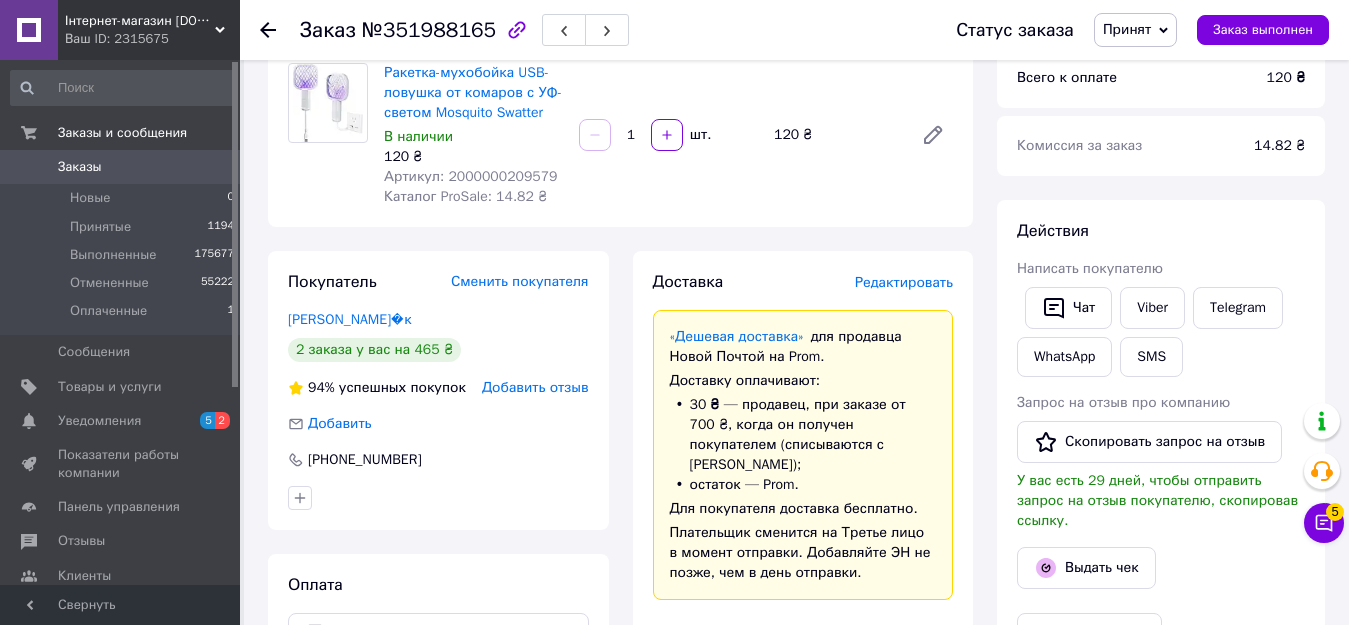 click on "Заказы" at bounding box center (80, 167) 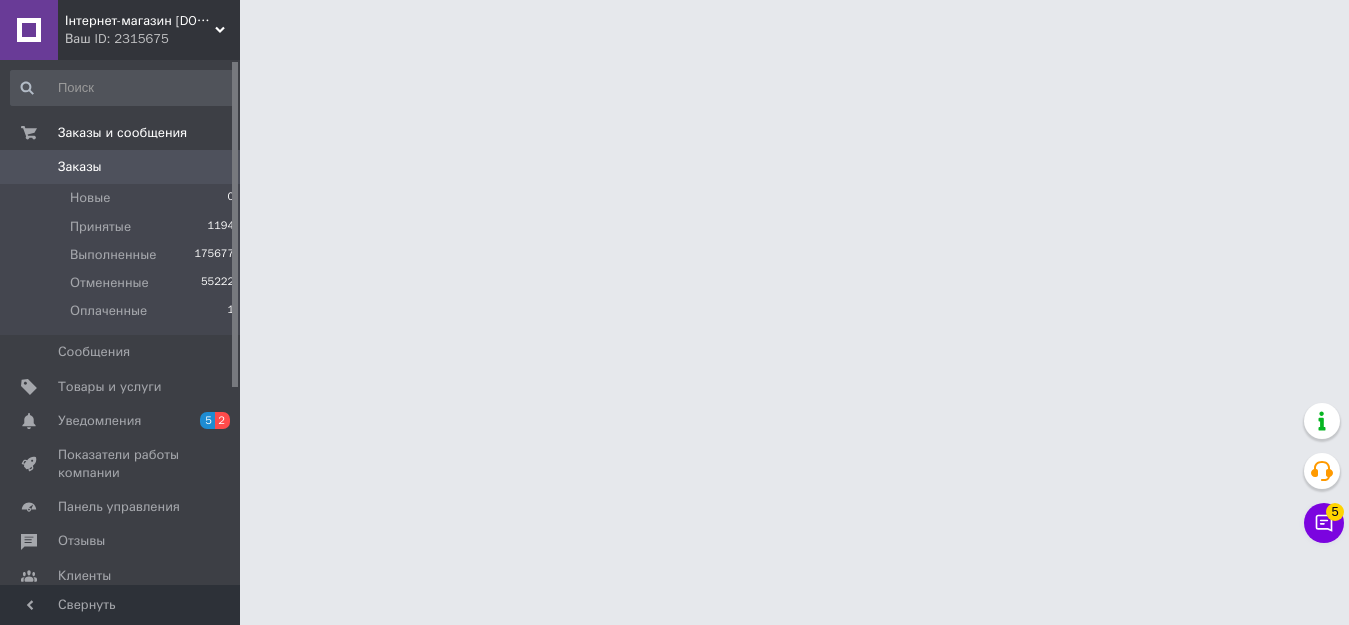 scroll, scrollTop: 0, scrollLeft: 0, axis: both 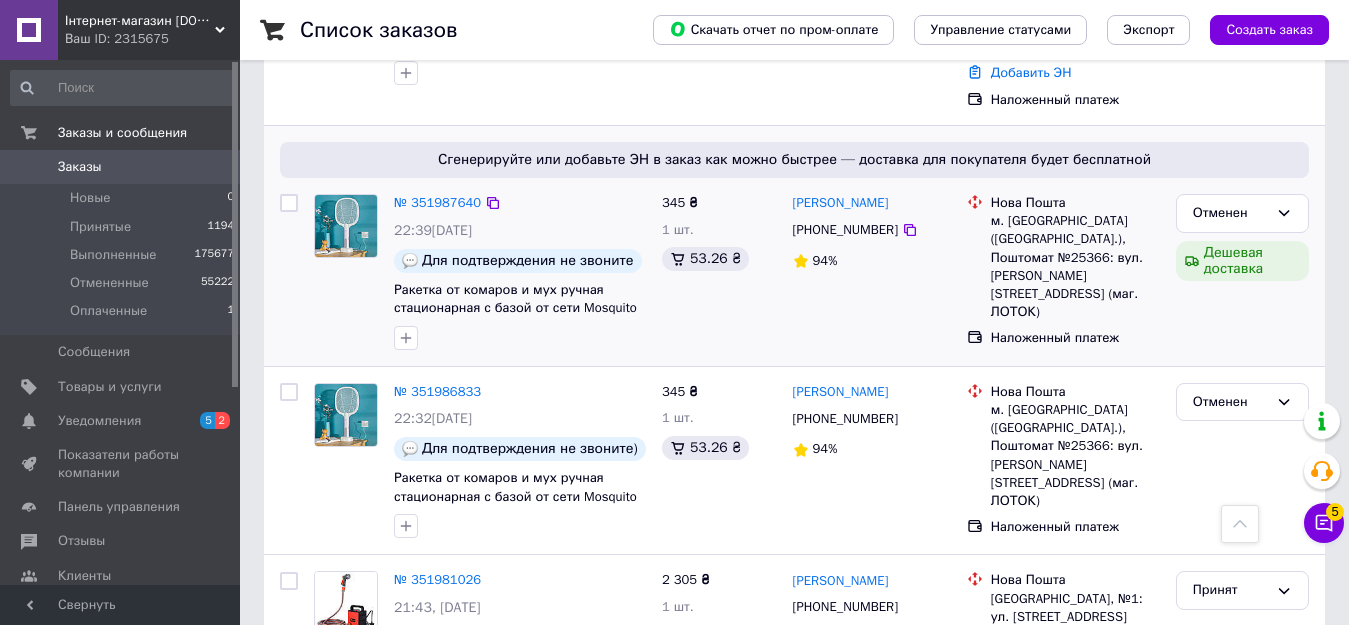 click on "№ 351987640" at bounding box center (437, 203) 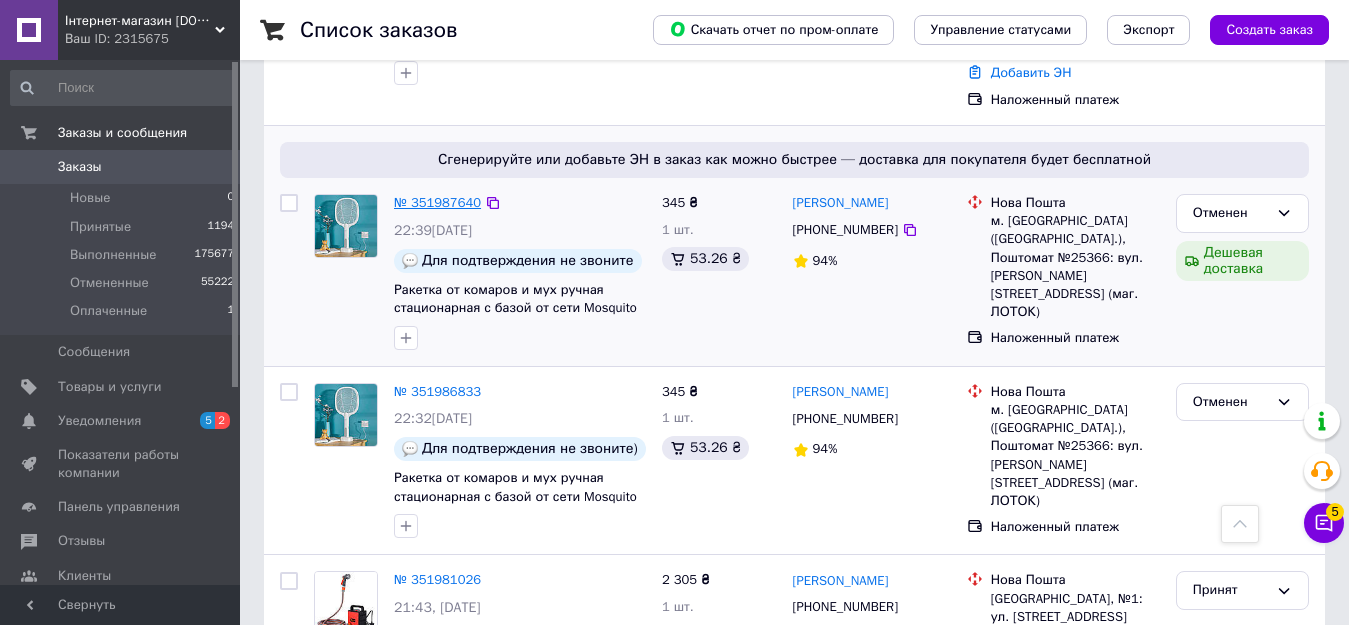 click on "№ 351987640" at bounding box center (437, 202) 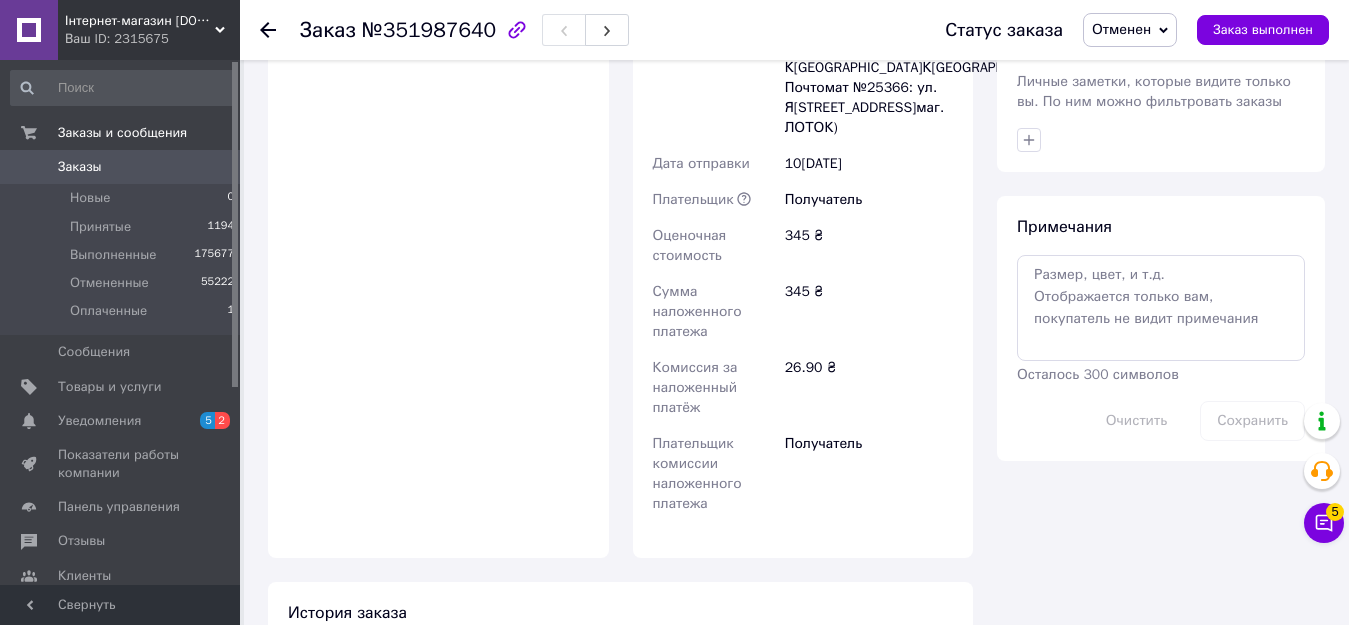 scroll, scrollTop: 1030, scrollLeft: 0, axis: vertical 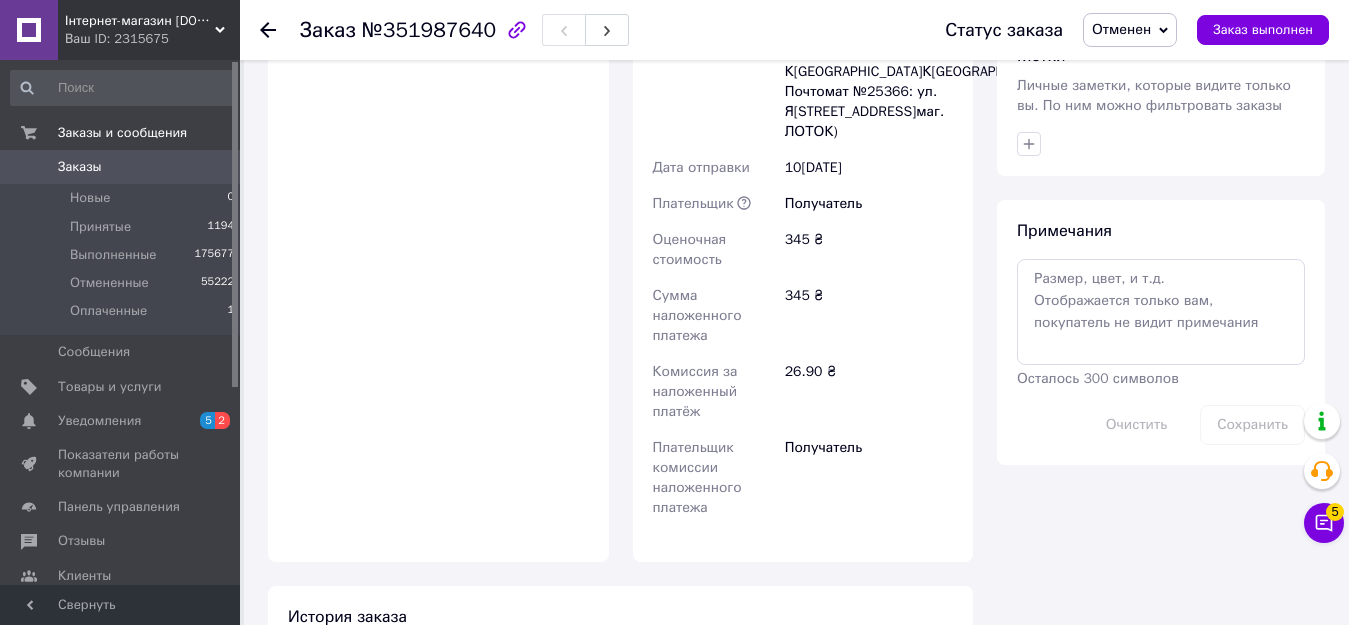 click on "Заказы" at bounding box center (121, 167) 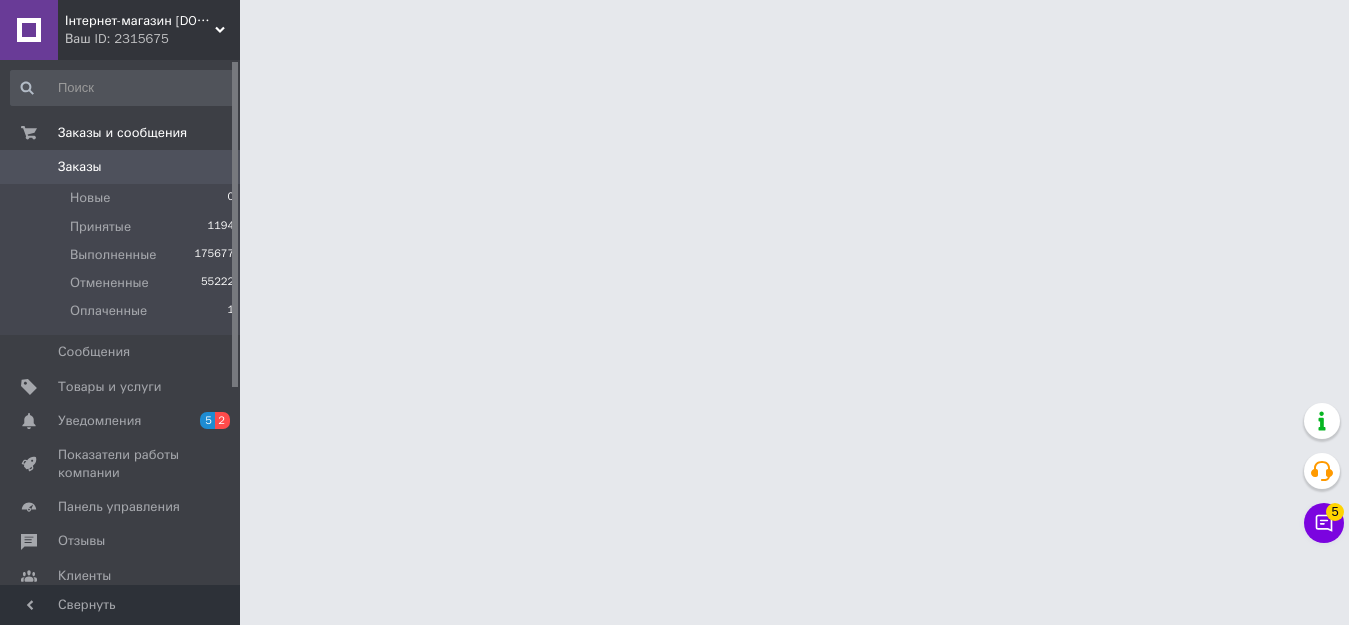 scroll, scrollTop: 0, scrollLeft: 0, axis: both 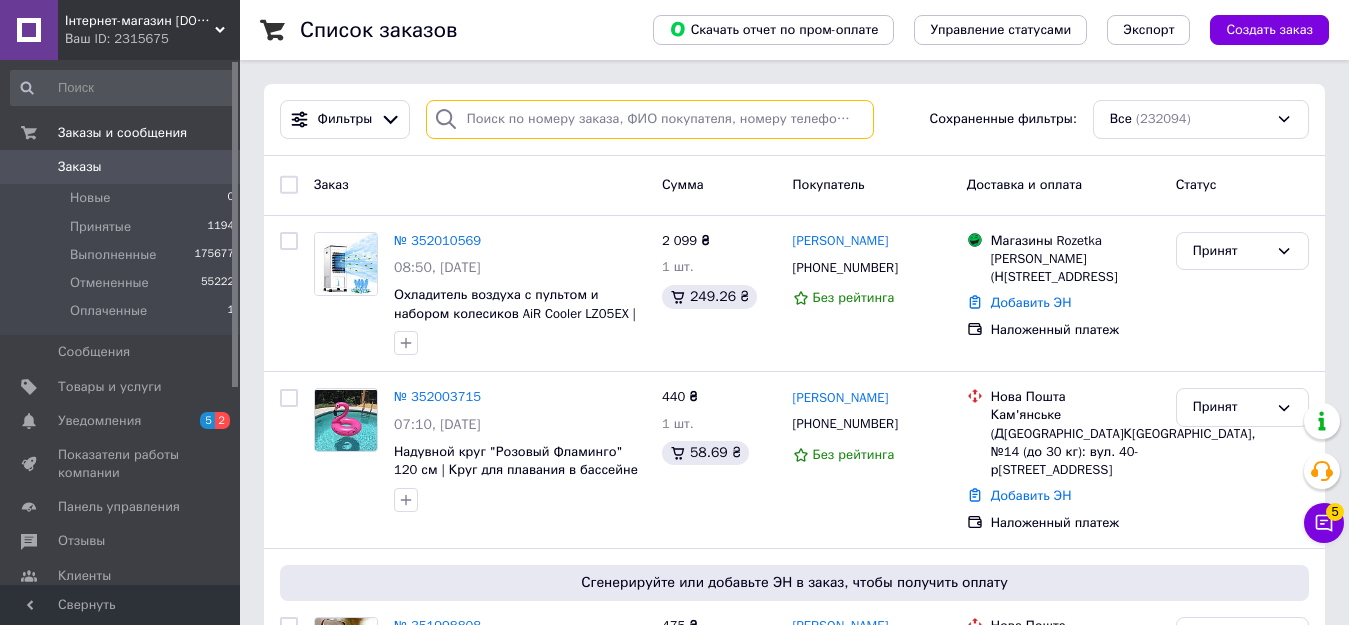 click at bounding box center (650, 119) 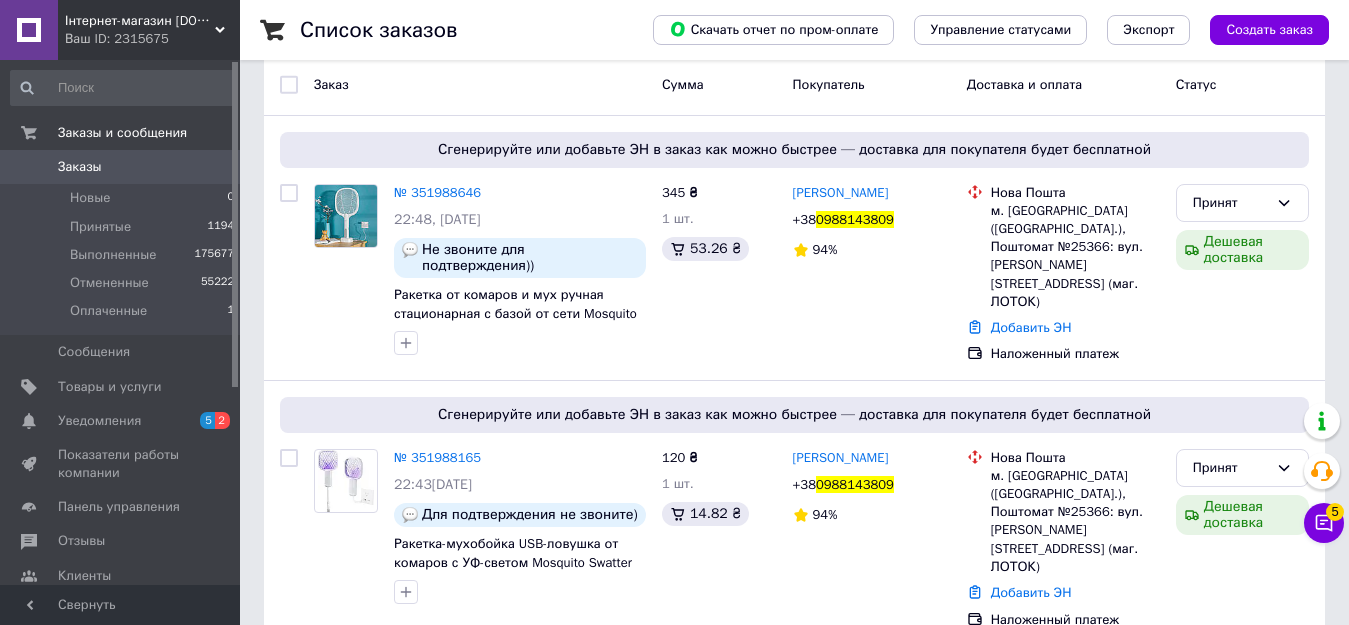 scroll, scrollTop: 200, scrollLeft: 0, axis: vertical 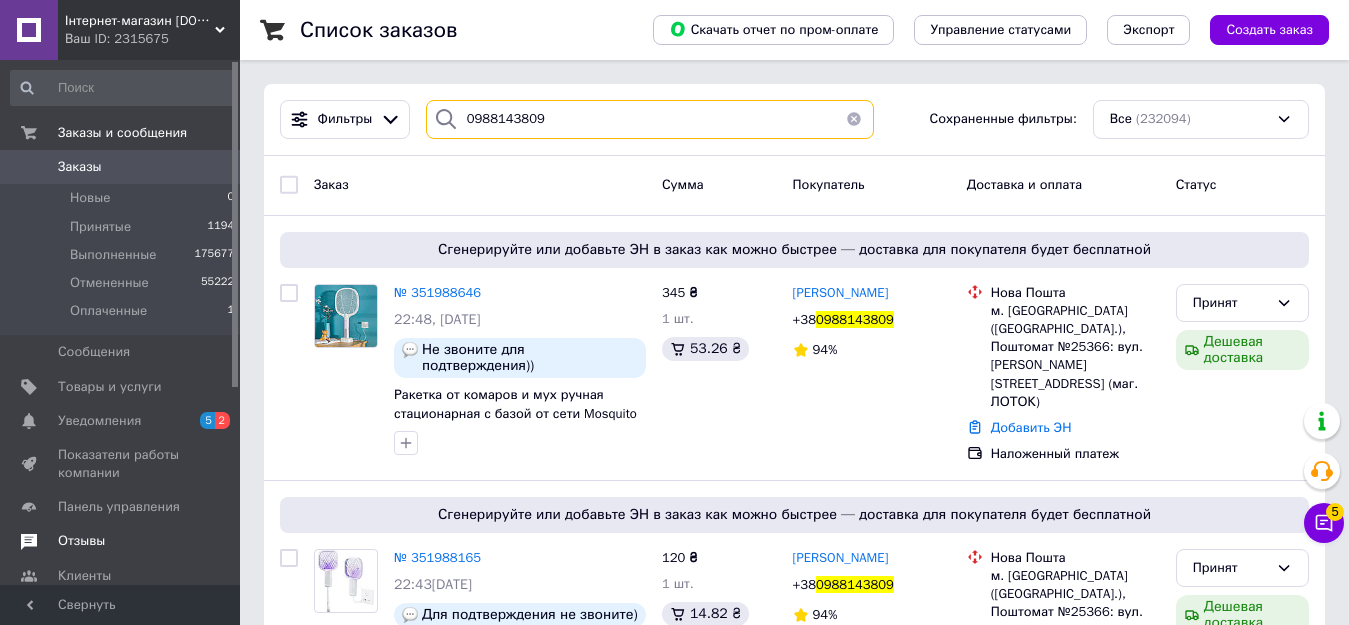 type on "0988143809" 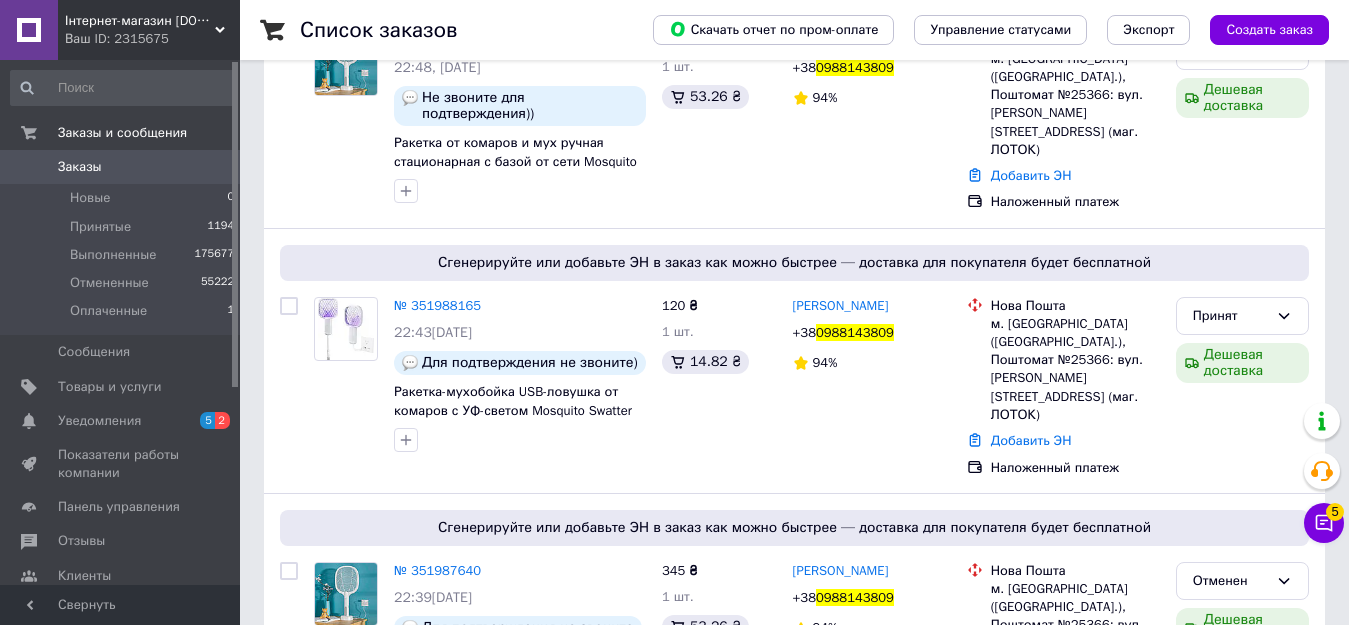 scroll, scrollTop: 322, scrollLeft: 0, axis: vertical 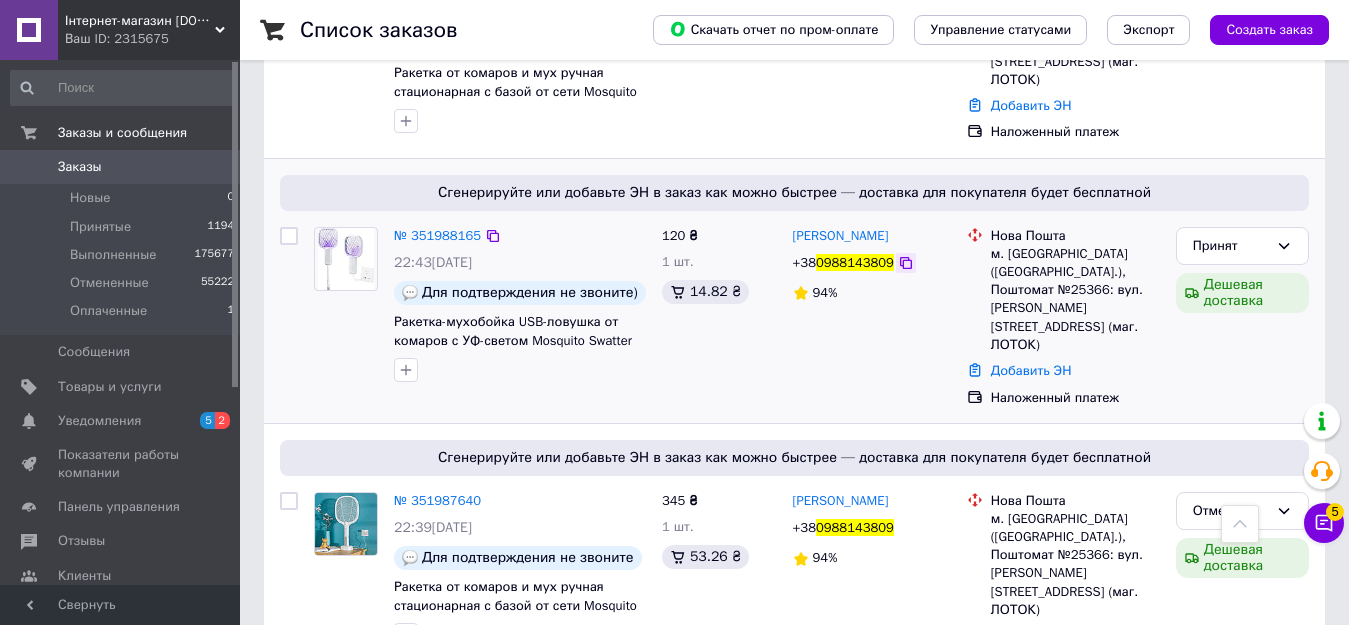 click 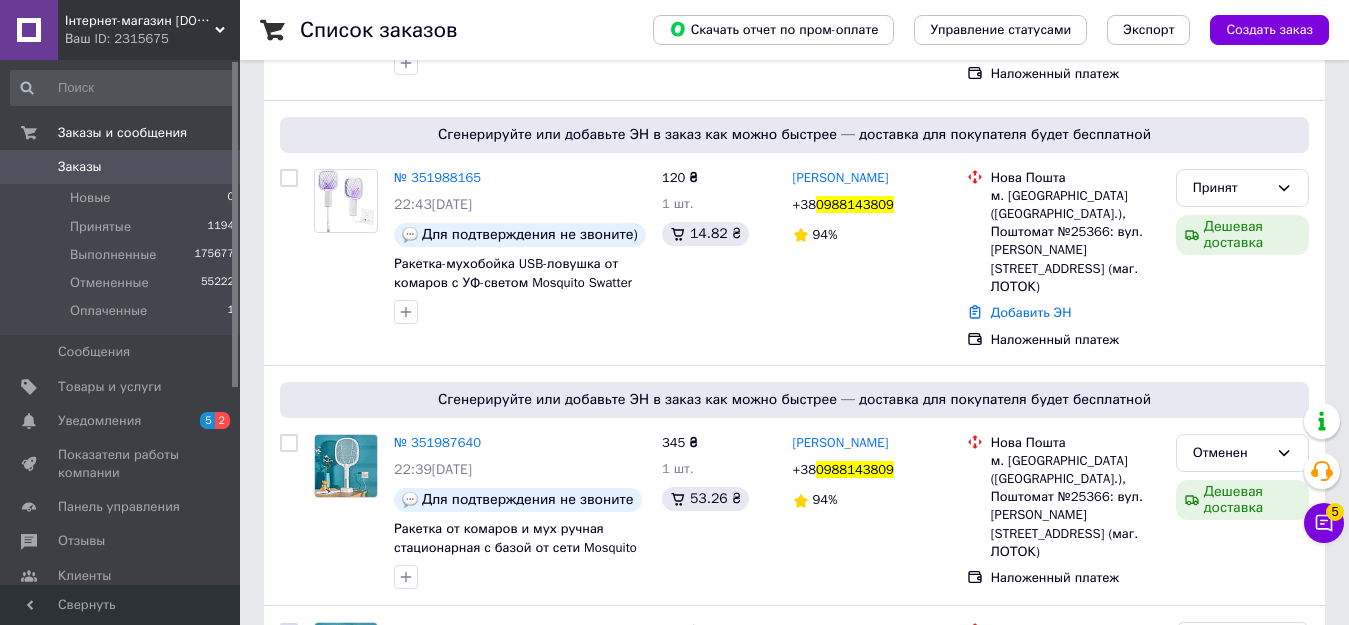 scroll, scrollTop: 427, scrollLeft: 0, axis: vertical 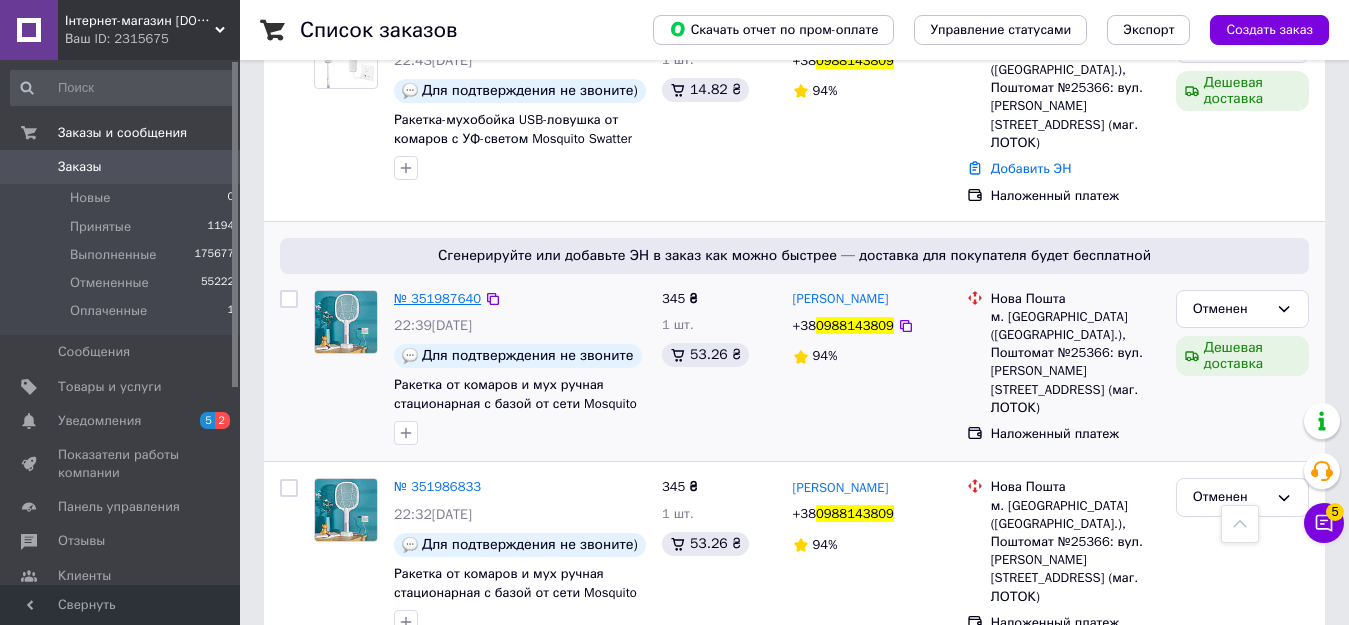 click on "№ 351987640" at bounding box center (437, 298) 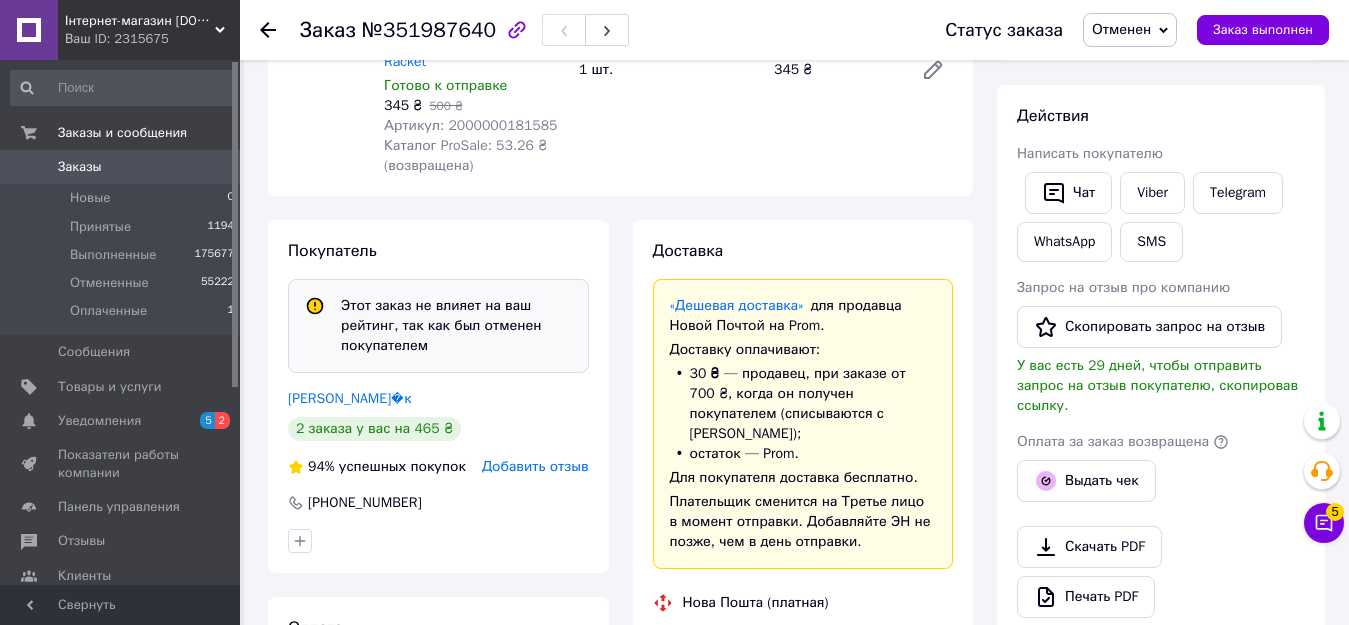scroll, scrollTop: 330, scrollLeft: 0, axis: vertical 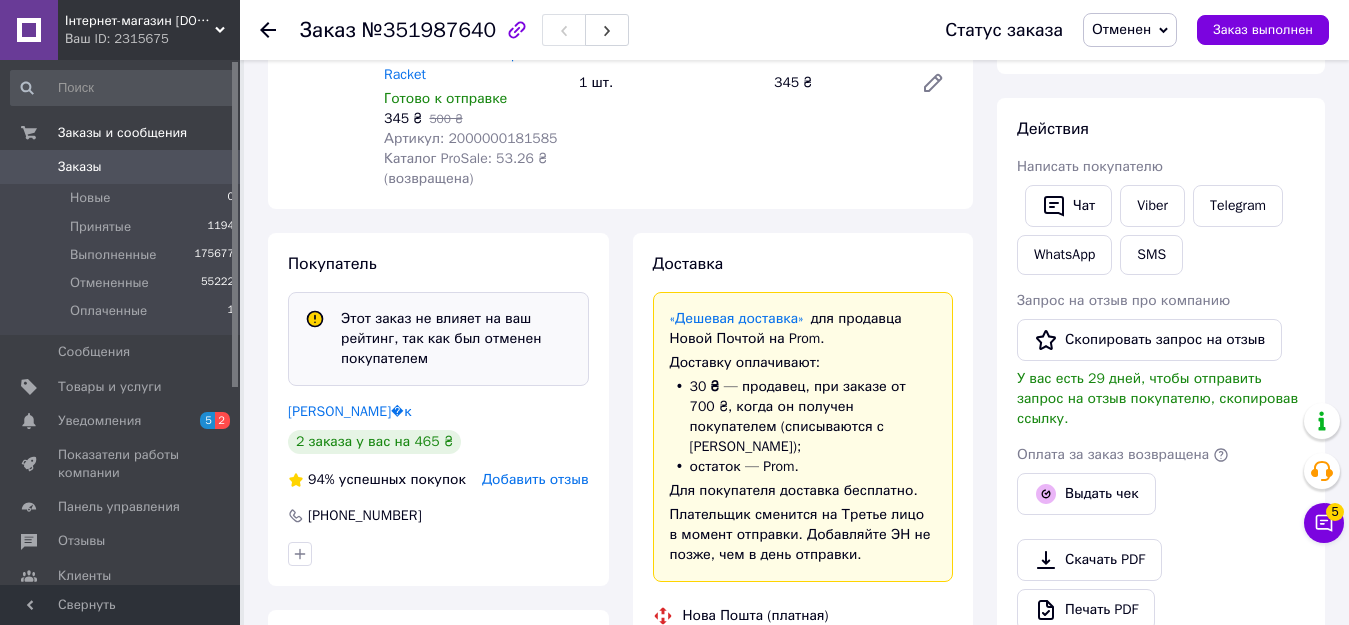 click on "Заказы" at bounding box center [121, 167] 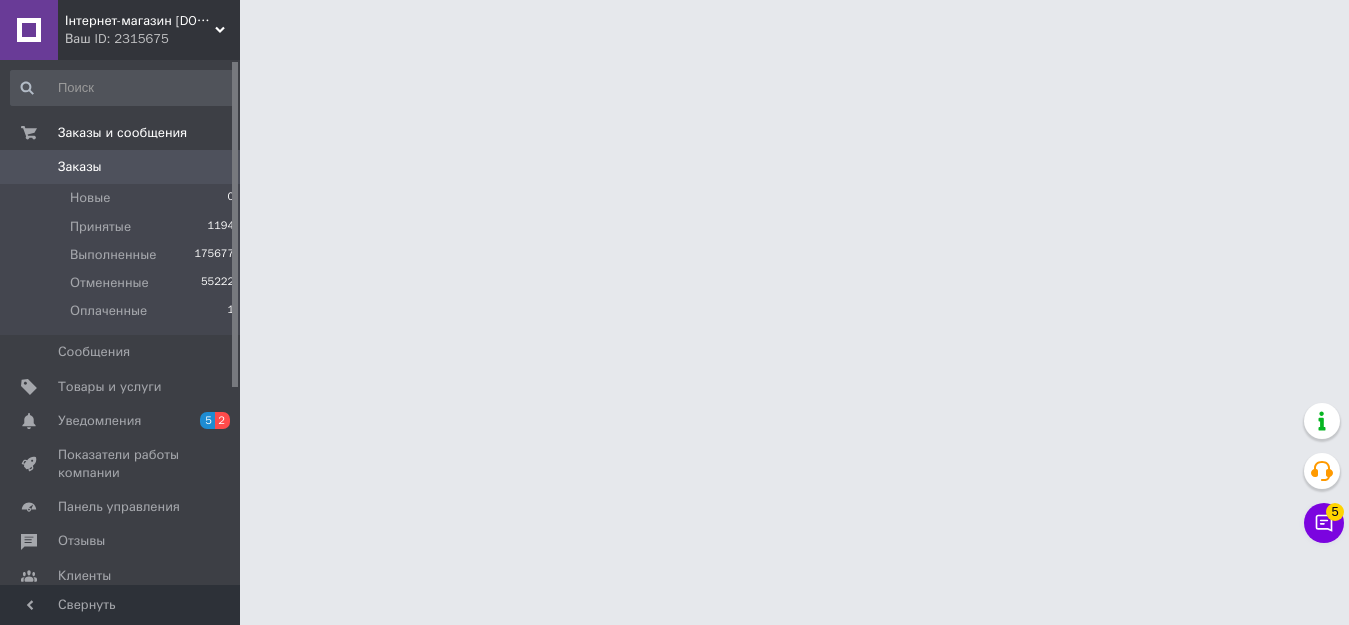 scroll, scrollTop: 0, scrollLeft: 0, axis: both 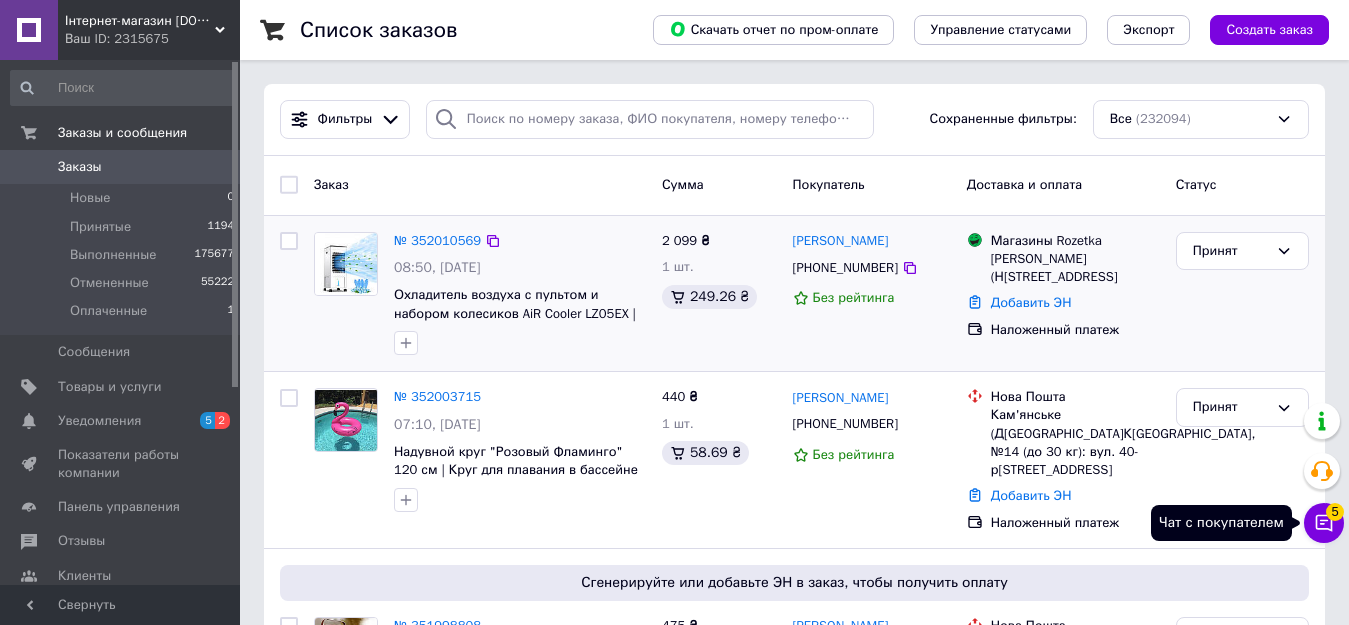 drag, startPoint x: 1329, startPoint y: 523, endPoint x: 935, endPoint y: 305, distance: 450.2888 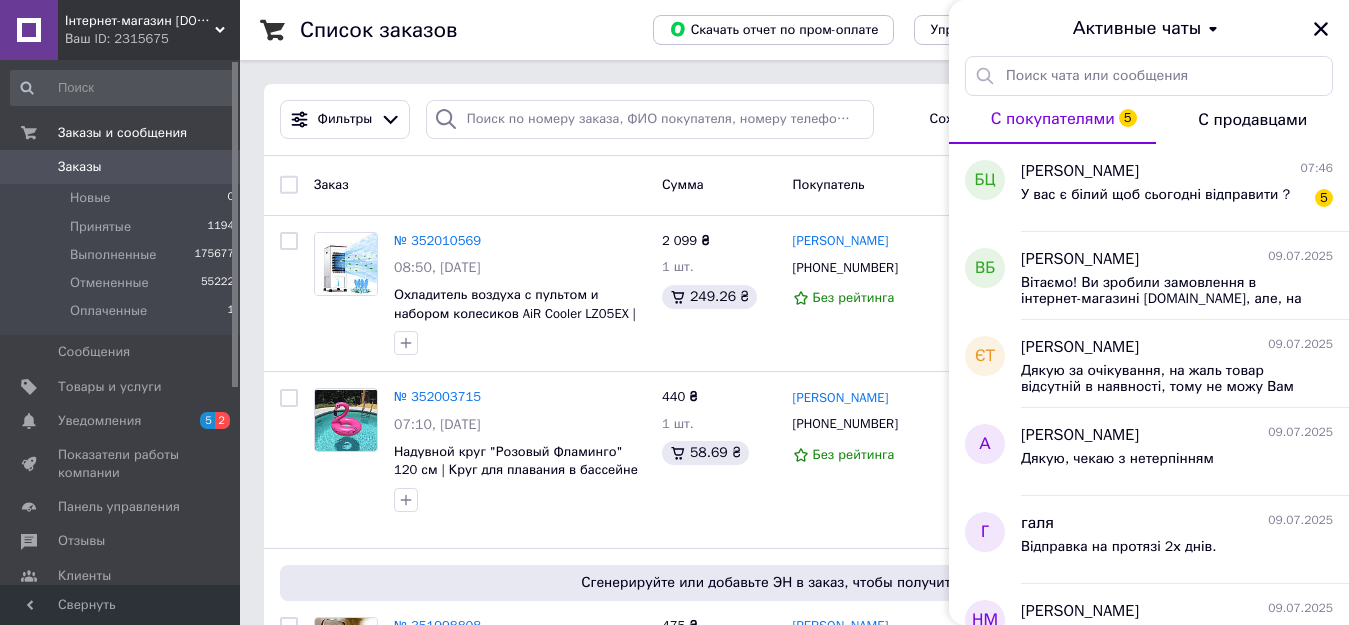 click on "Заказы" at bounding box center [121, 167] 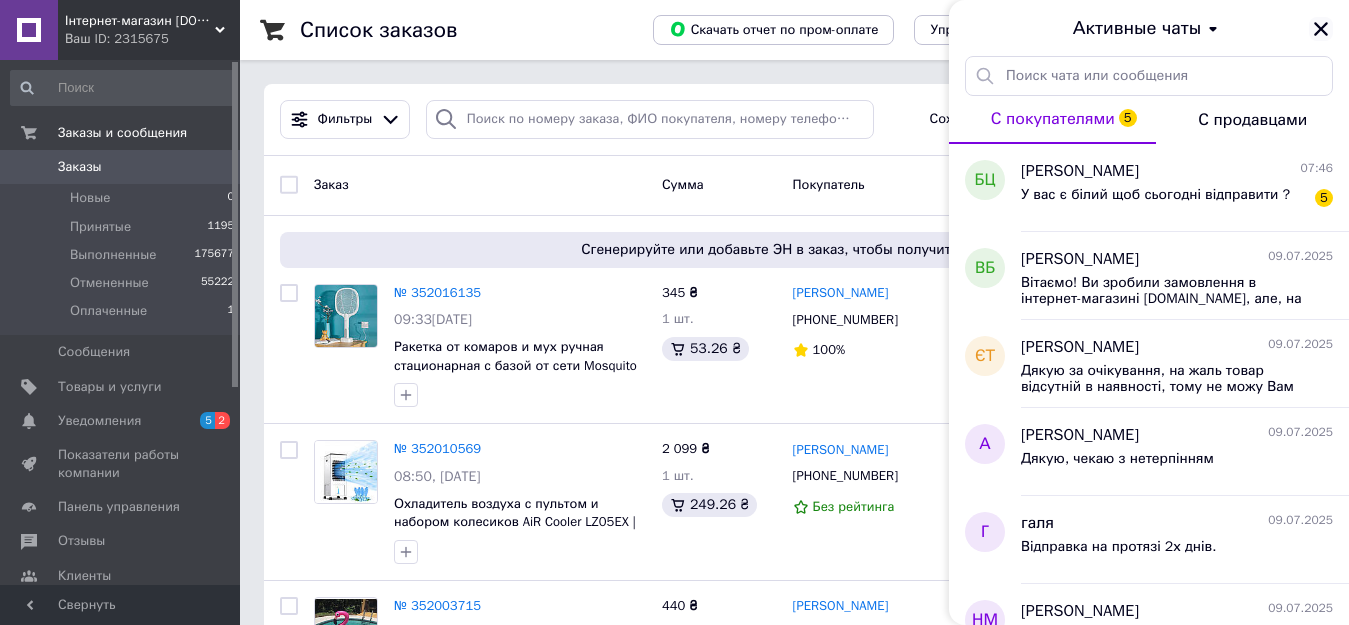 click 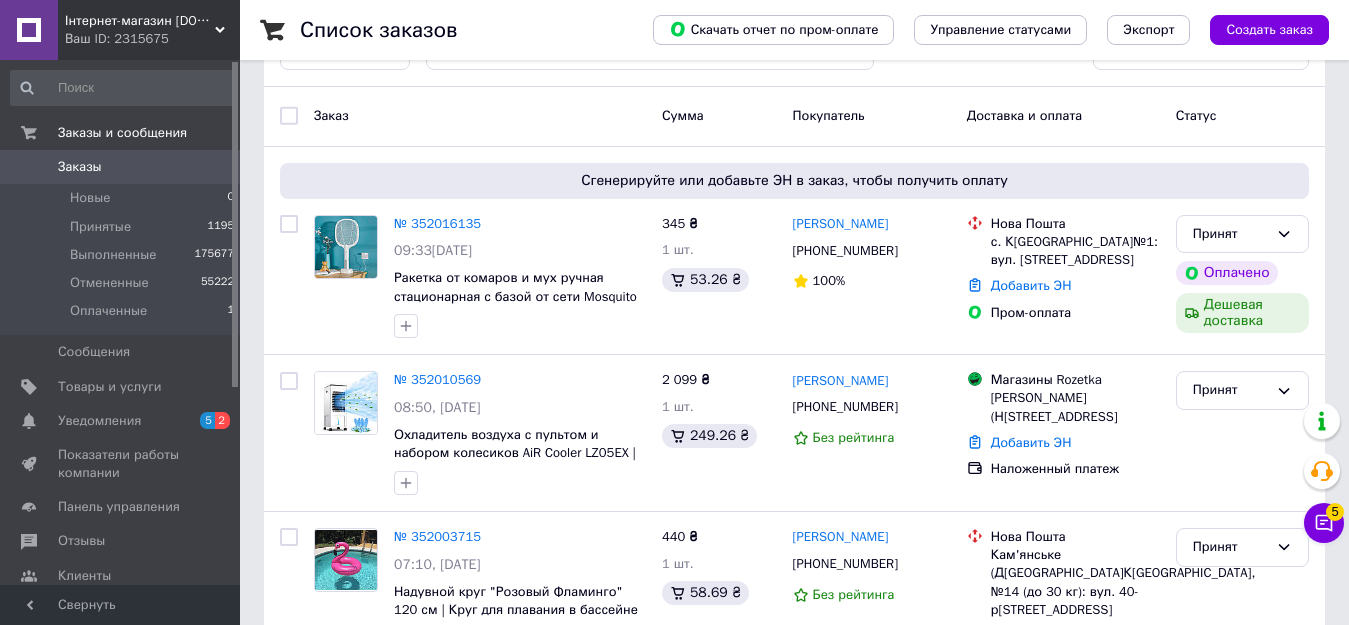scroll, scrollTop: 0, scrollLeft: 0, axis: both 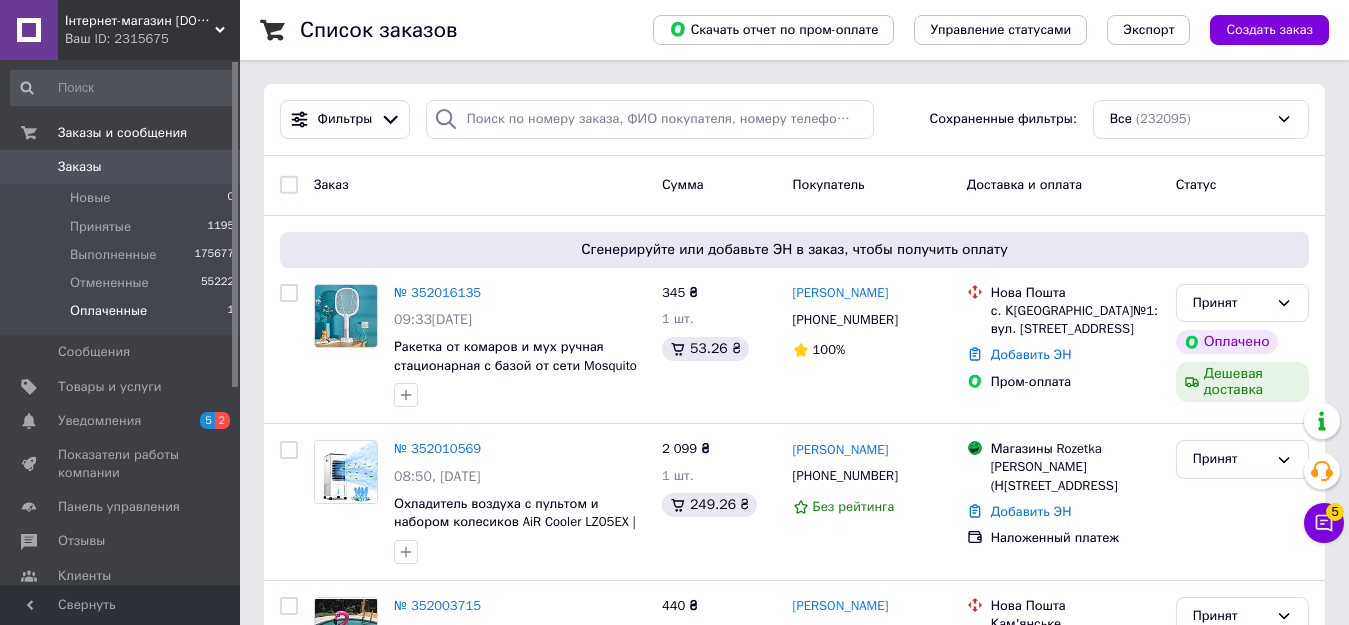 click on "Оплаченные 1" at bounding box center (123, 316) 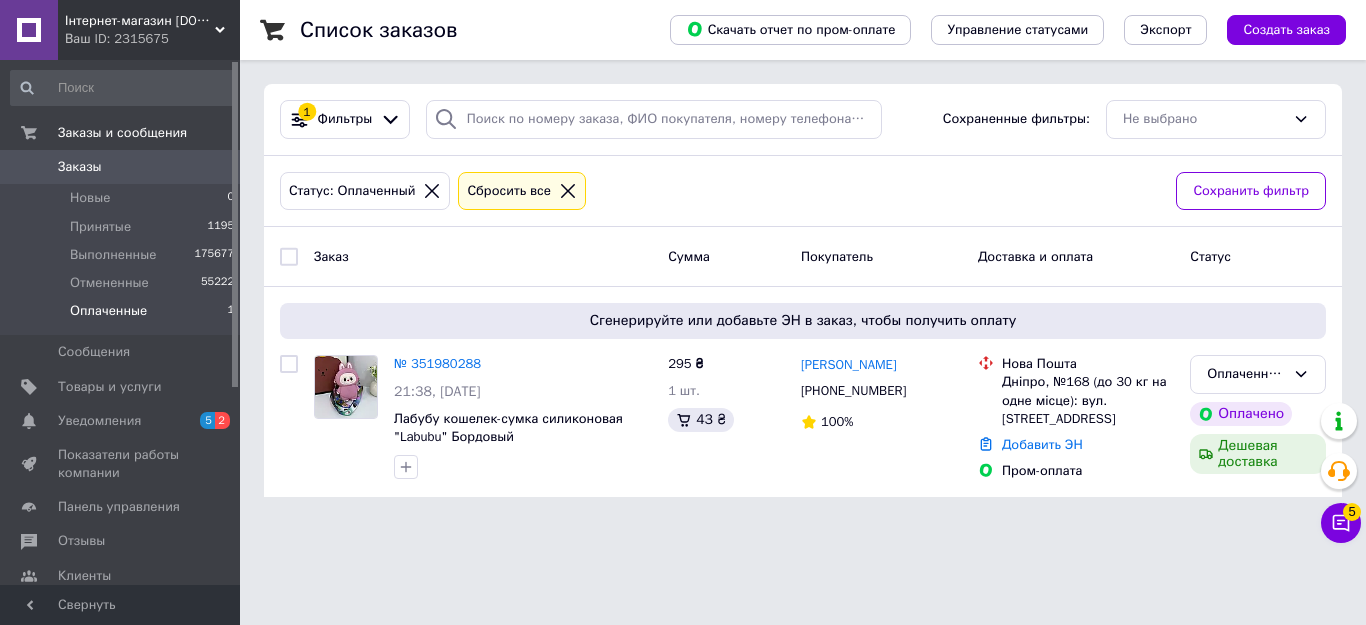 click 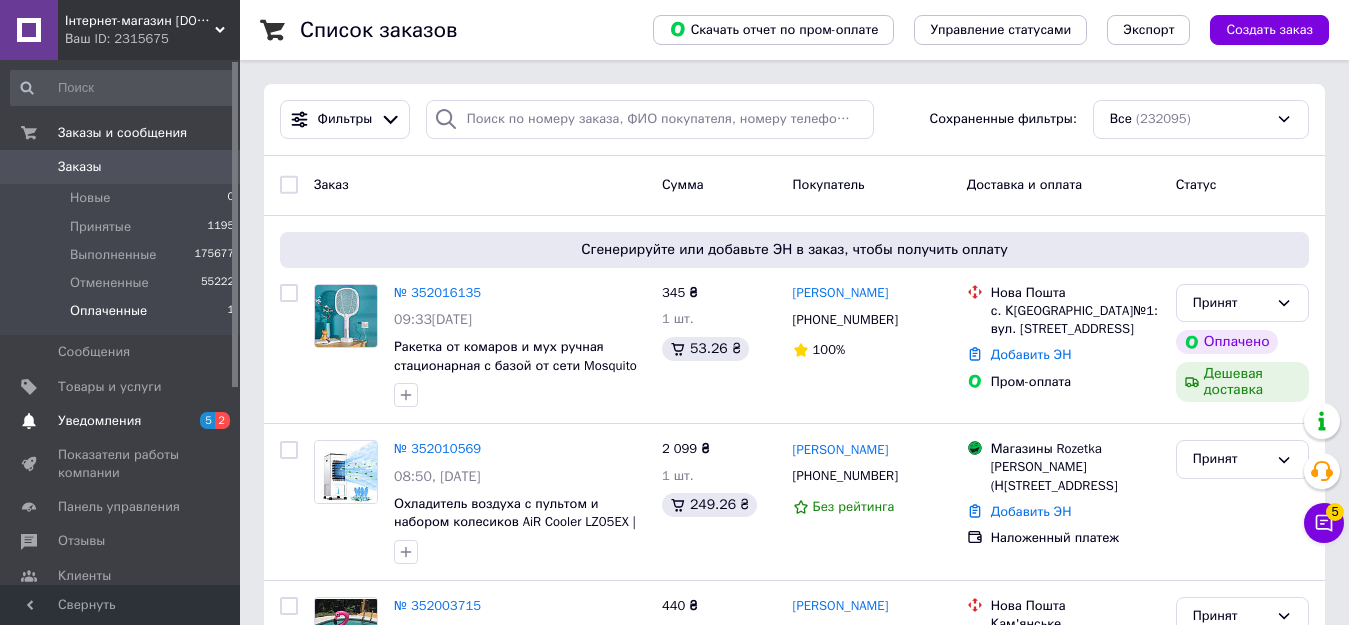 click on "Уведомления" at bounding box center (99, 421) 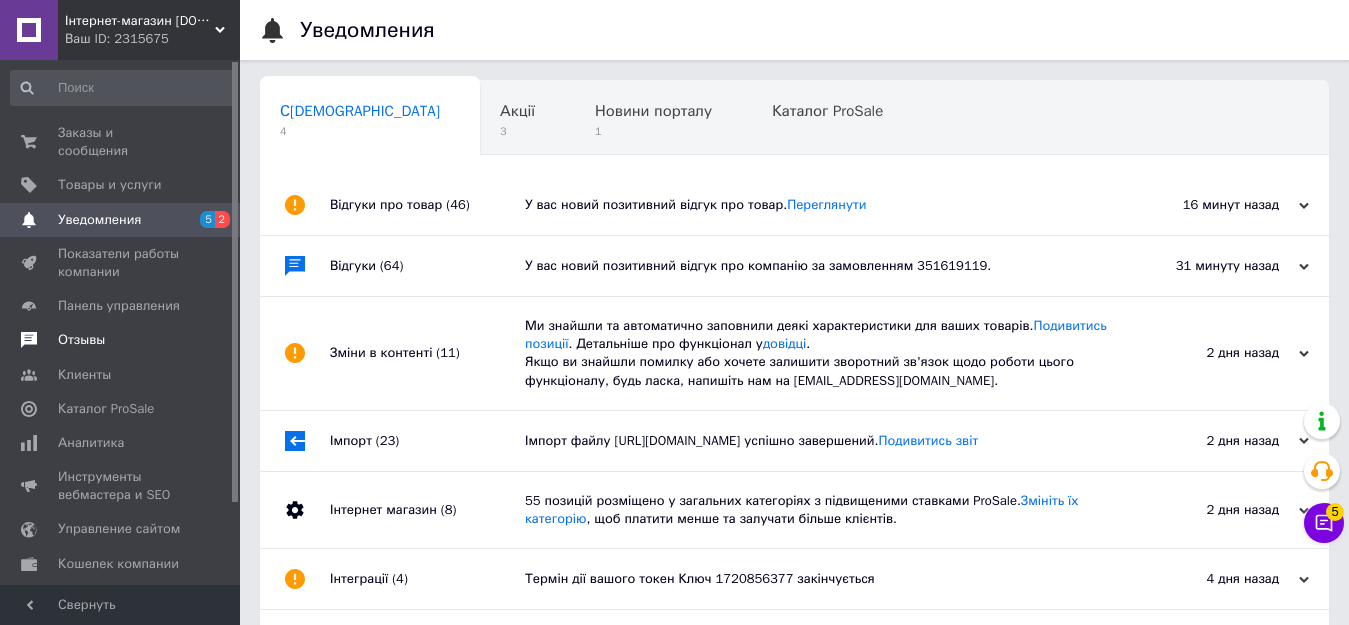 click on "Отзывы" at bounding box center [121, 340] 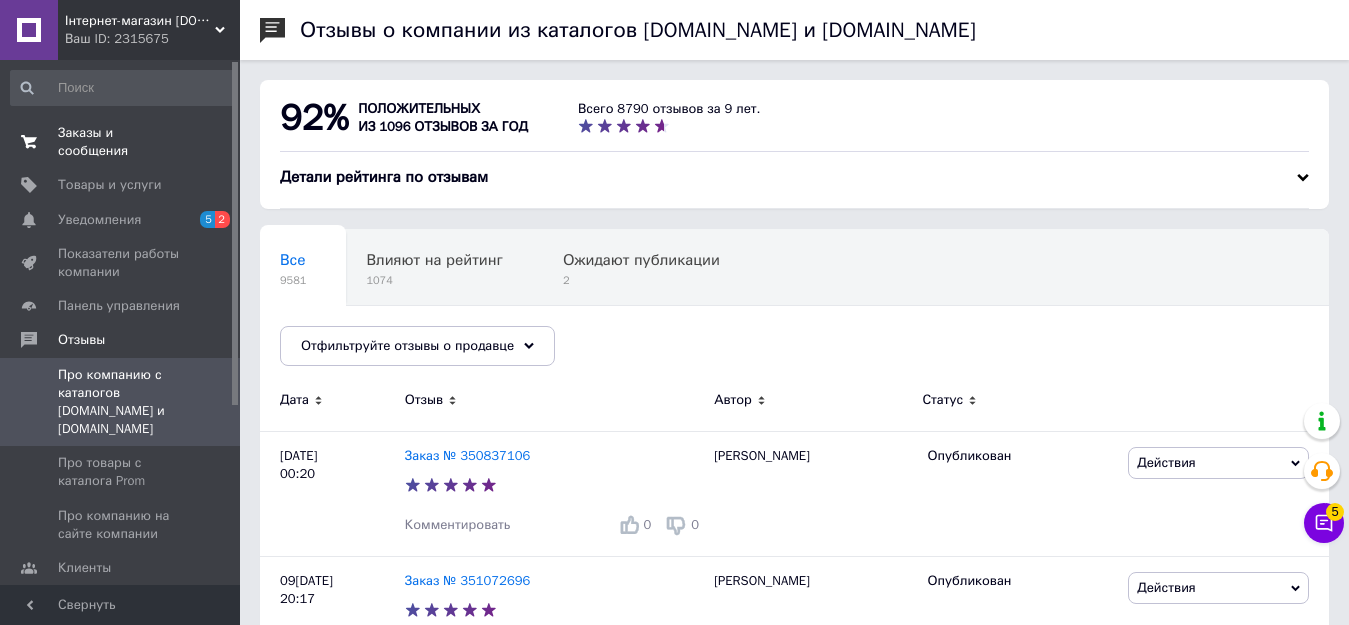 click at bounding box center [29, 142] 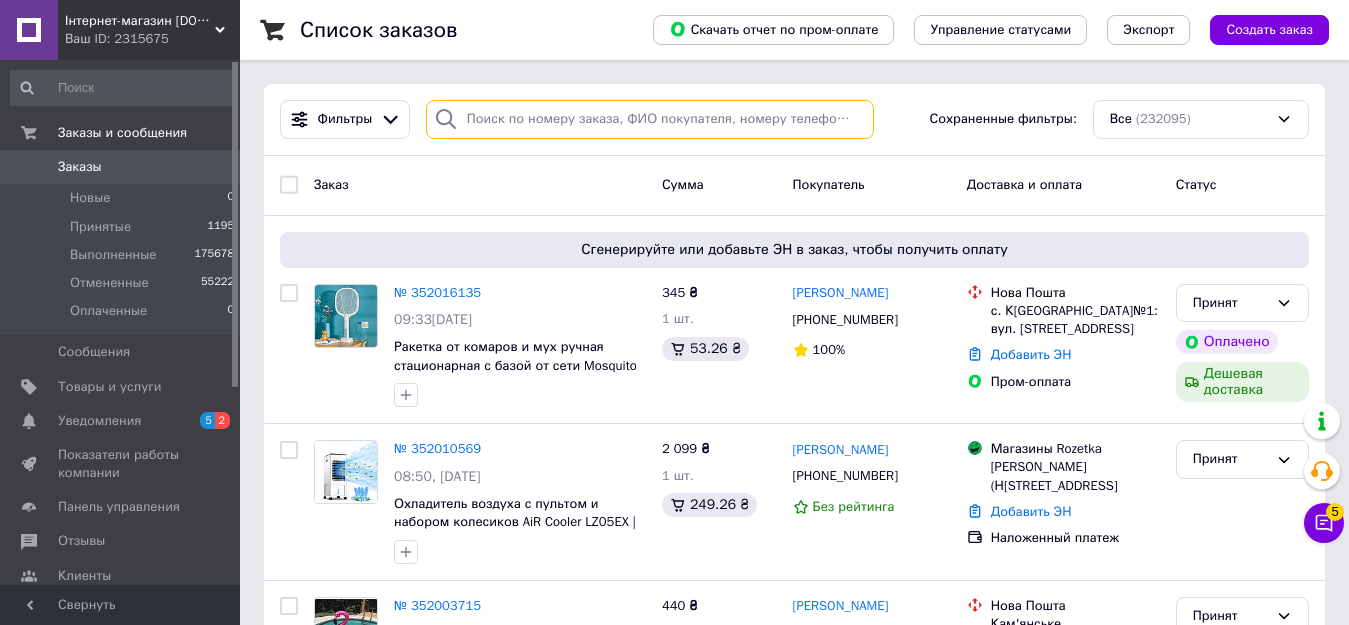 click at bounding box center (650, 119) 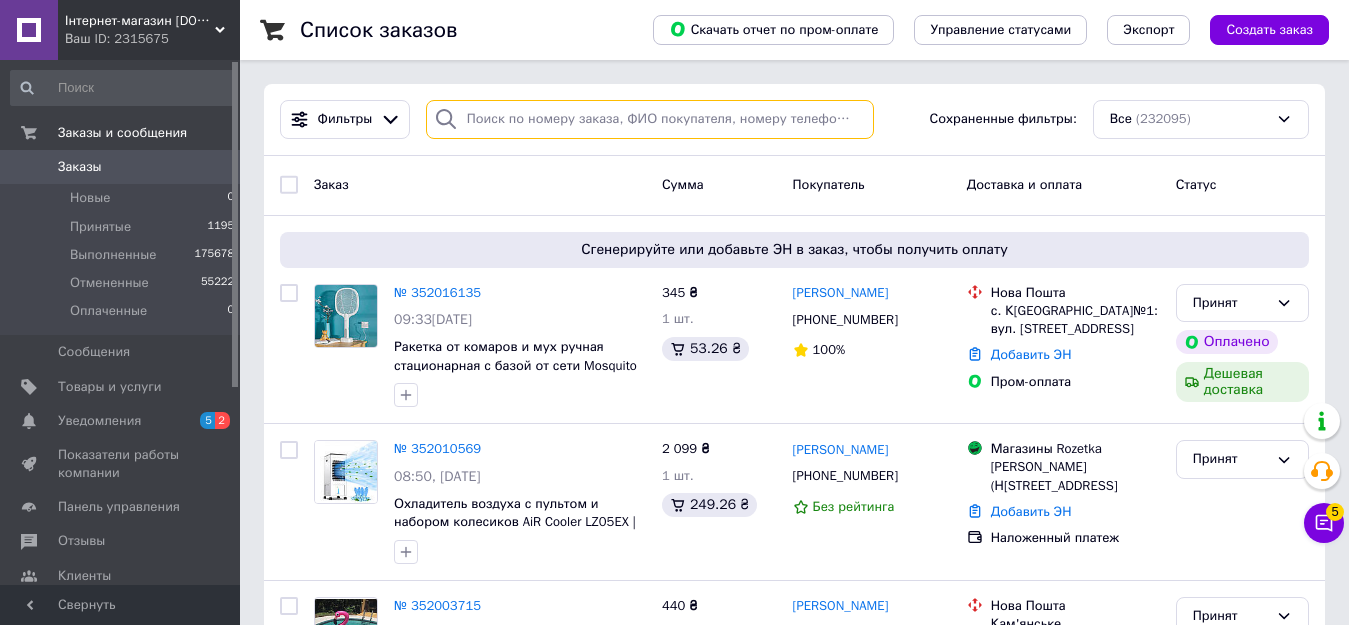 paste on "0988143809" 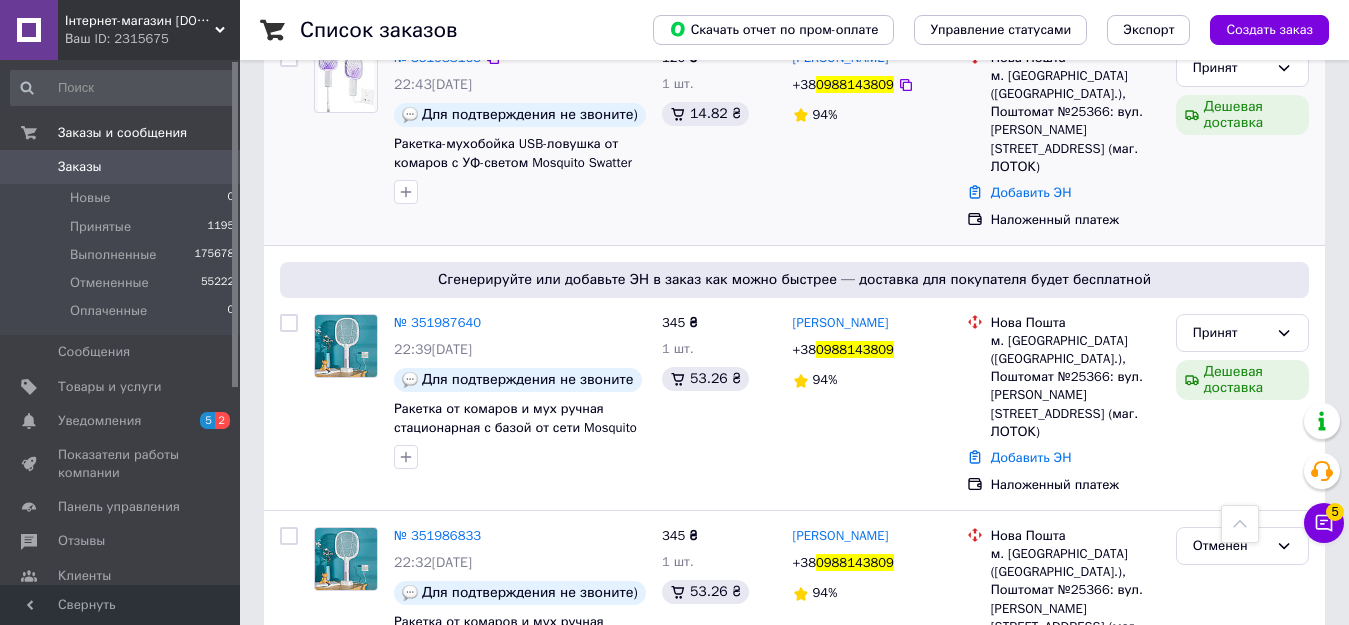 scroll, scrollTop: 524, scrollLeft: 0, axis: vertical 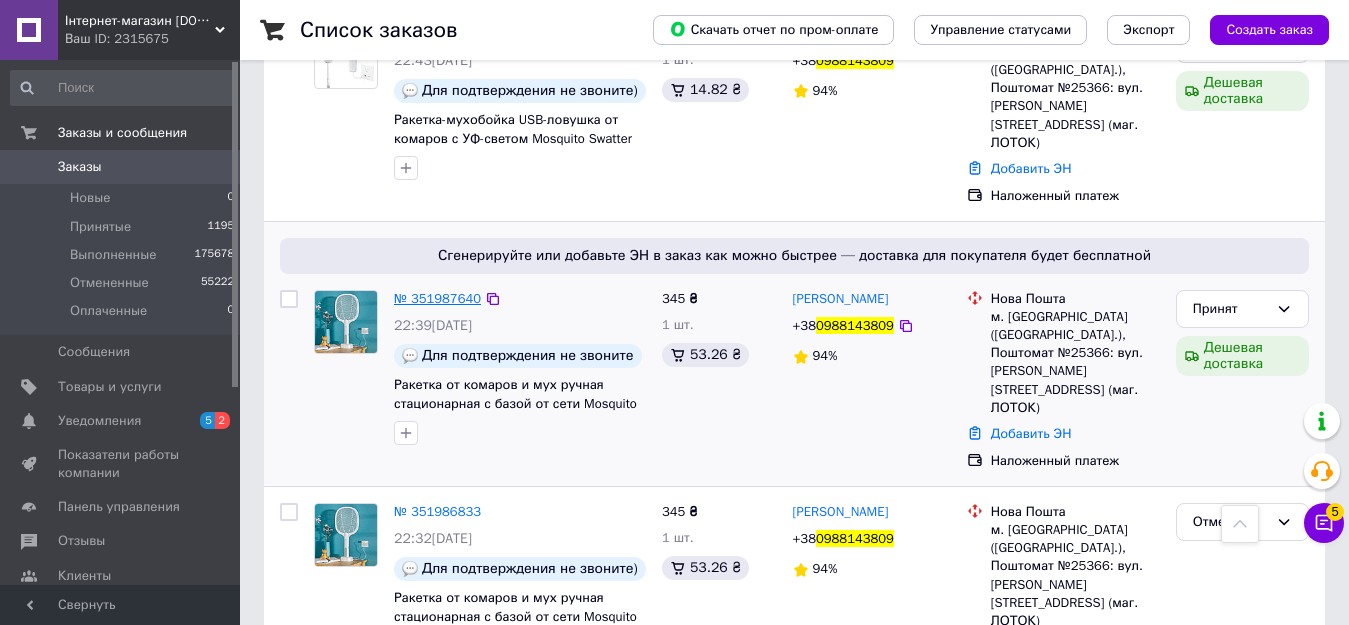 type on "0988143809" 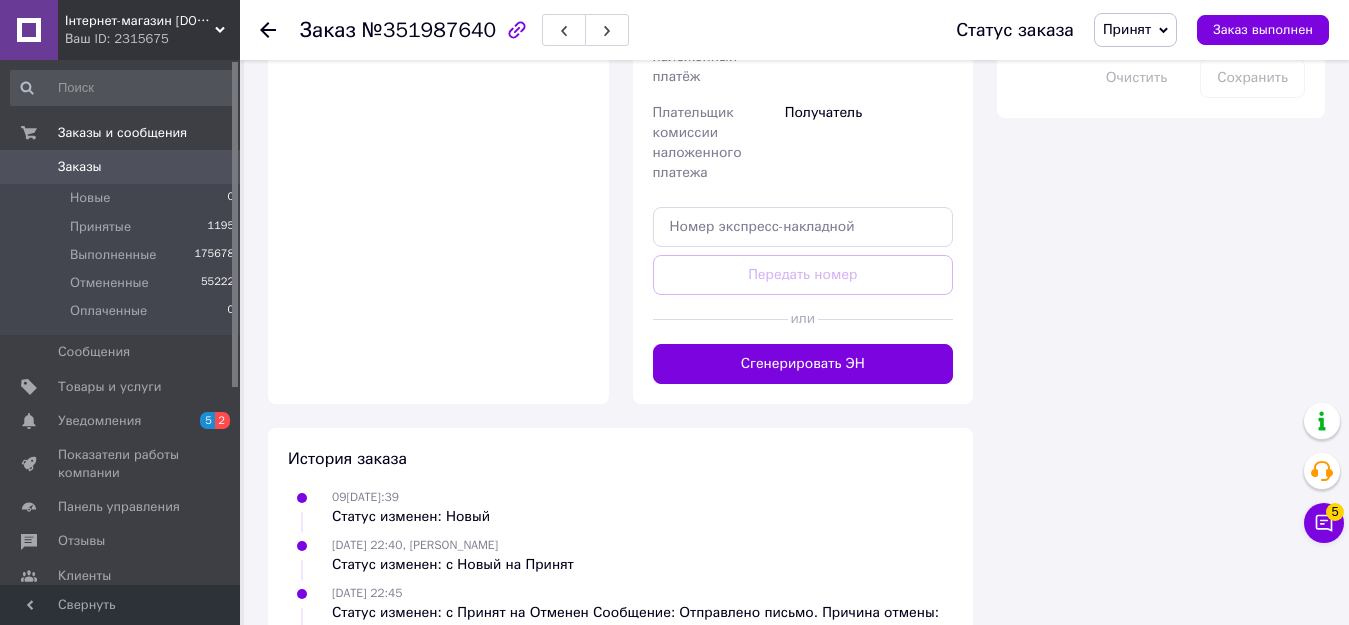 scroll, scrollTop: 1435, scrollLeft: 0, axis: vertical 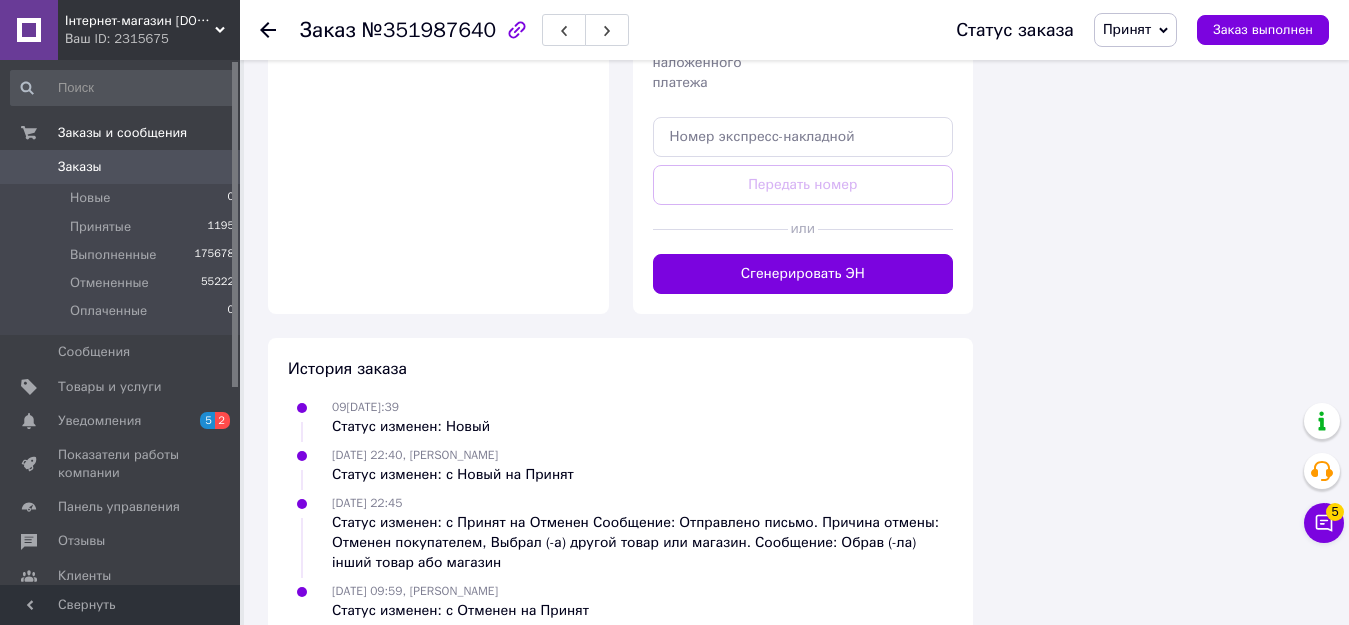 click on "Заказы" at bounding box center (121, 167) 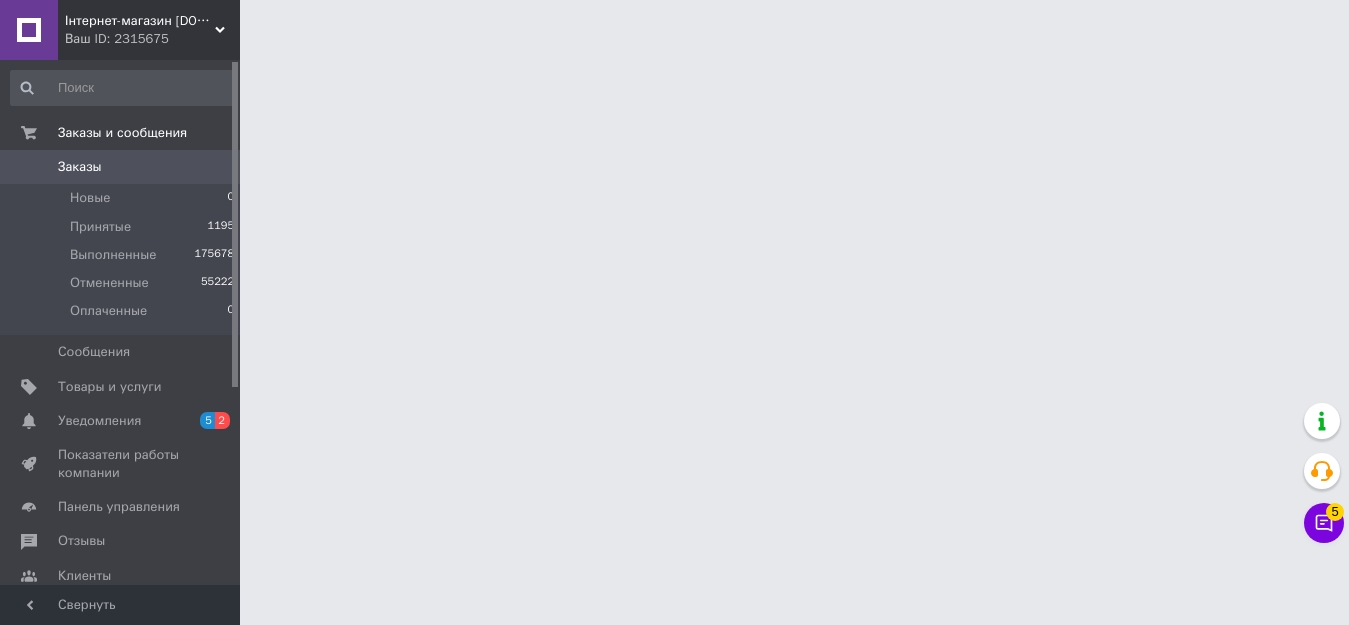 scroll, scrollTop: 0, scrollLeft: 0, axis: both 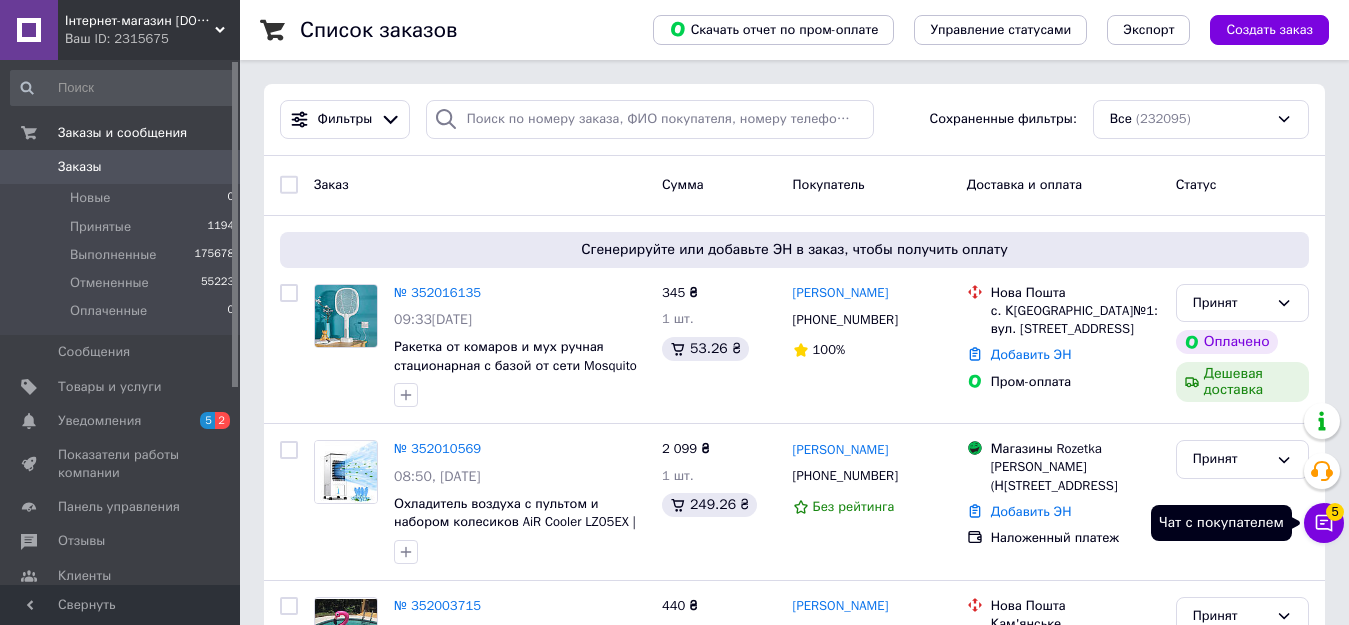 click 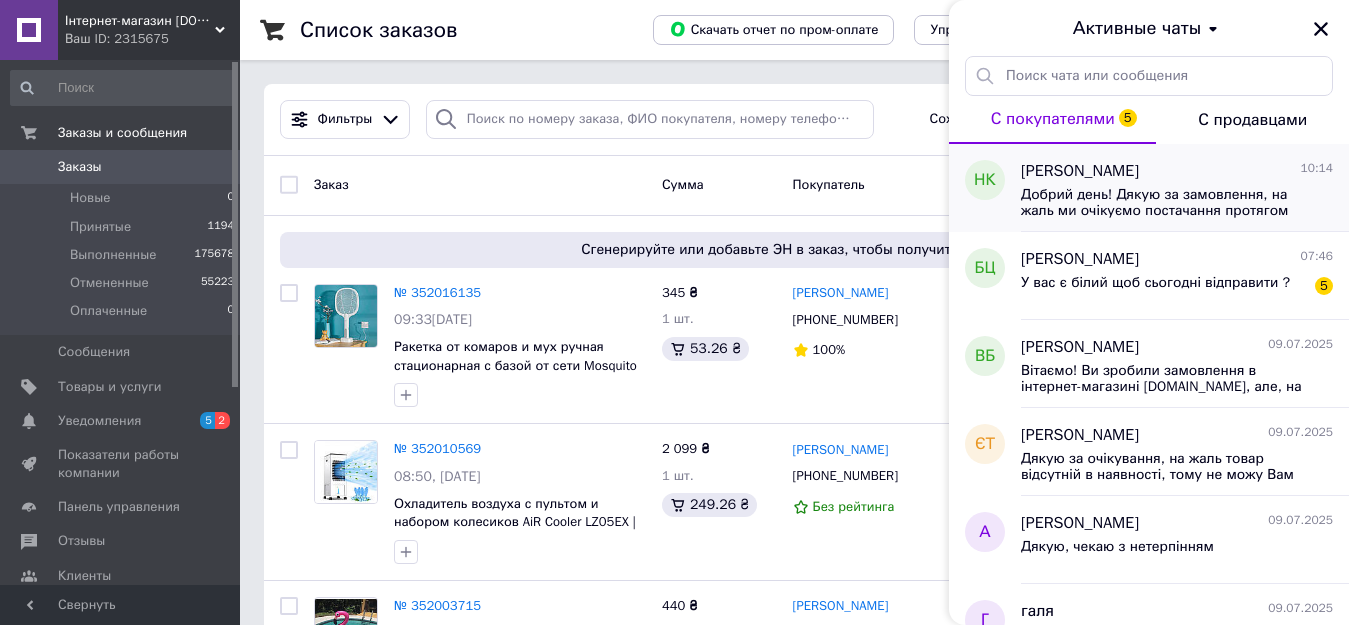 click on "Добрий день! Дякую за замовлення, на жаль ми очікуємо постачання протягом трьох днів обраного Вами товару. Вам об'єднати це замовлення з другим і відправити в один день, чи краще відправити поки лише одну Ракетку а другу після отримання постачання?" at bounding box center [1163, 203] 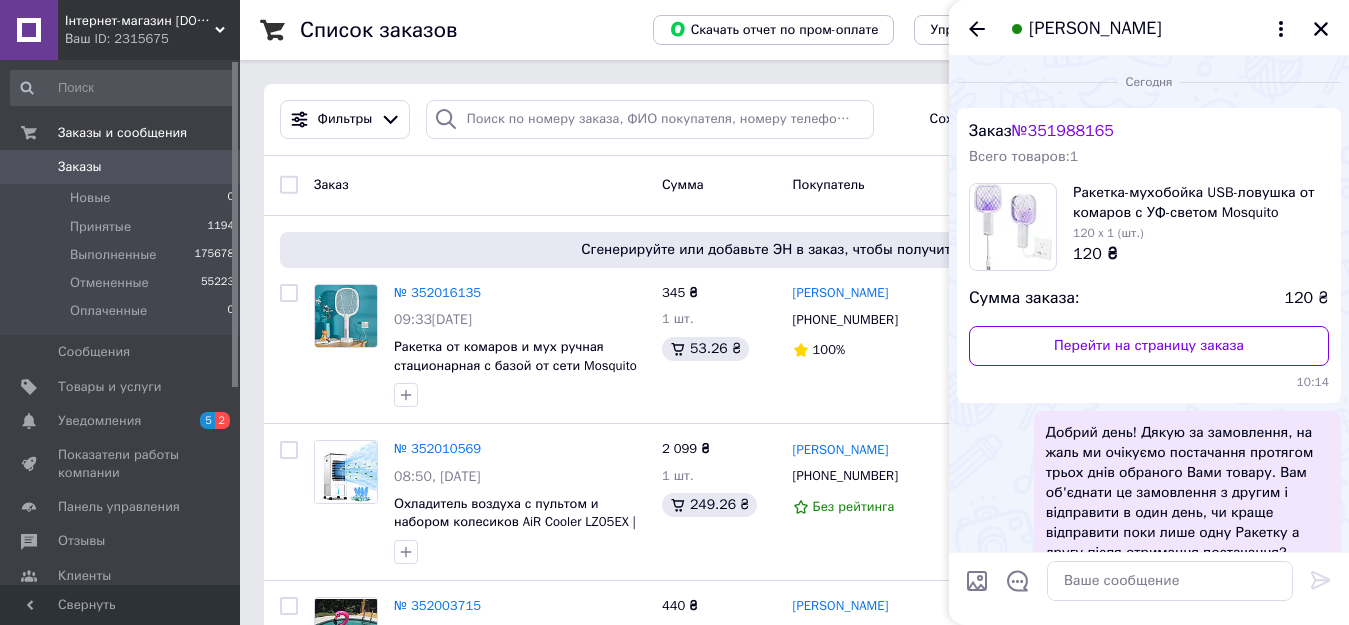 scroll, scrollTop: 52, scrollLeft: 0, axis: vertical 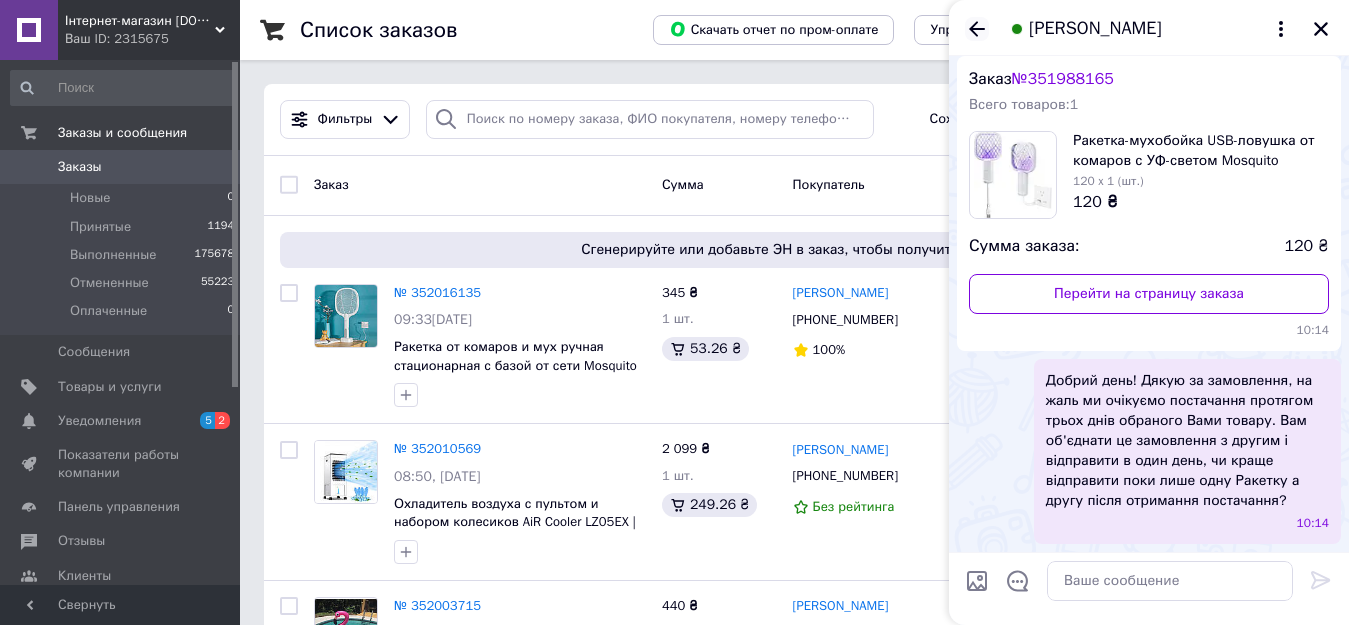 click 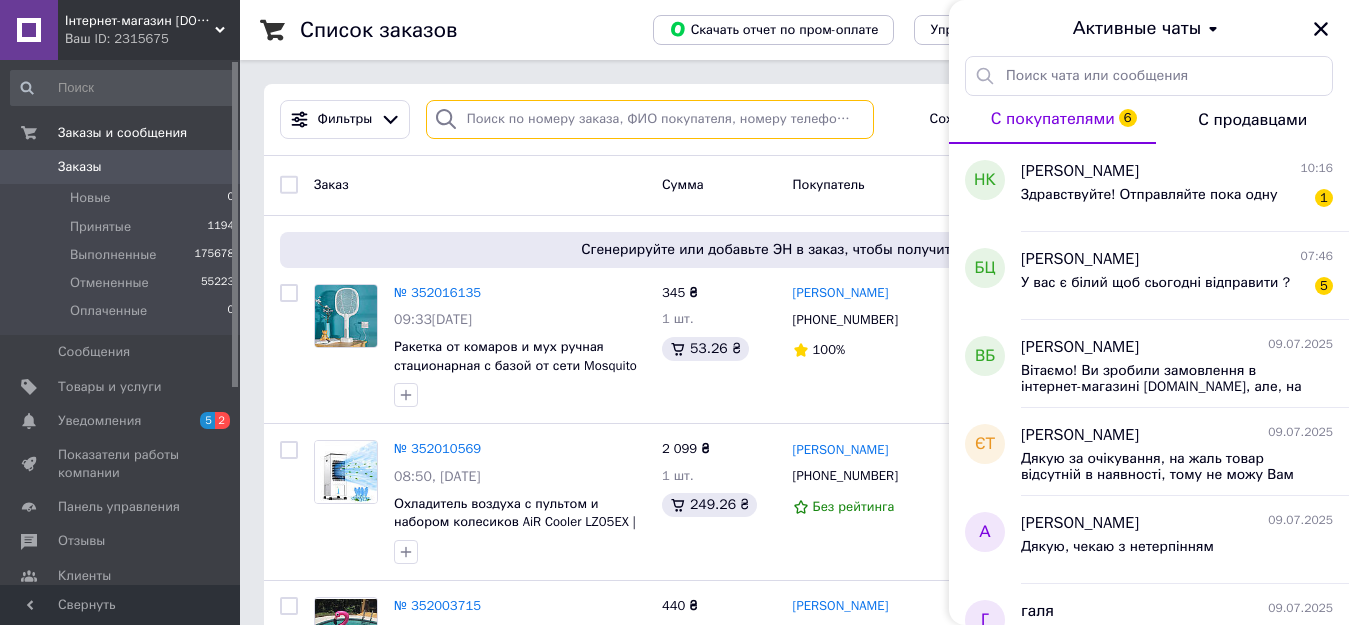 click at bounding box center [650, 119] 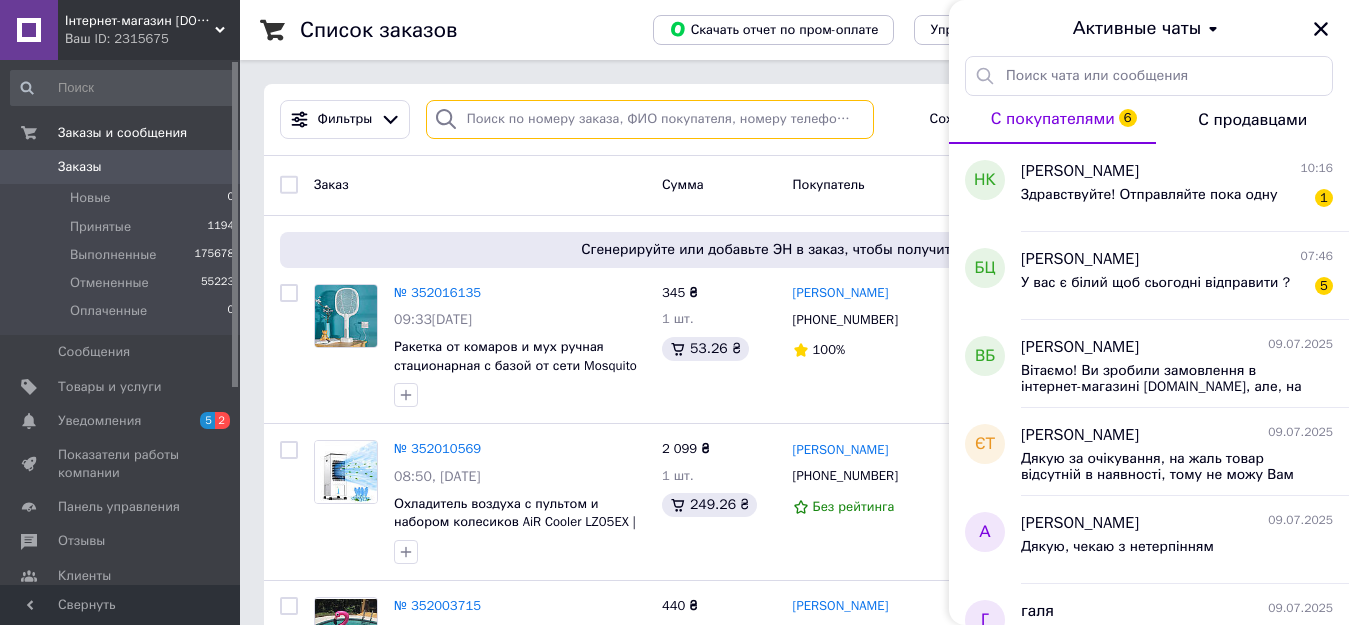paste on "351998808UA" 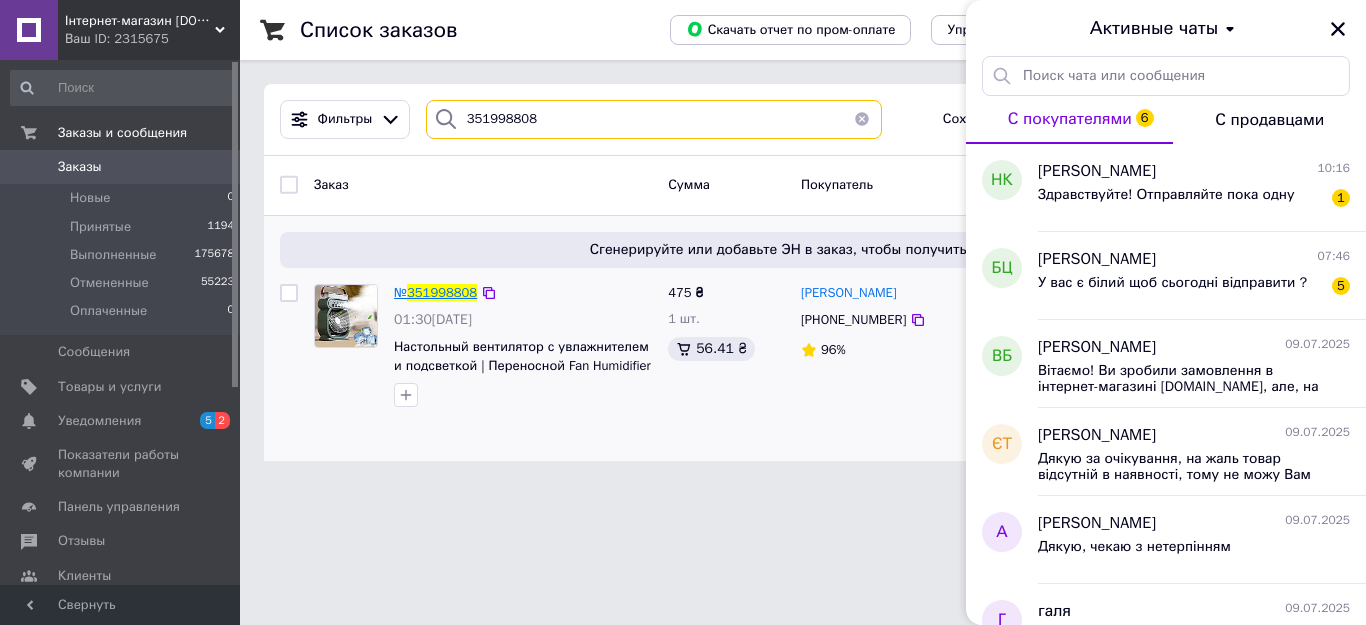 type on "351998808" 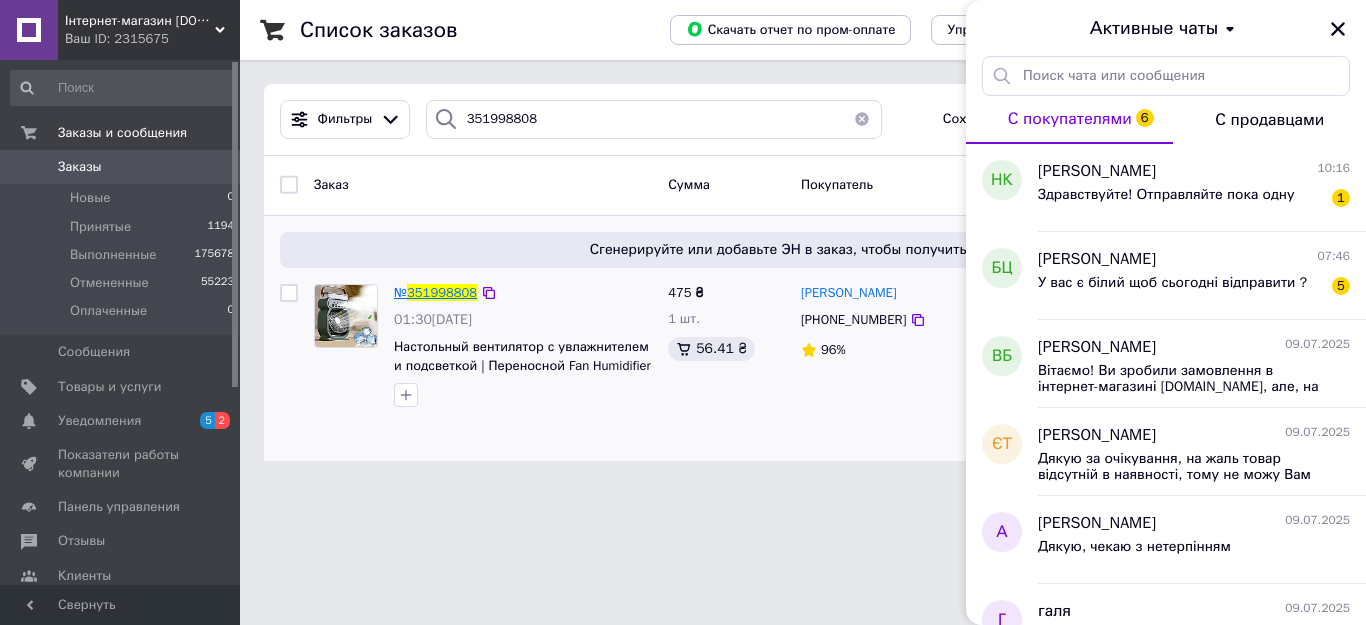 click on "351998808" at bounding box center [442, 292] 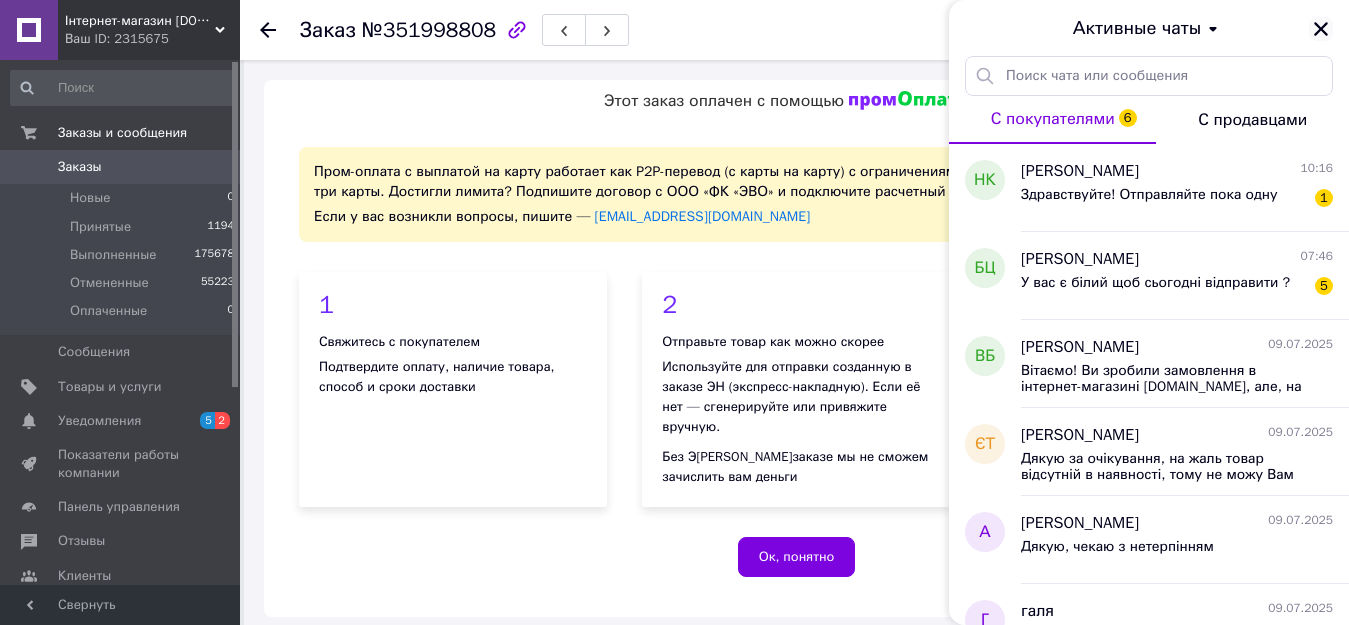 click 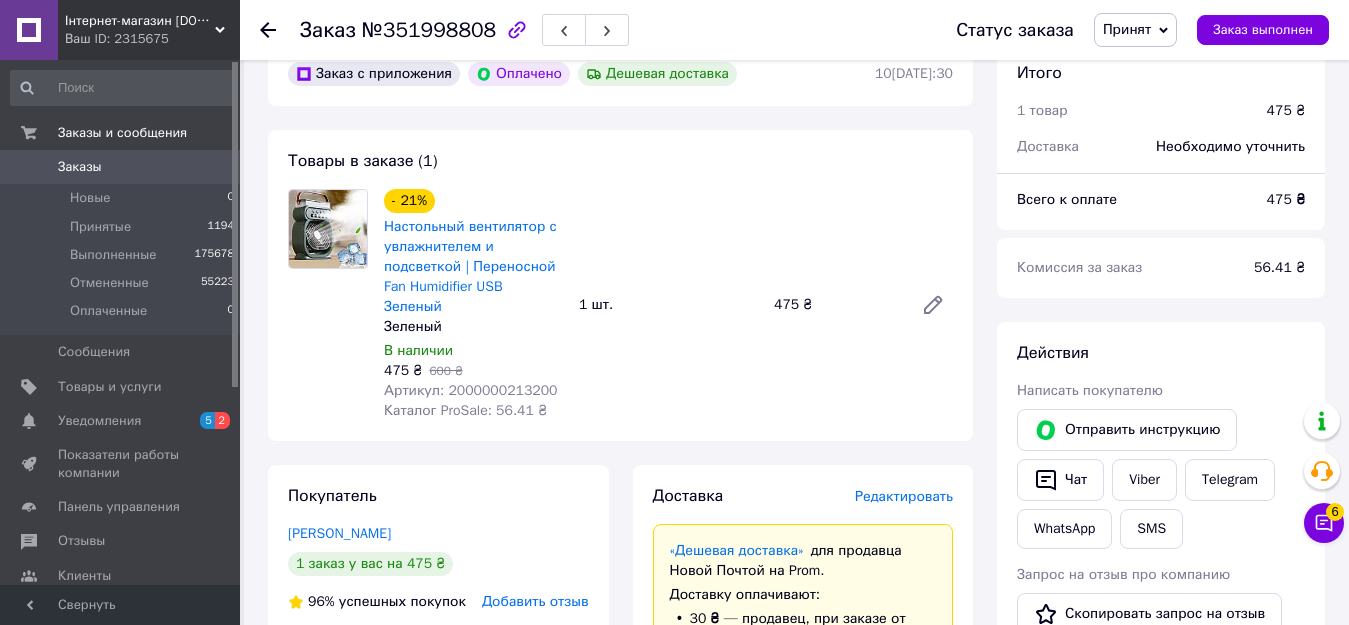 scroll, scrollTop: 600, scrollLeft: 0, axis: vertical 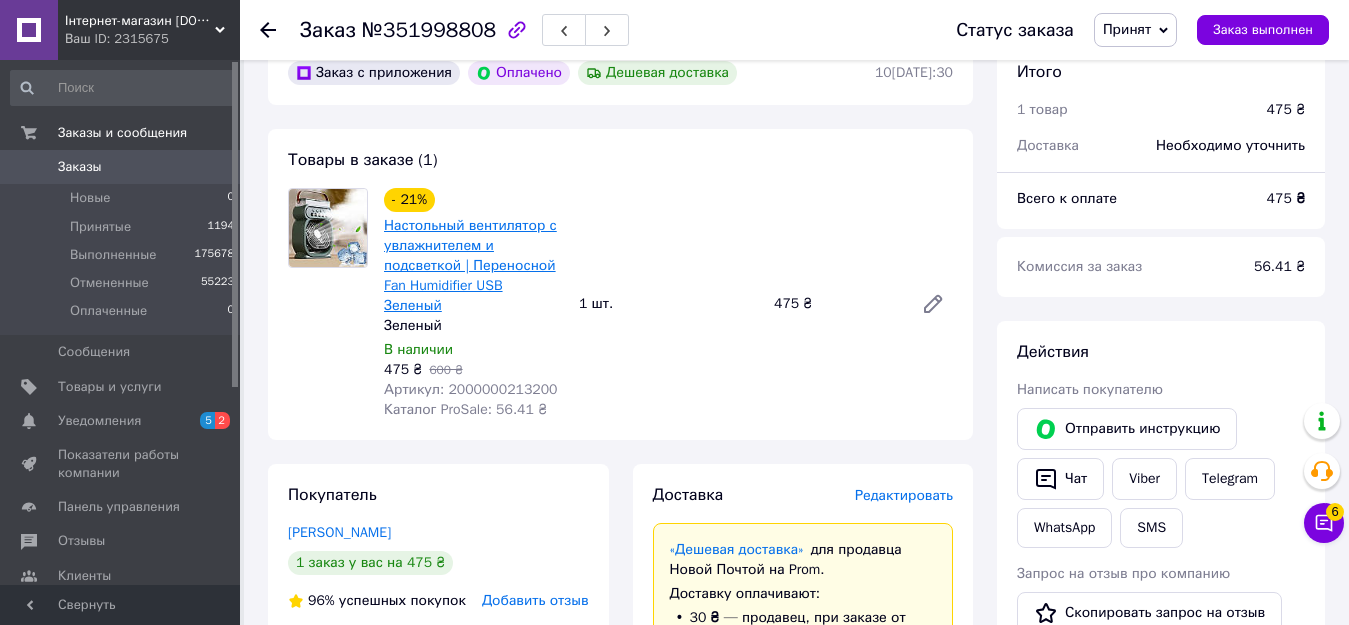 click on "Настольный вентилятор с увлажнителем и подсветкой | Переносной Fan Humidifier USB Зеленый" at bounding box center (470, 265) 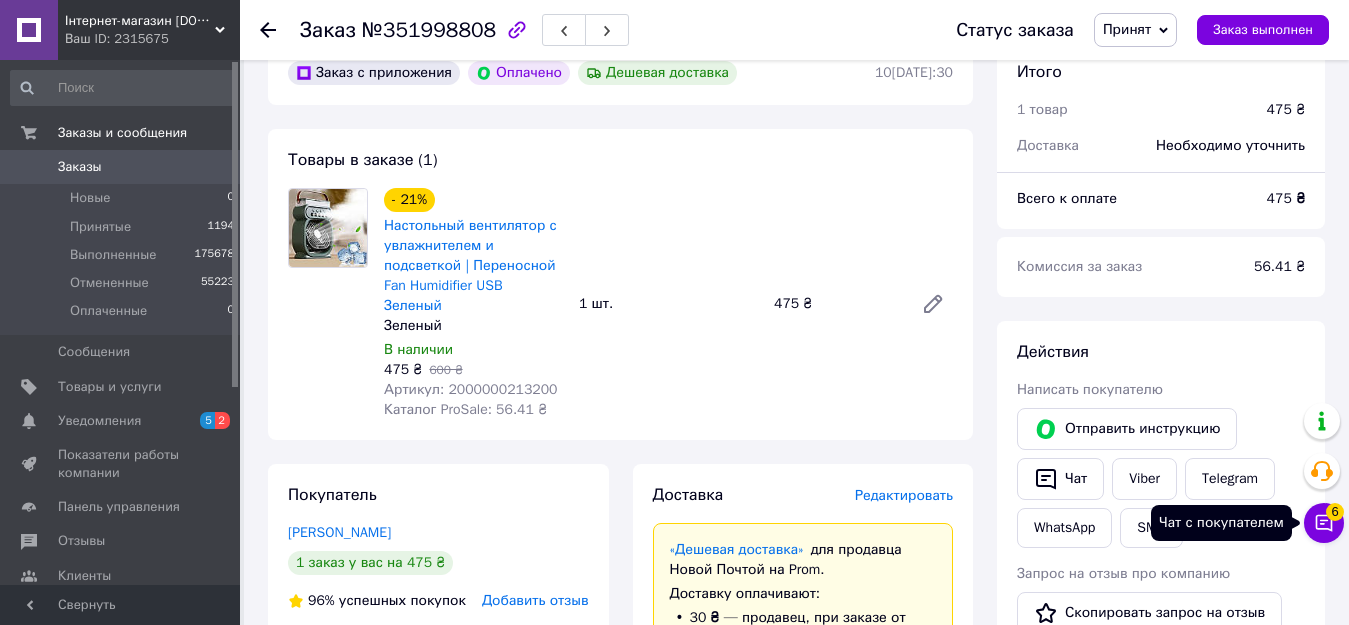 click 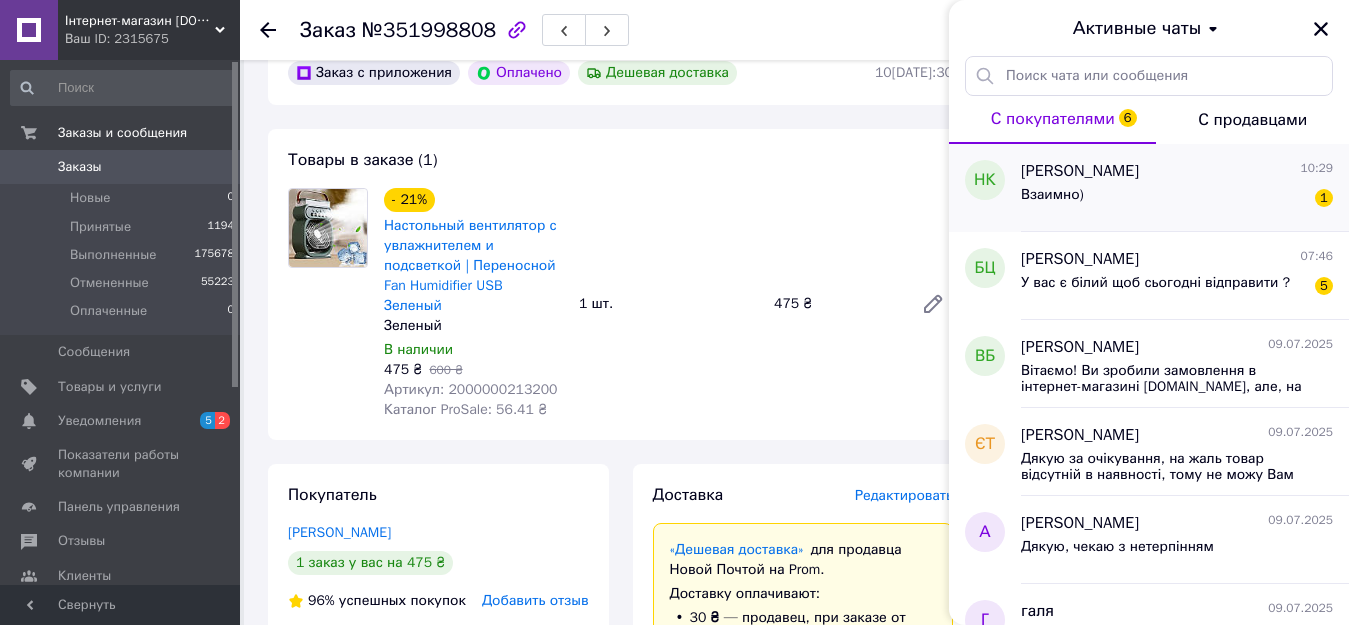 click on "[PERSON_NAME] 10:29" at bounding box center [1177, 171] 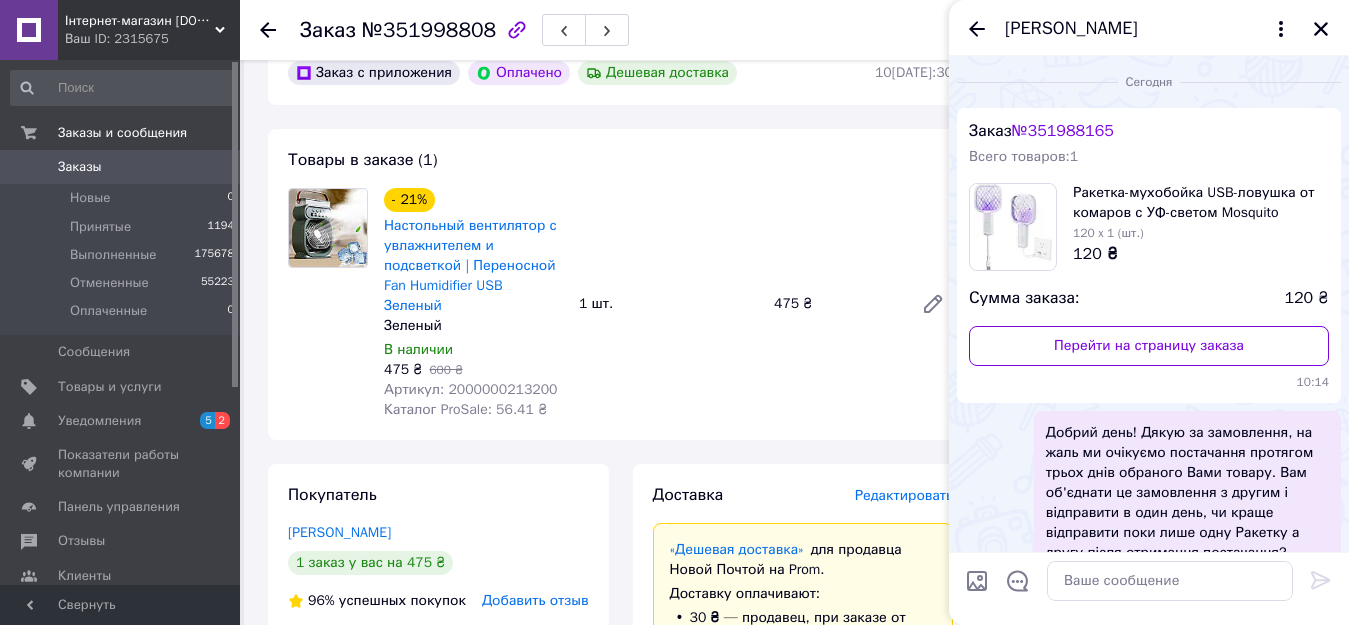 scroll, scrollTop: 347, scrollLeft: 0, axis: vertical 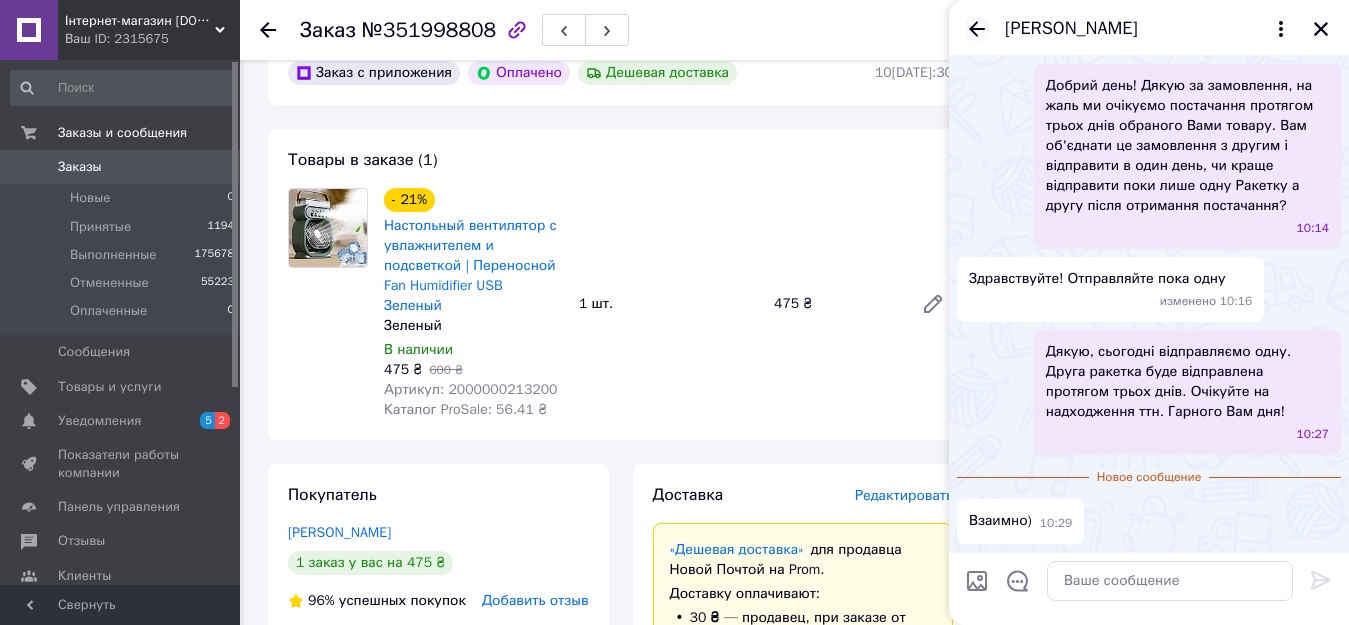 click 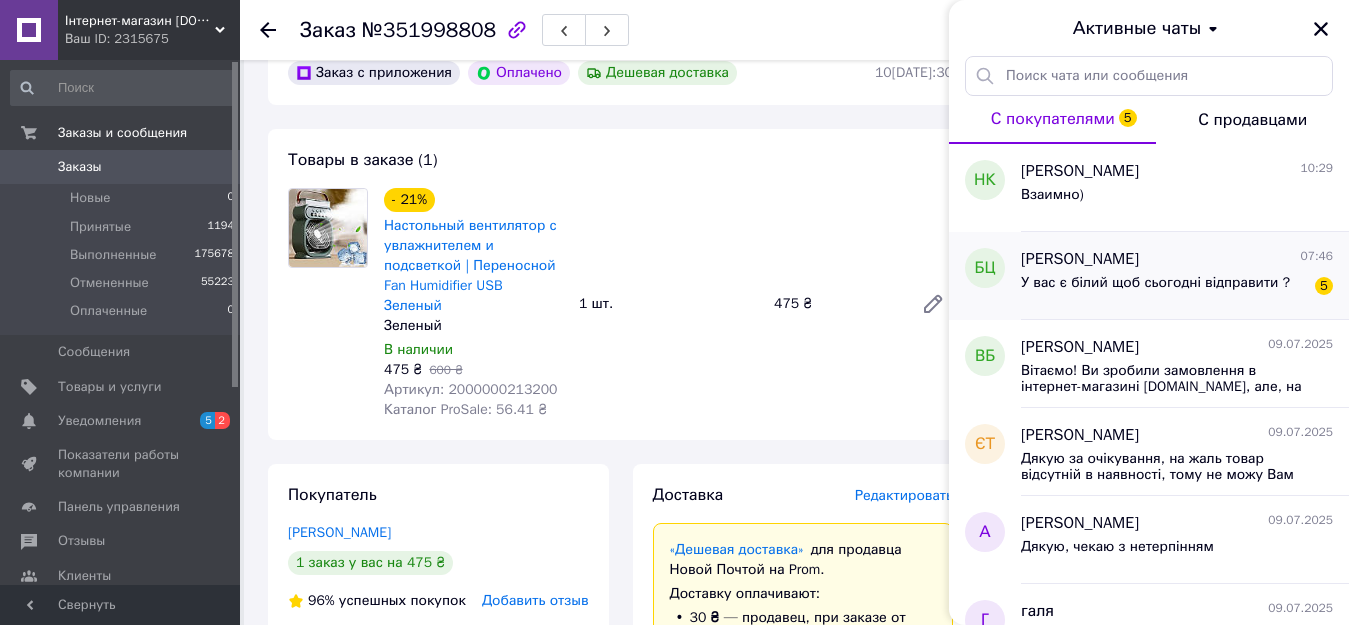 click on "У вас є білий щоб сьогодні відправити ?" at bounding box center [1155, 283] 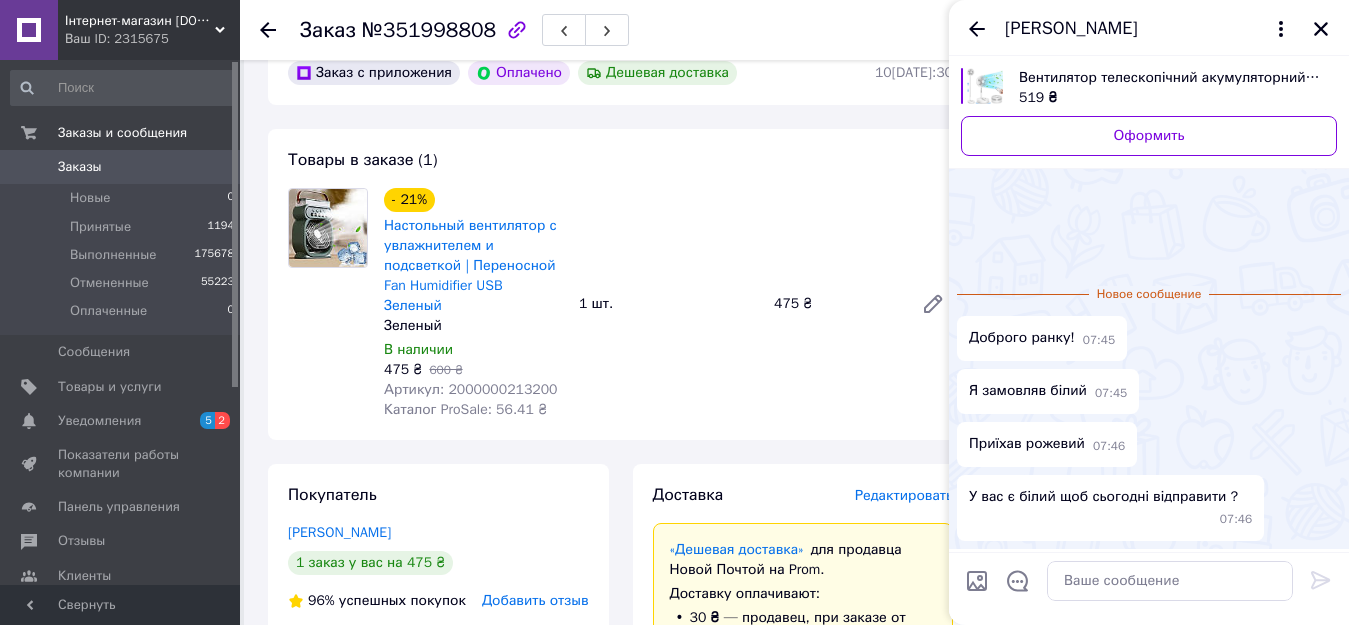 scroll, scrollTop: 70, scrollLeft: 0, axis: vertical 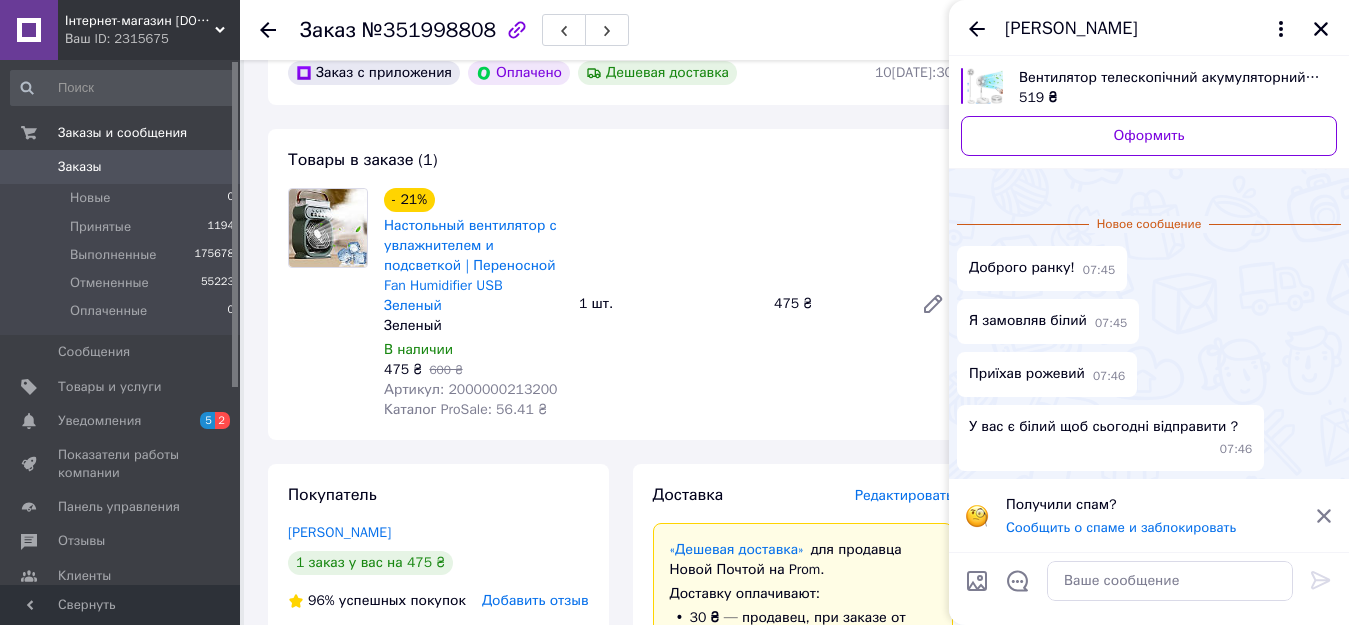 click 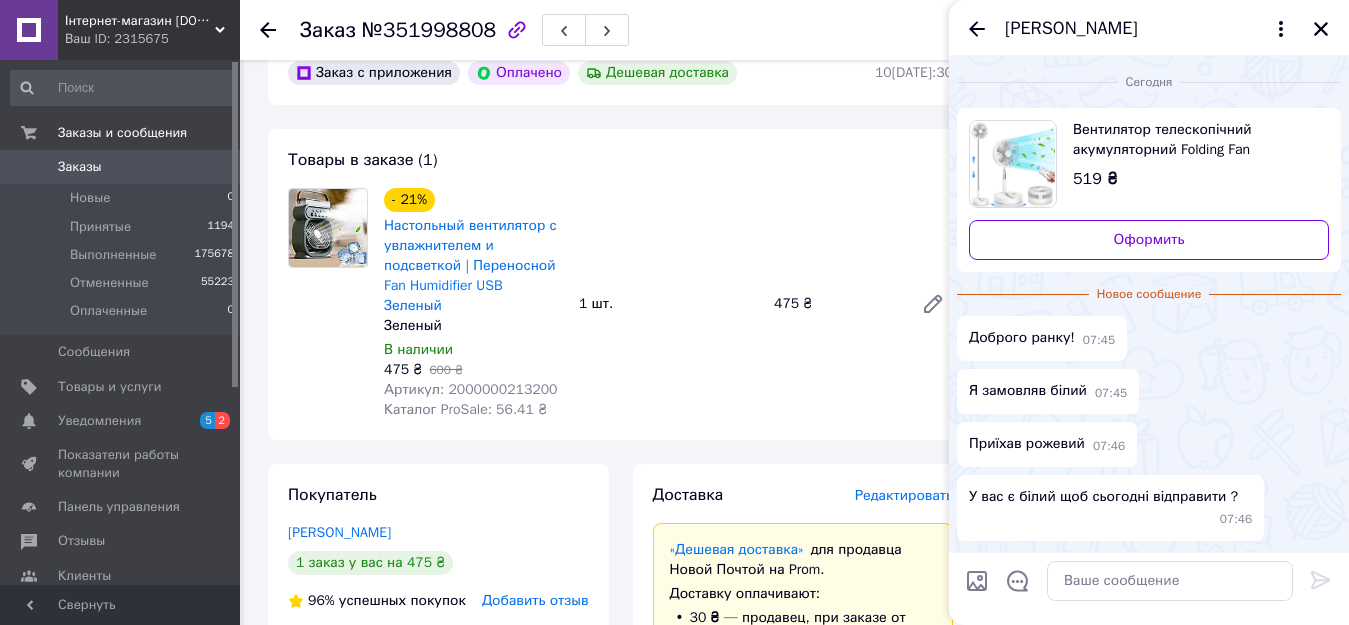 scroll, scrollTop: 0, scrollLeft: 0, axis: both 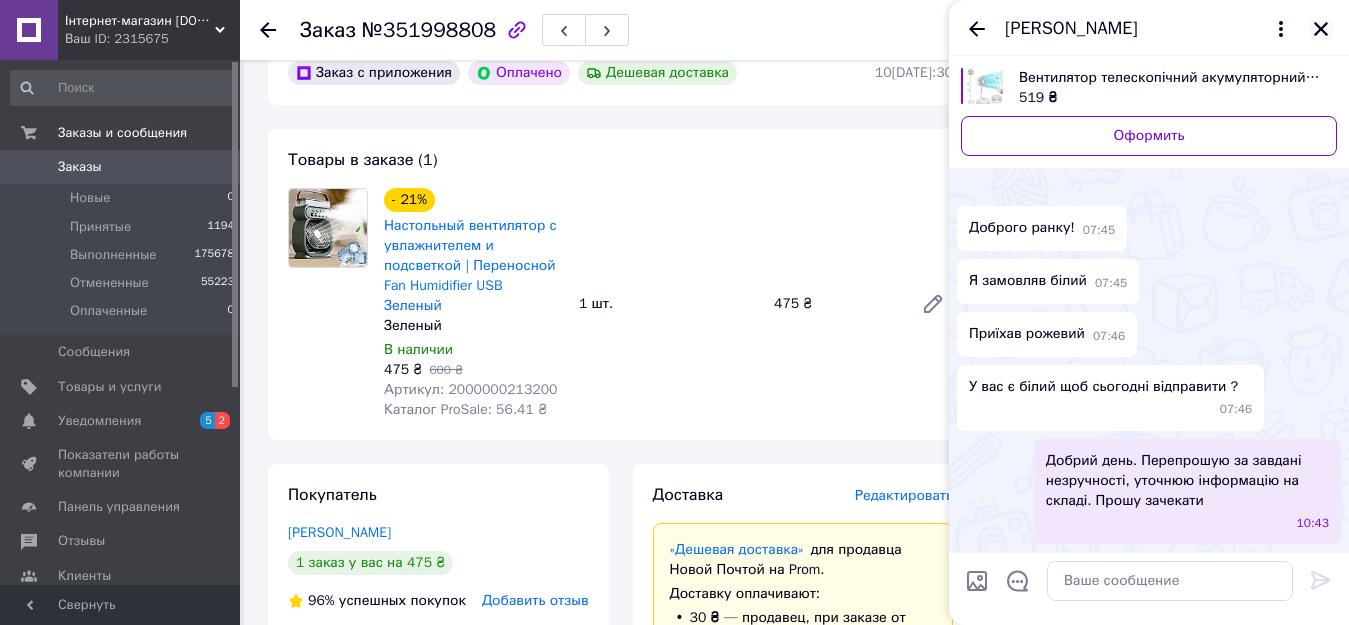click 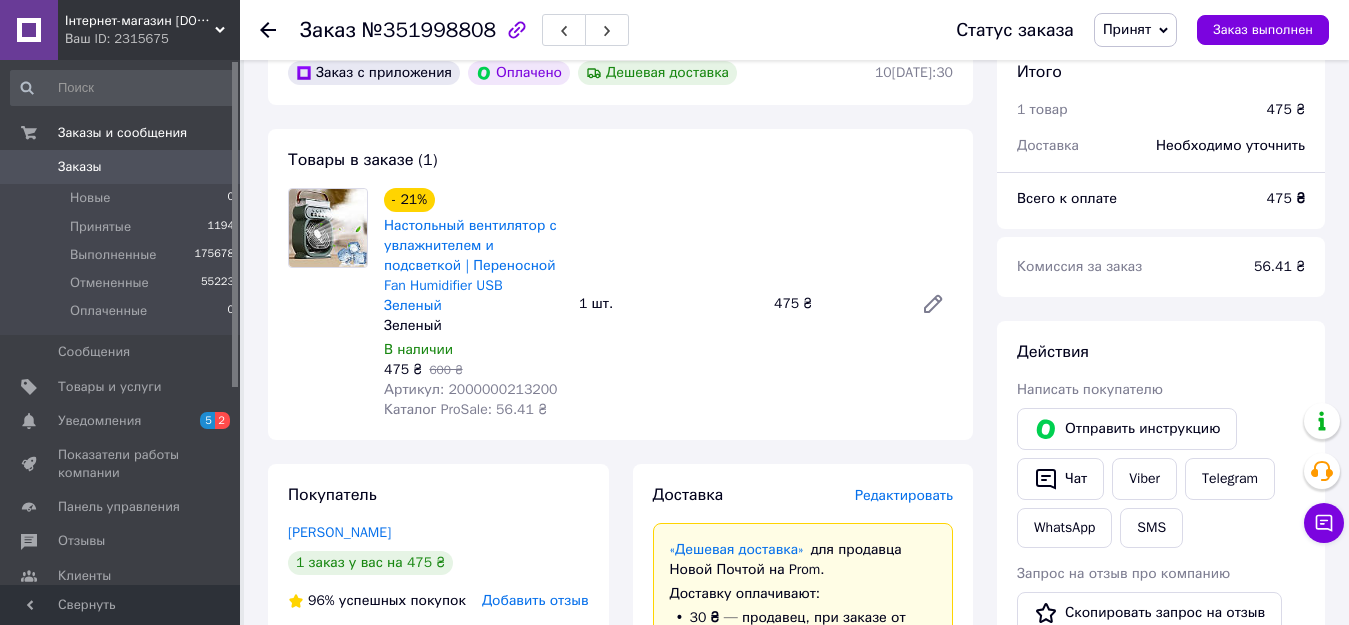 click on "Заказы" at bounding box center (121, 167) 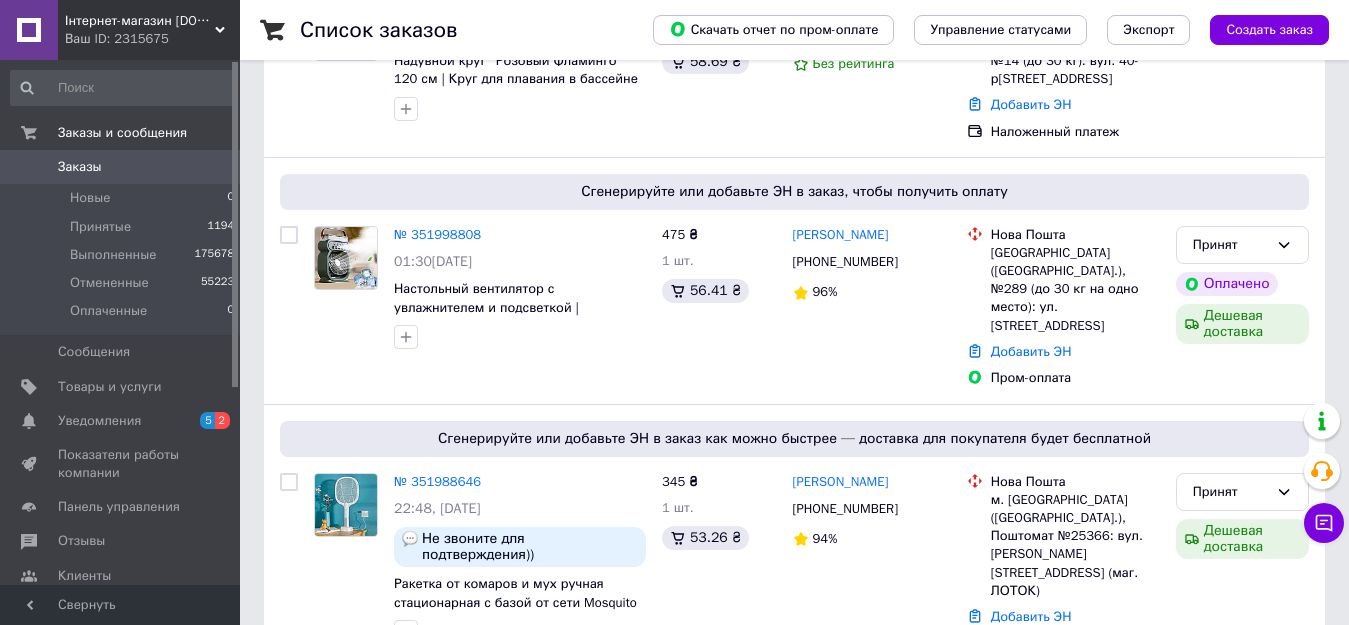 scroll, scrollTop: 0, scrollLeft: 0, axis: both 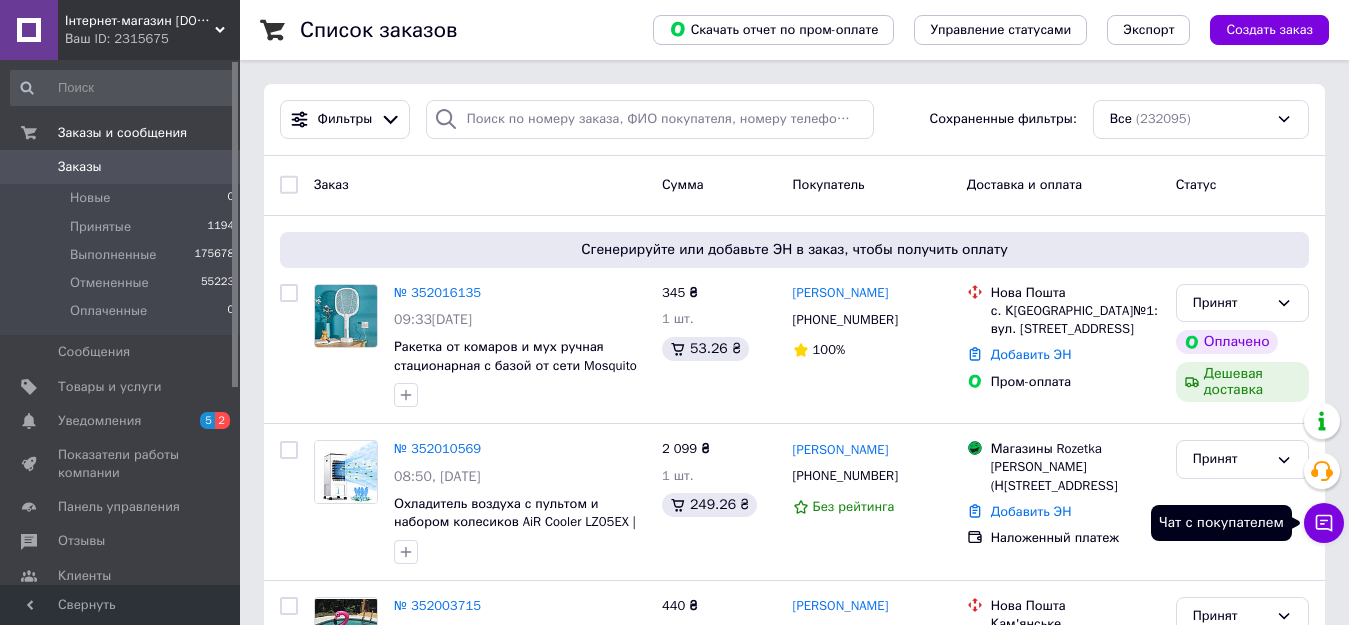 click 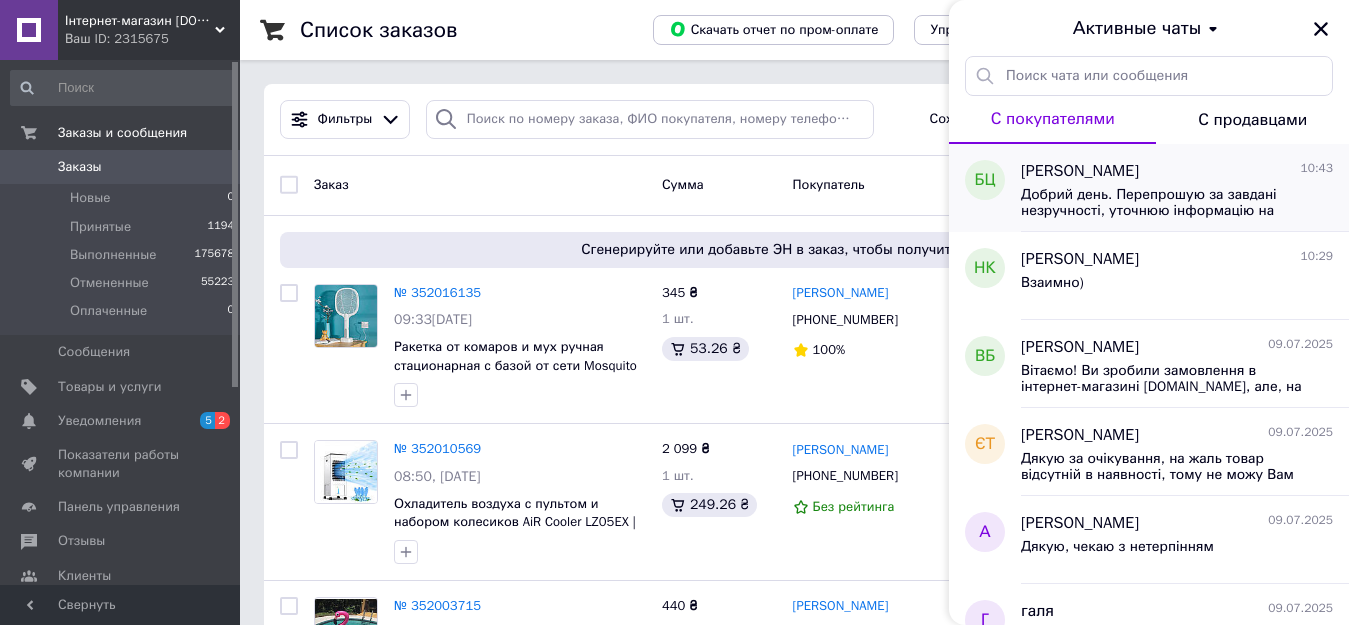 click on "Добрий день. Перепрошую за завдані незручності, уточнюю інформацію на складі. Прошу зачекати" at bounding box center (1163, 203) 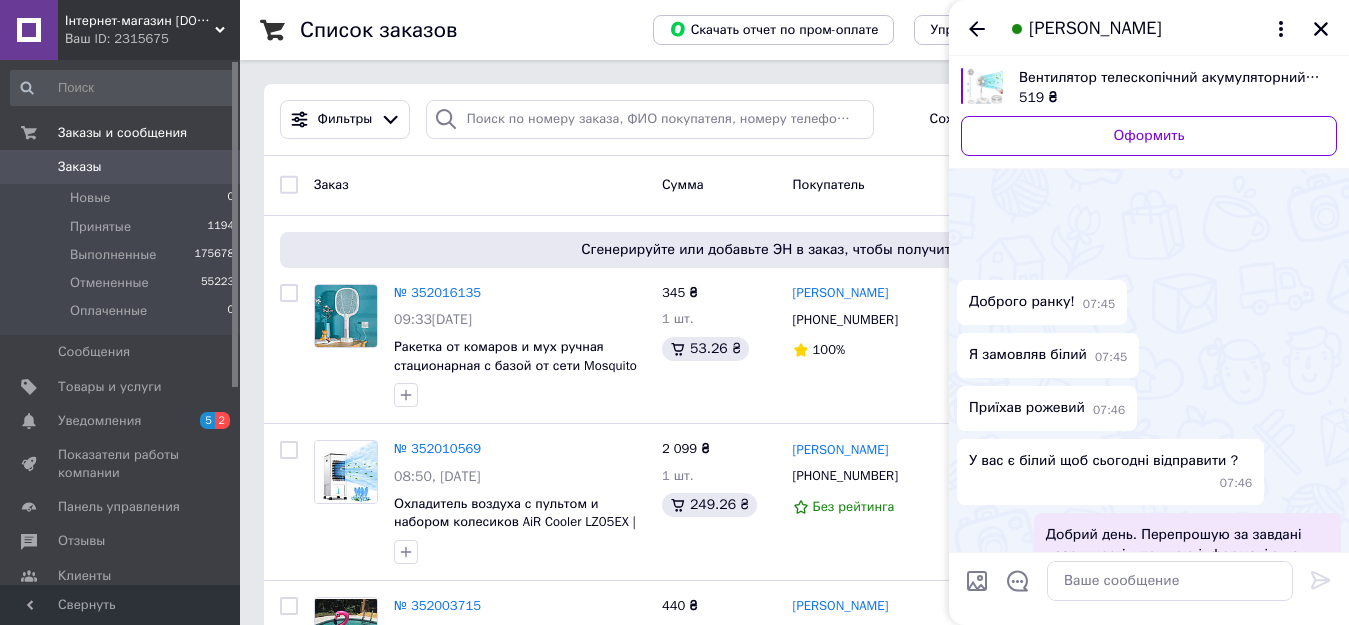 scroll, scrollTop: 74, scrollLeft: 0, axis: vertical 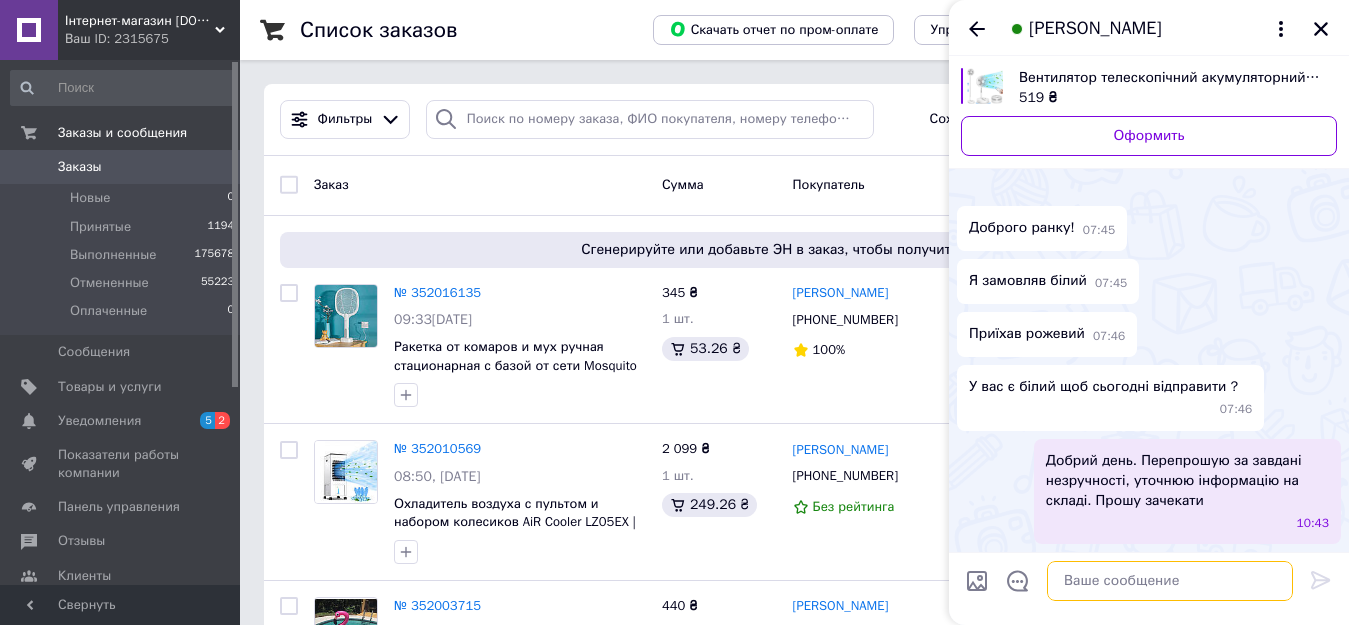 click at bounding box center (1170, 581) 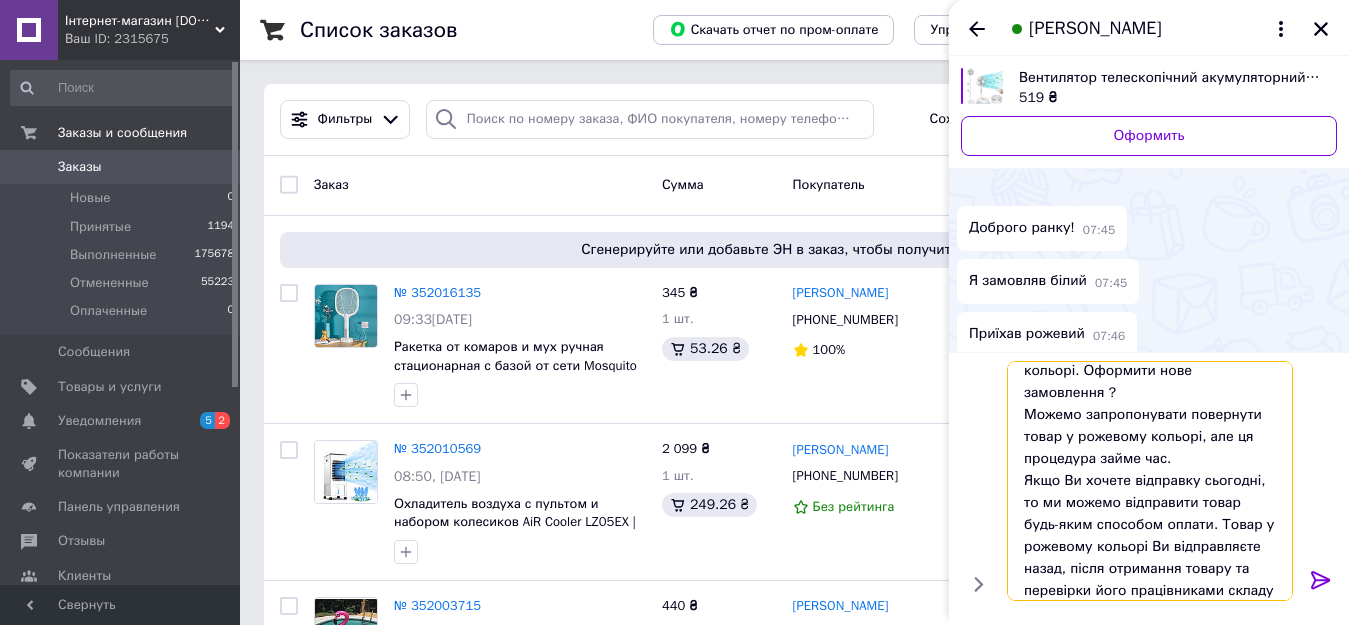 scroll, scrollTop: 76, scrollLeft: 0, axis: vertical 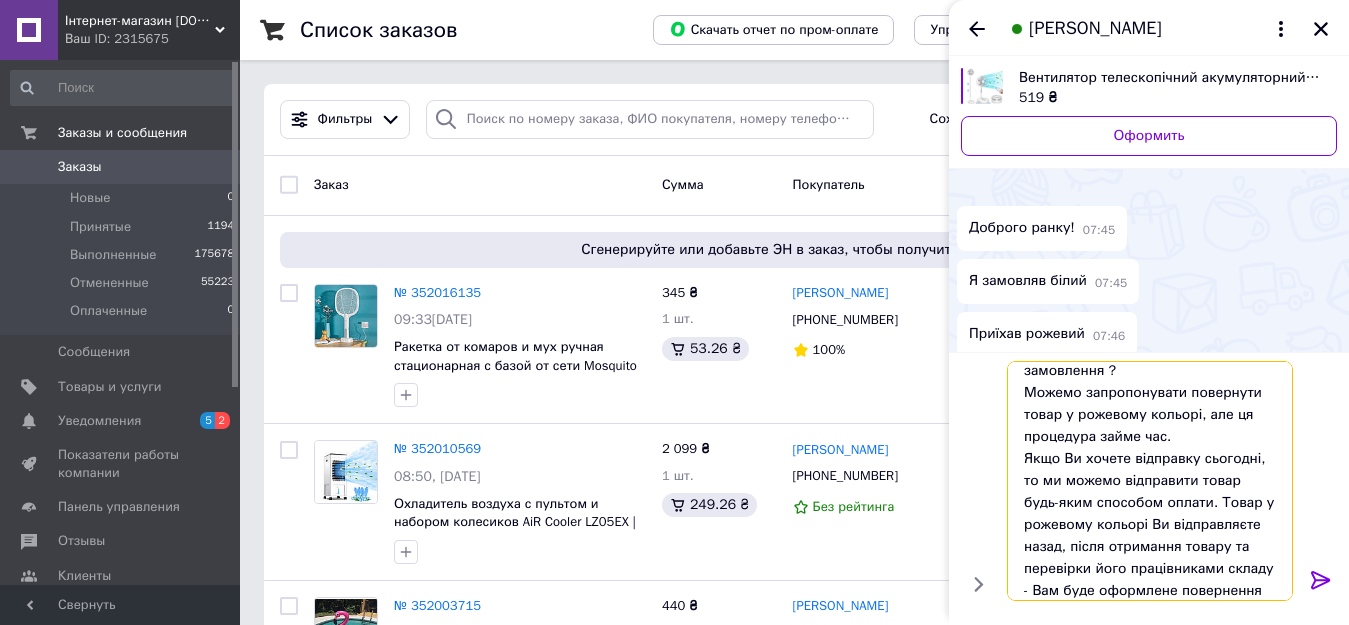 type on "Нам повідомили, що зможемо сьогодні відправити у білому кольорі. Оформити нове замовлення ?
Можемо запропонувати повернути товар у рожевому кольорі, але ця процедура займе час.
Якщо Ви хочете відправку сьогодні, то ми можемо відправити товар будь-яким способом оплати. Товар у рожевому кольорі Ви відправляєте назад, після отримання товару та перевірки його працівниками складу - Вам буде оформлене повернення коштів на карту." 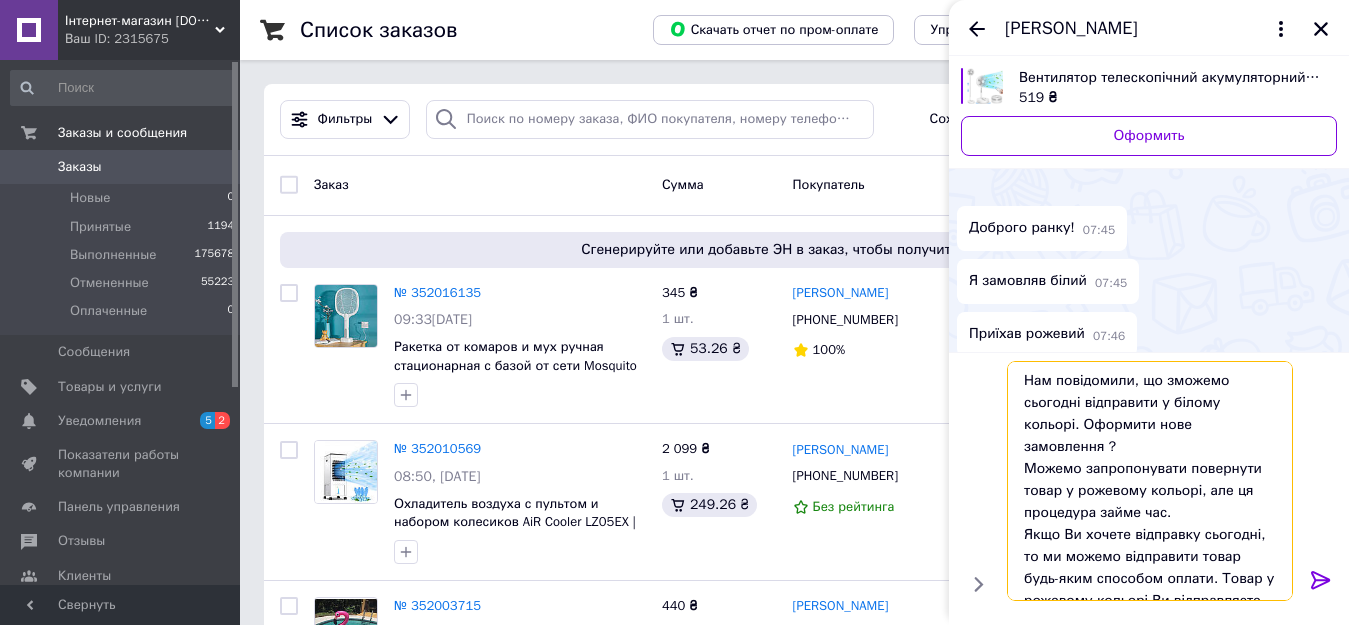 scroll, scrollTop: 86, scrollLeft: 0, axis: vertical 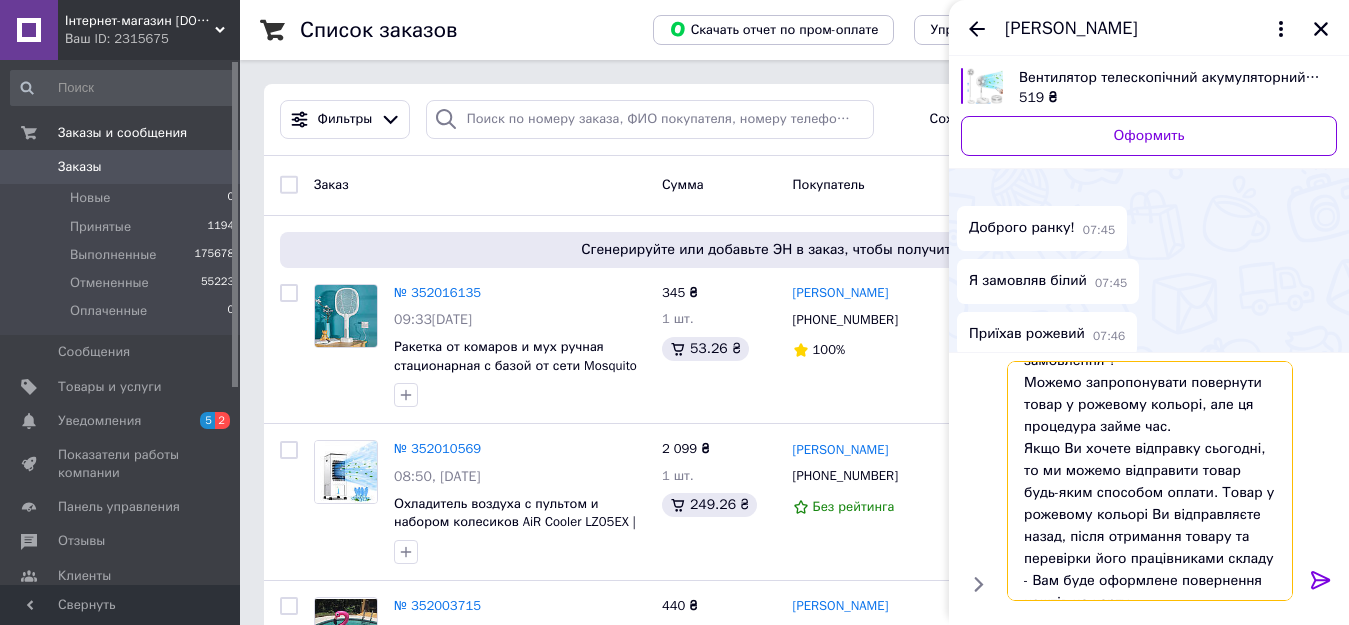 type 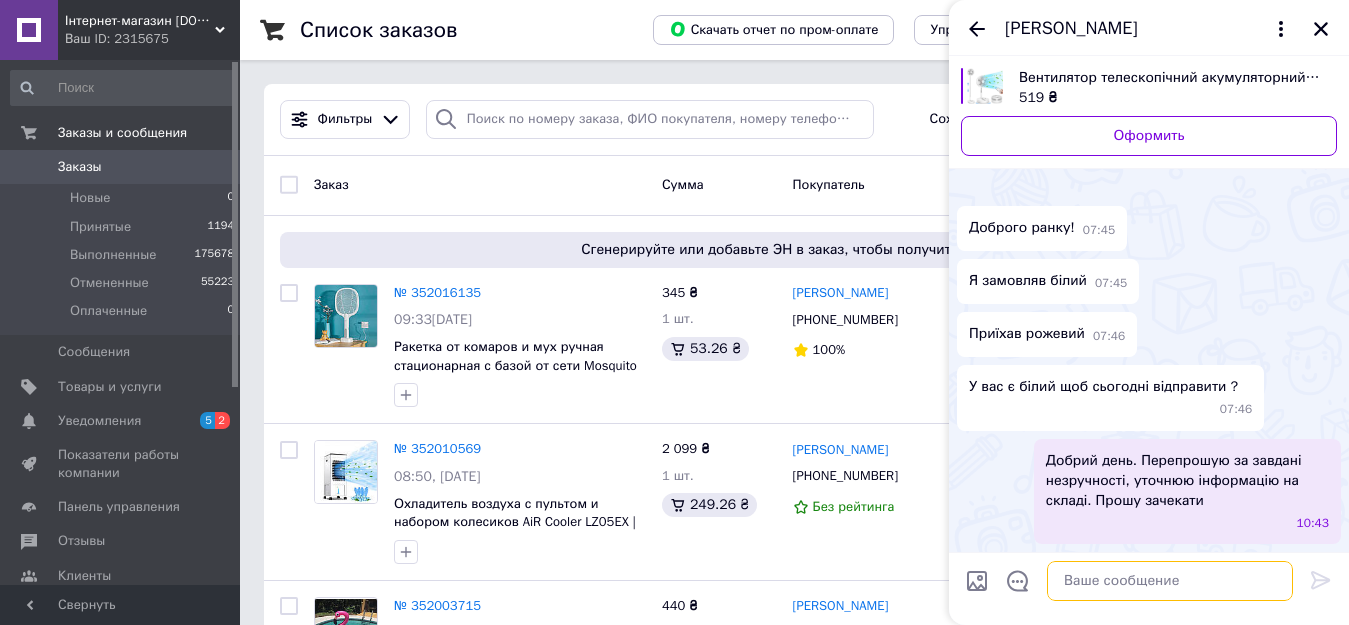 scroll, scrollTop: 0, scrollLeft: 0, axis: both 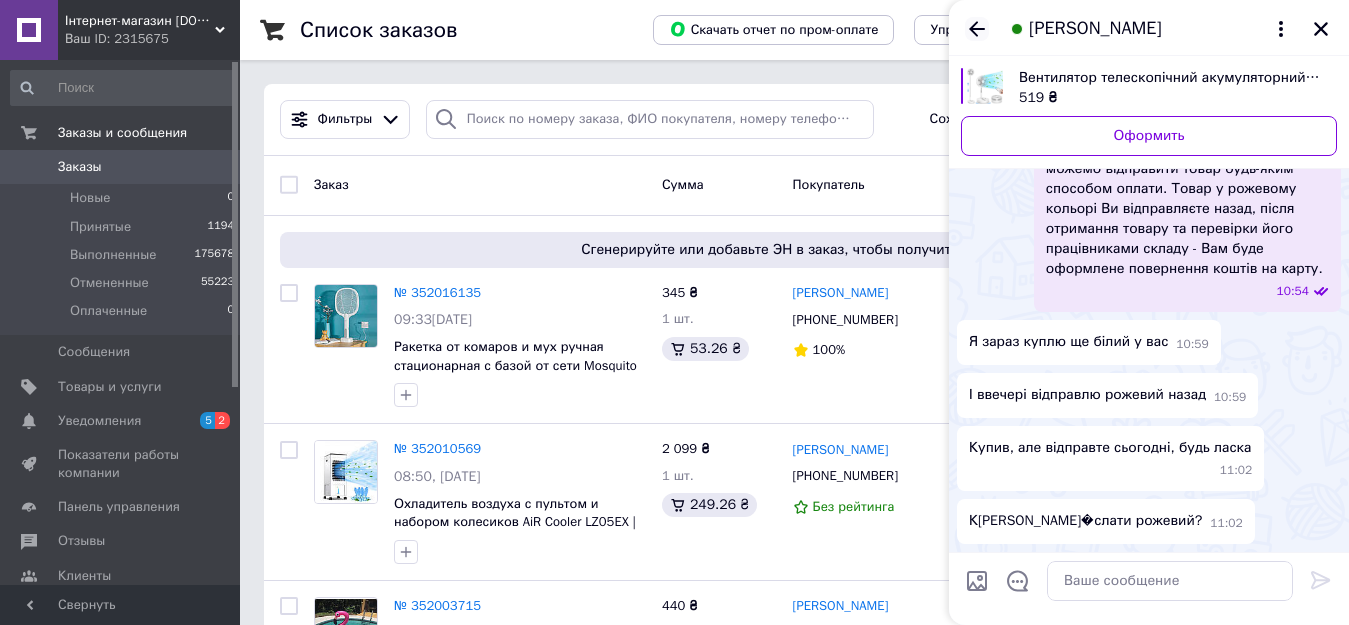 click 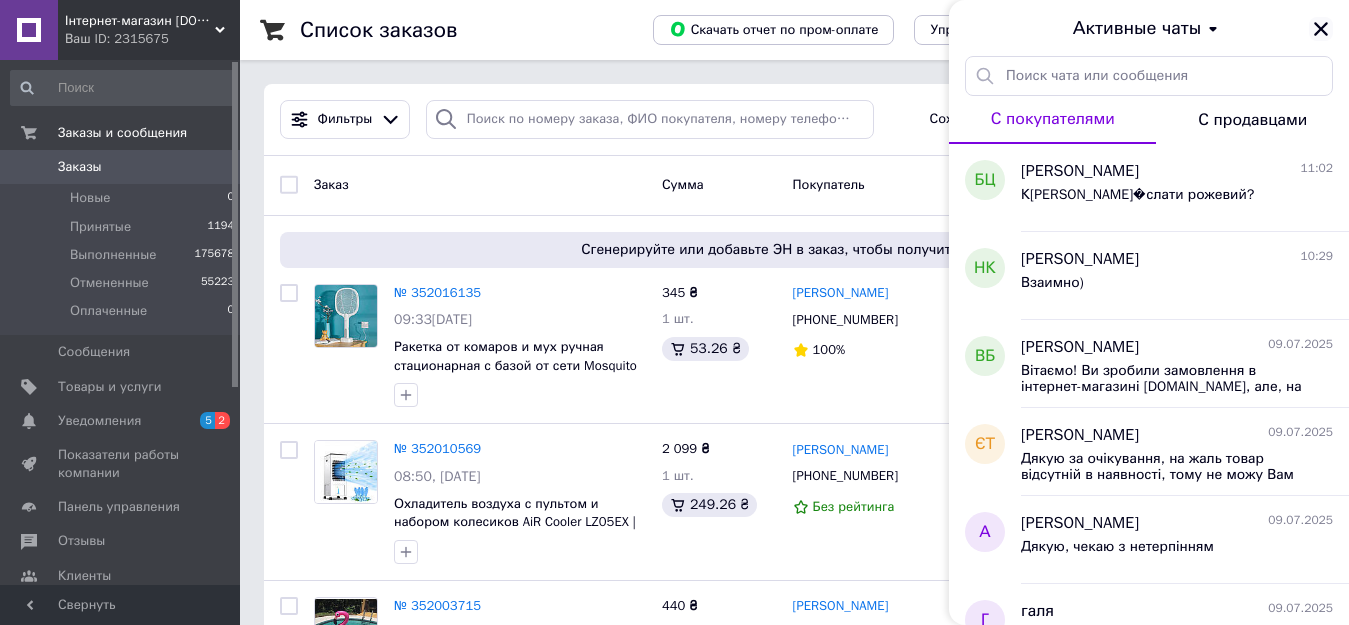 click 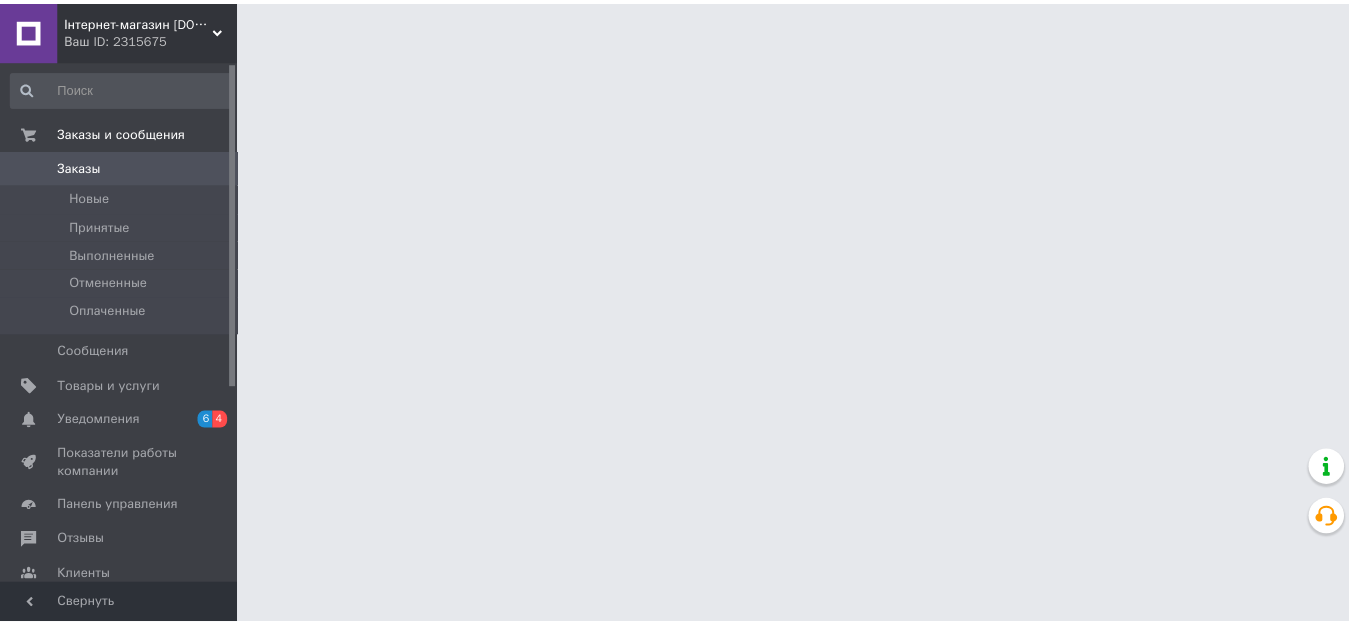 scroll, scrollTop: 0, scrollLeft: 0, axis: both 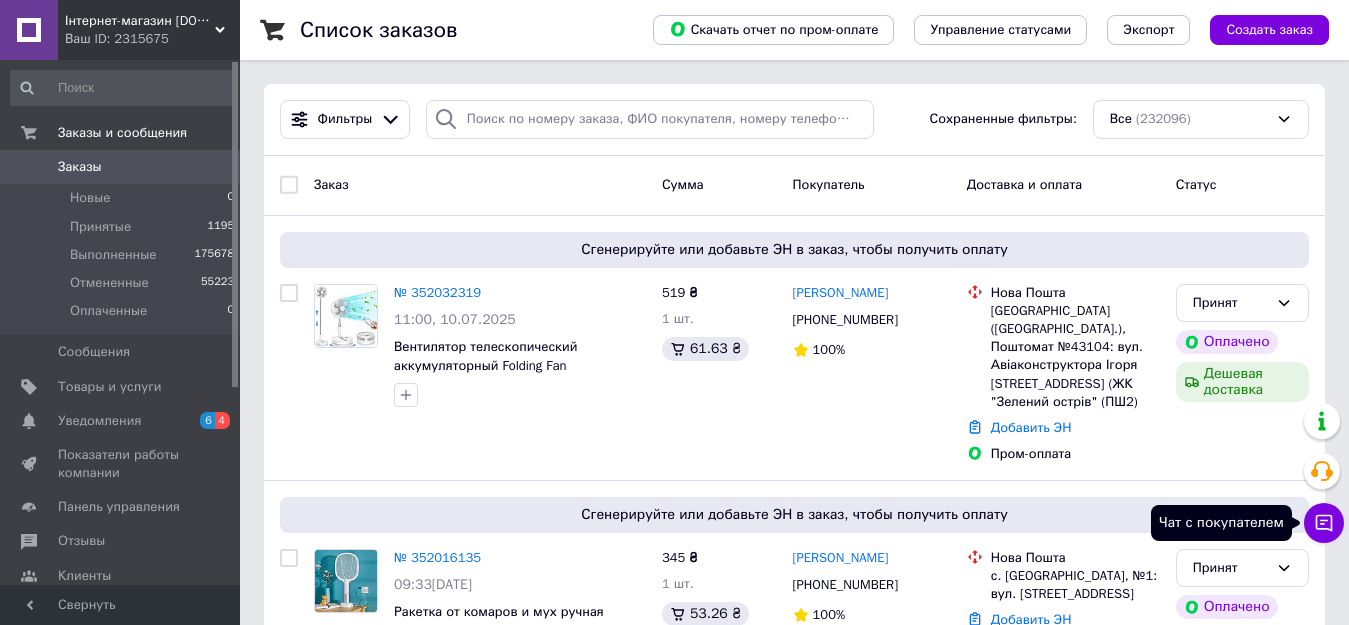 click 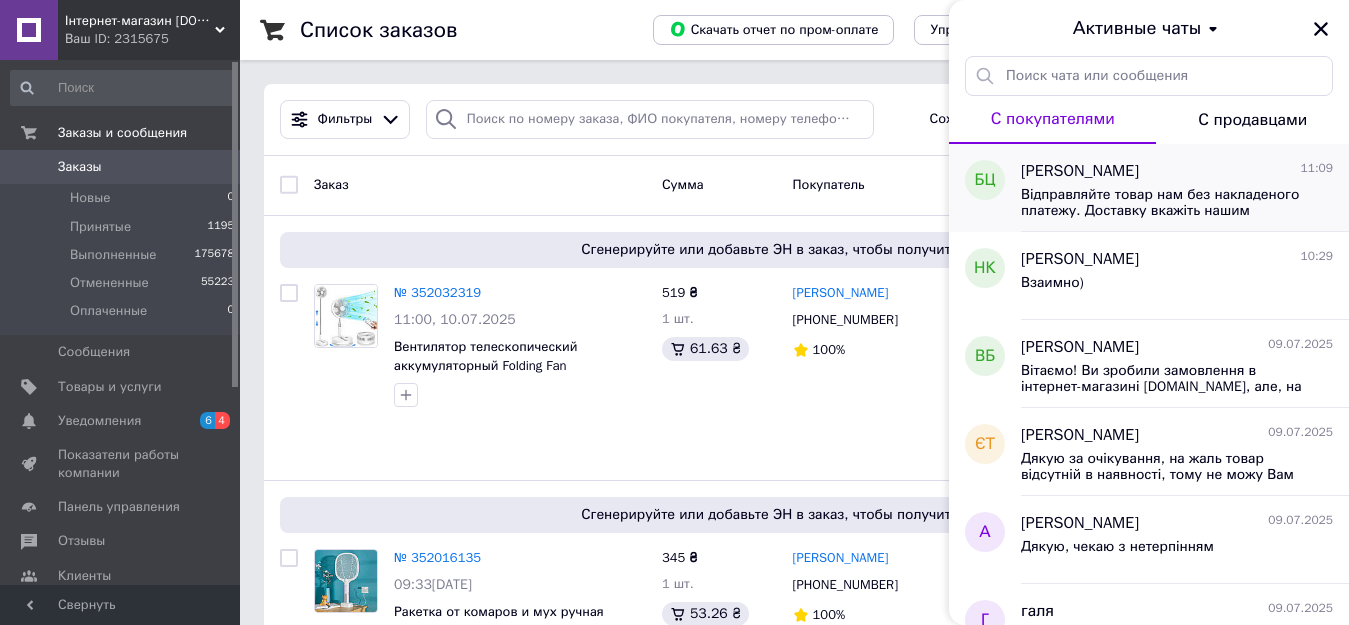 click on "Відправляйте товар нам без накладеного платежу. Доставку вкажіть нашим коштом. Посилки від пошти отримуємо 3 рази на тиждень.  Склад огляне товар, надасть інформацію, оформимо переказ коштів на Вашу банківську карту. Вкажіть, будь ласка, номер карти та отримувача по карті.
Нова Пошта
м. Одеса, відділення №2
Отримувач Шиманський Д. В.
+380635198409" at bounding box center (1163, 203) 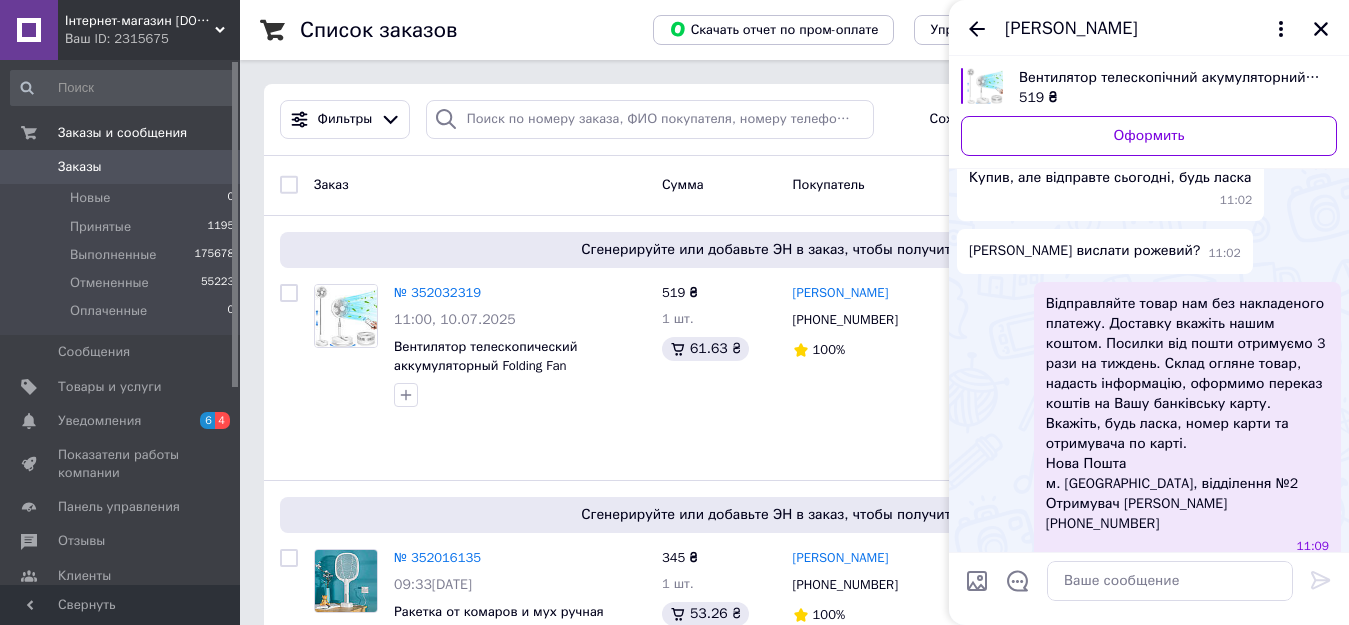 scroll, scrollTop: 842, scrollLeft: 0, axis: vertical 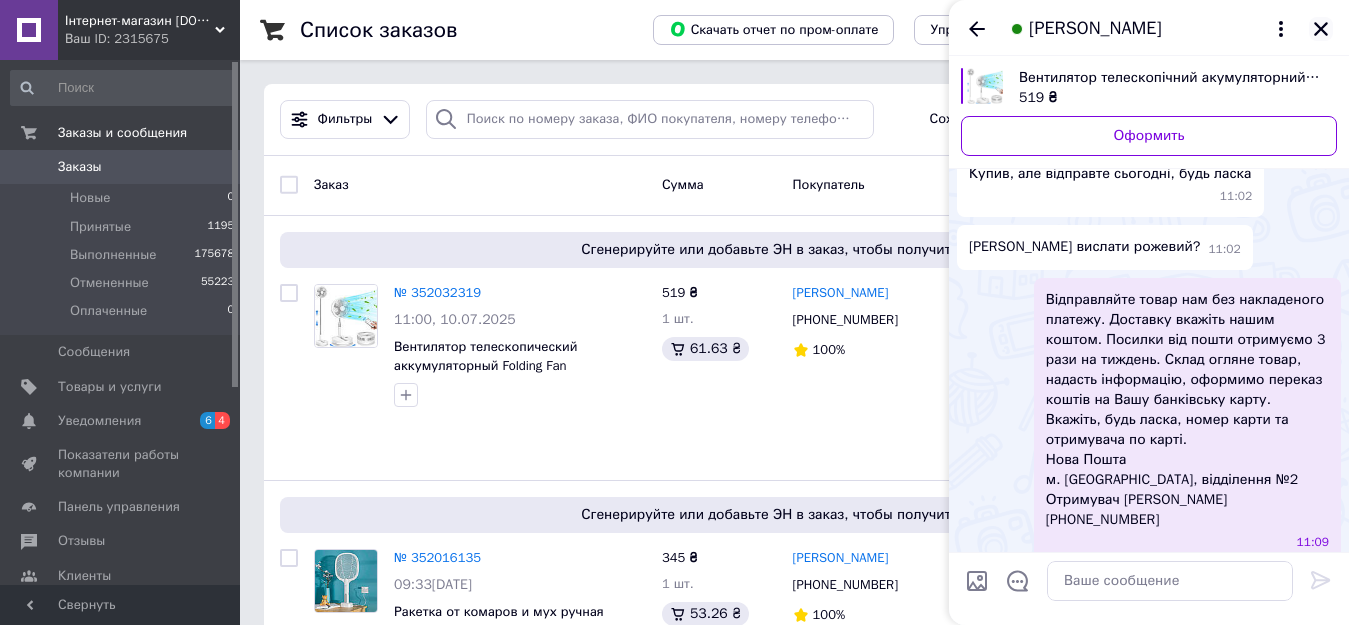 click 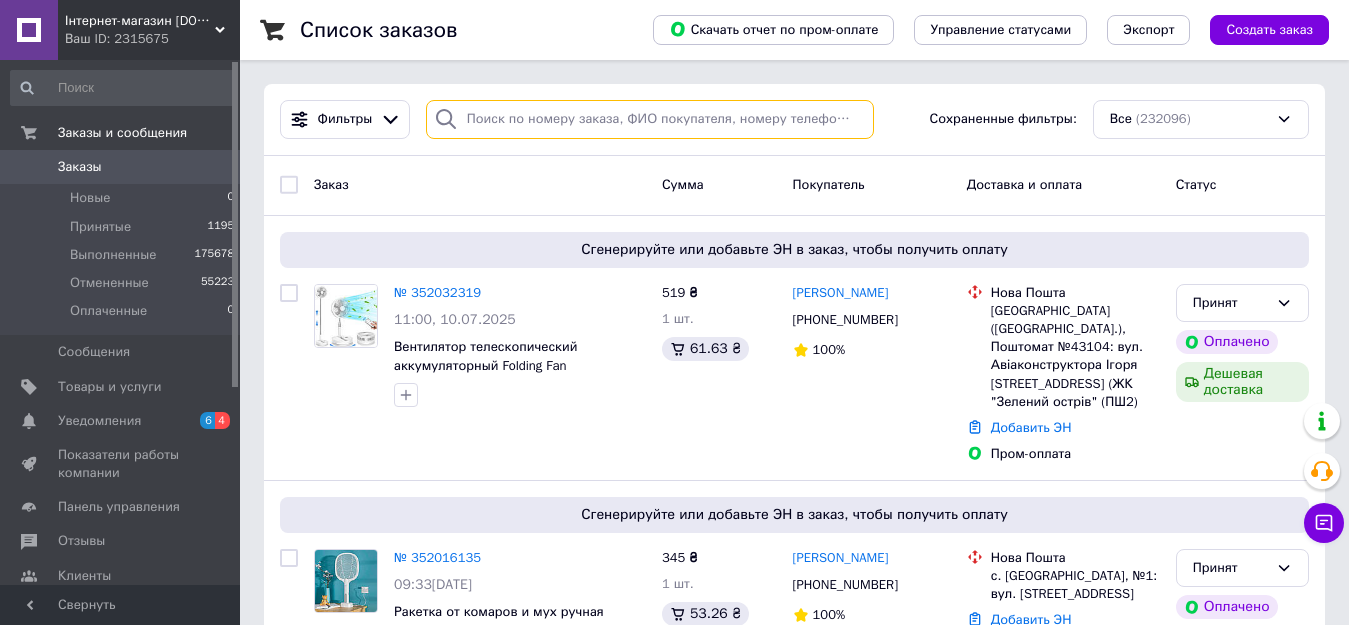 click at bounding box center [650, 119] 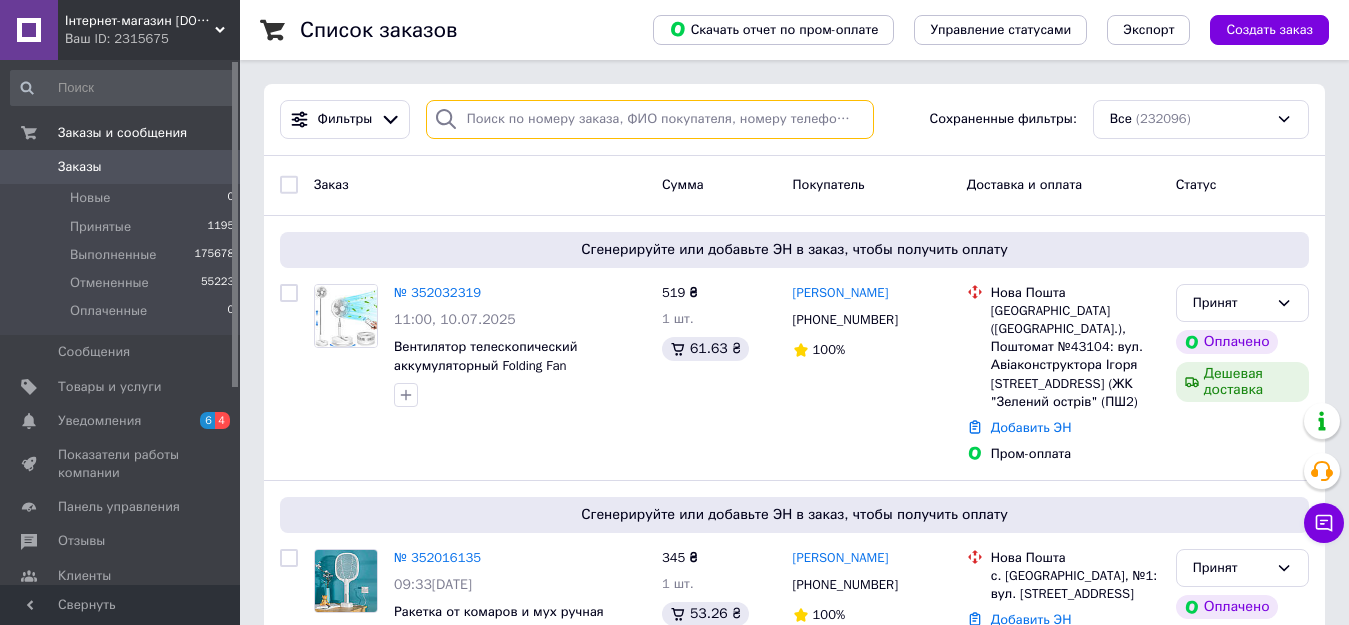 paste on "351925362UA" 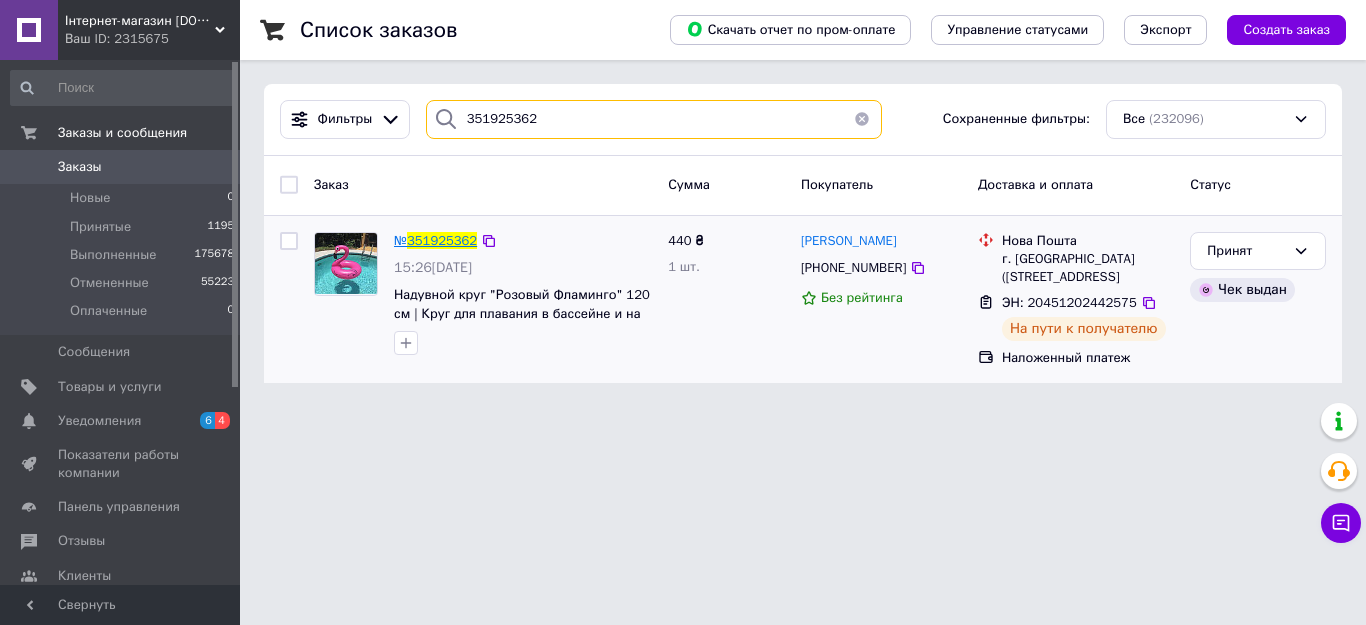 type on "351925362" 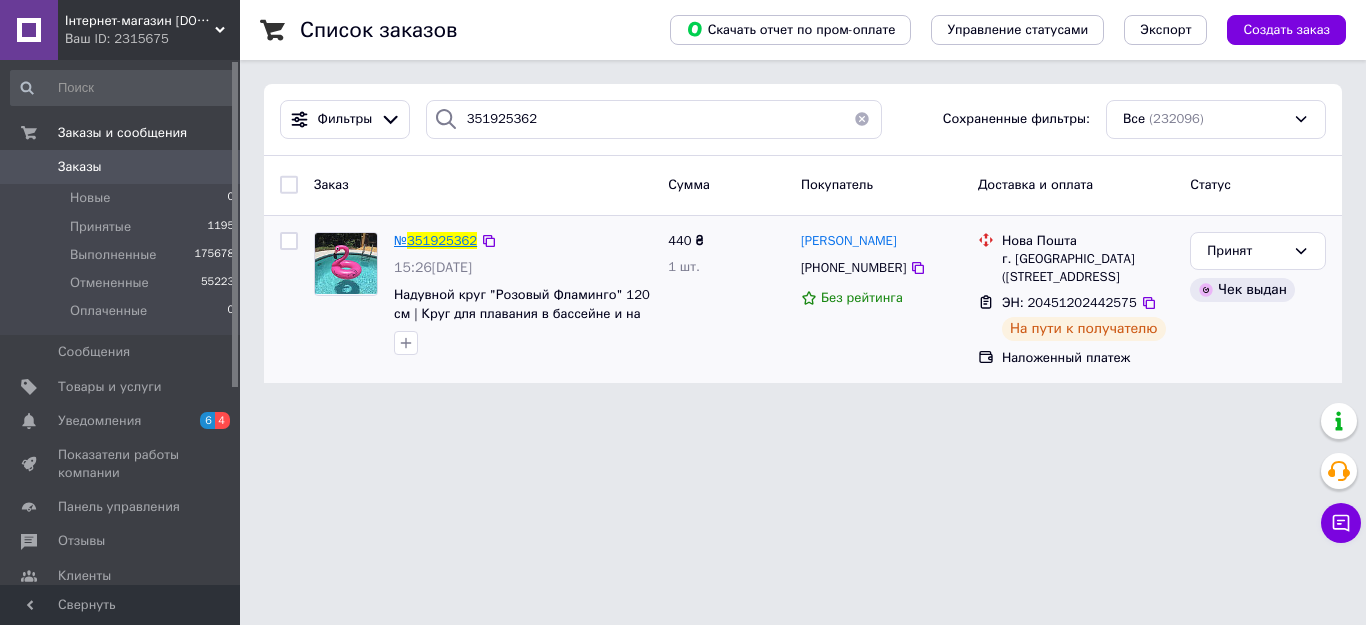 click on "351925362" at bounding box center [442, 240] 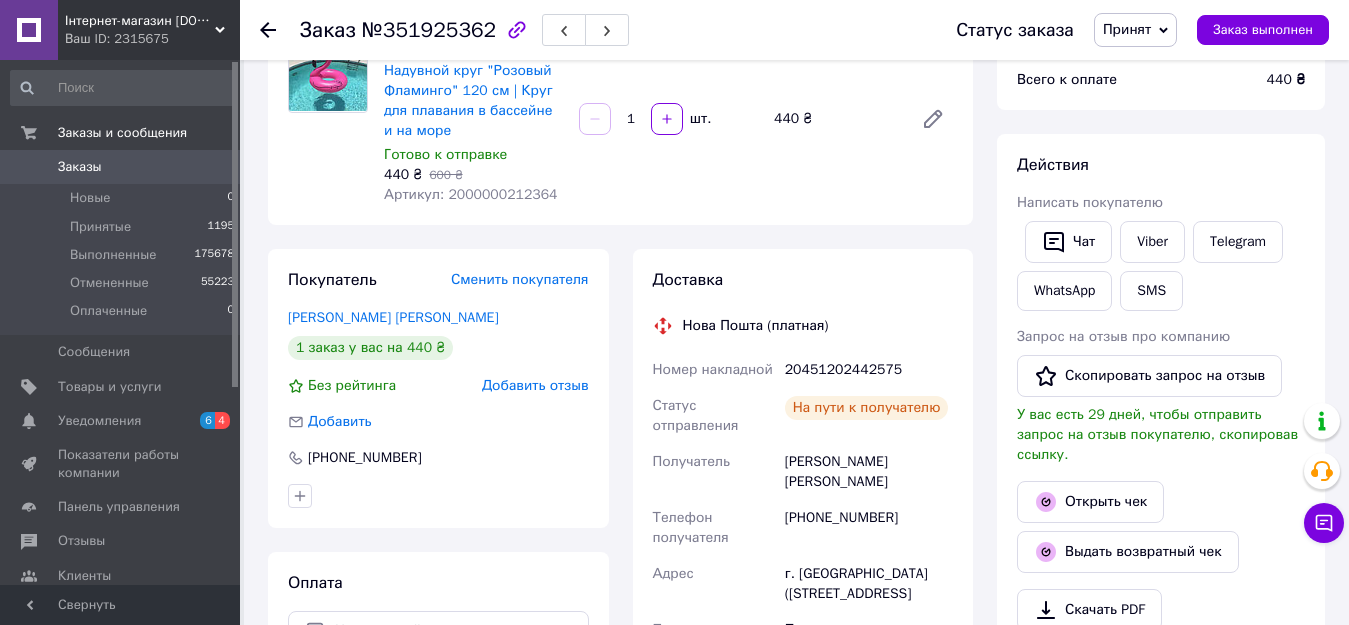 scroll, scrollTop: 200, scrollLeft: 0, axis: vertical 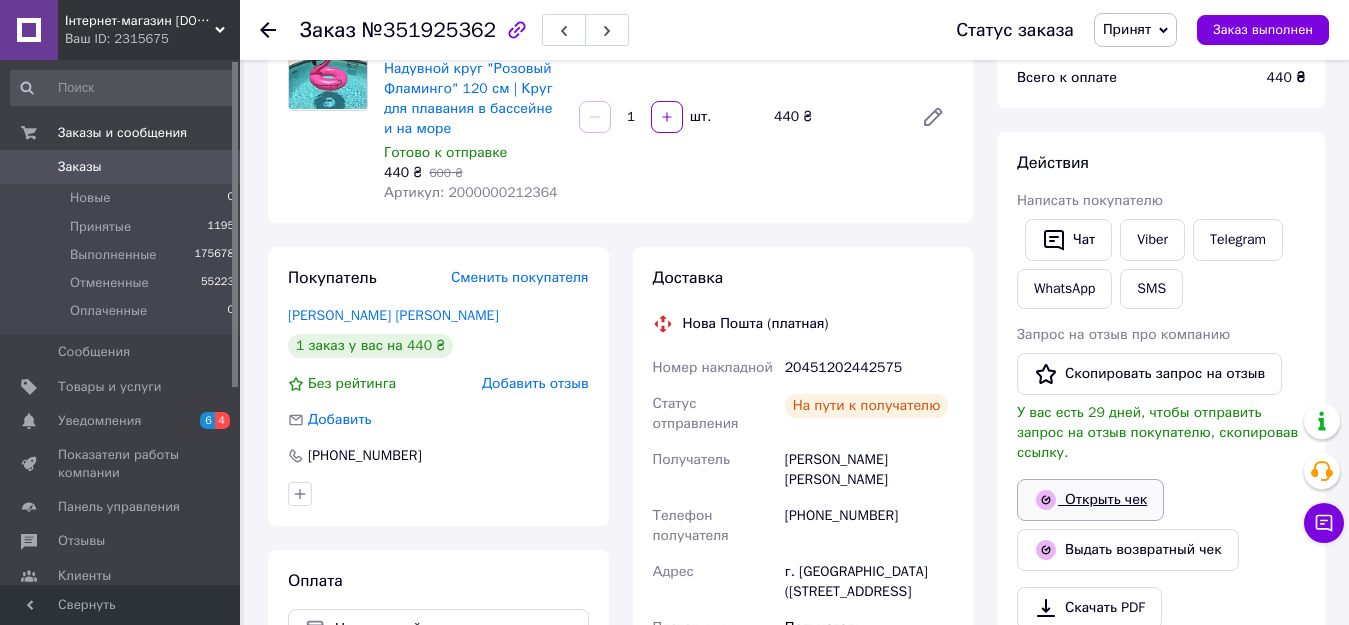 click on "Открыть чек" at bounding box center (1090, 500) 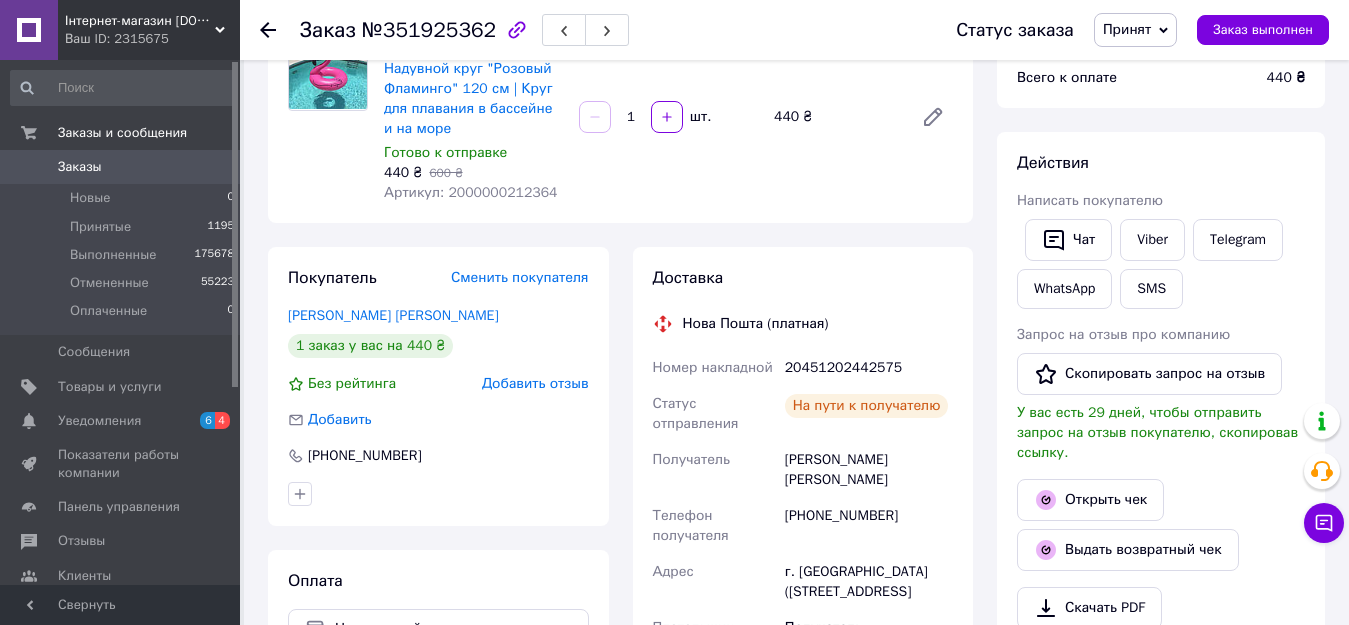 click on "0" at bounding box center (212, 167) 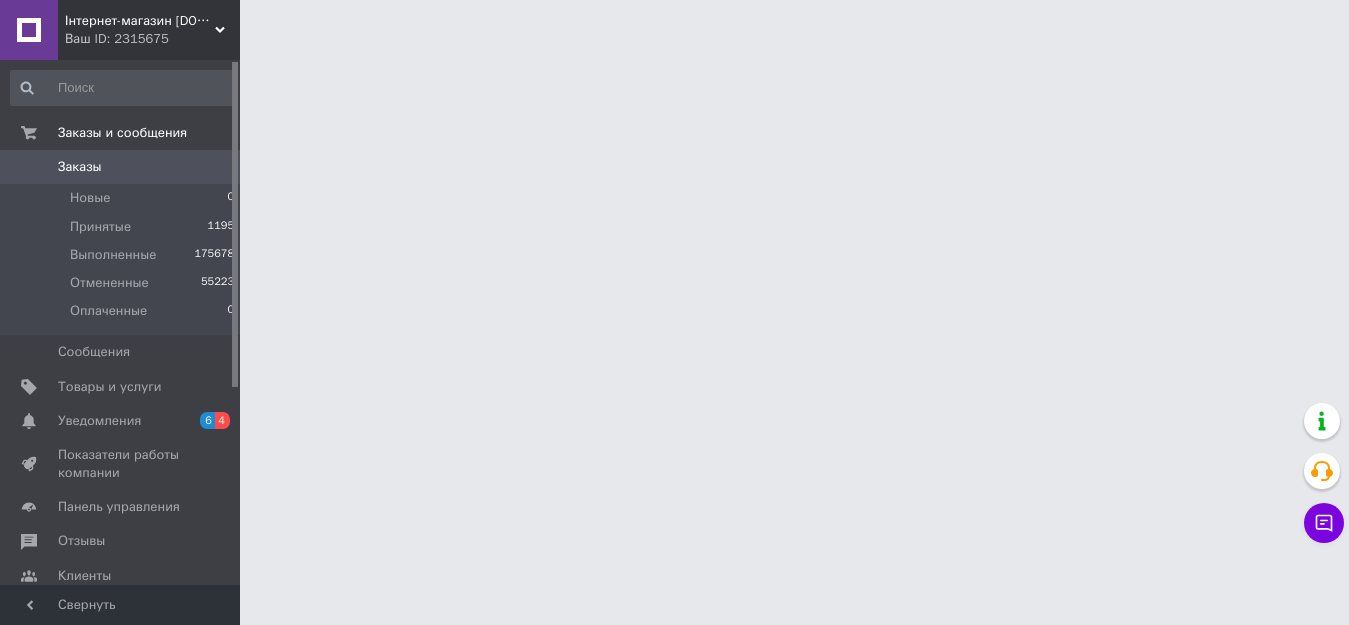 scroll, scrollTop: 0, scrollLeft: 0, axis: both 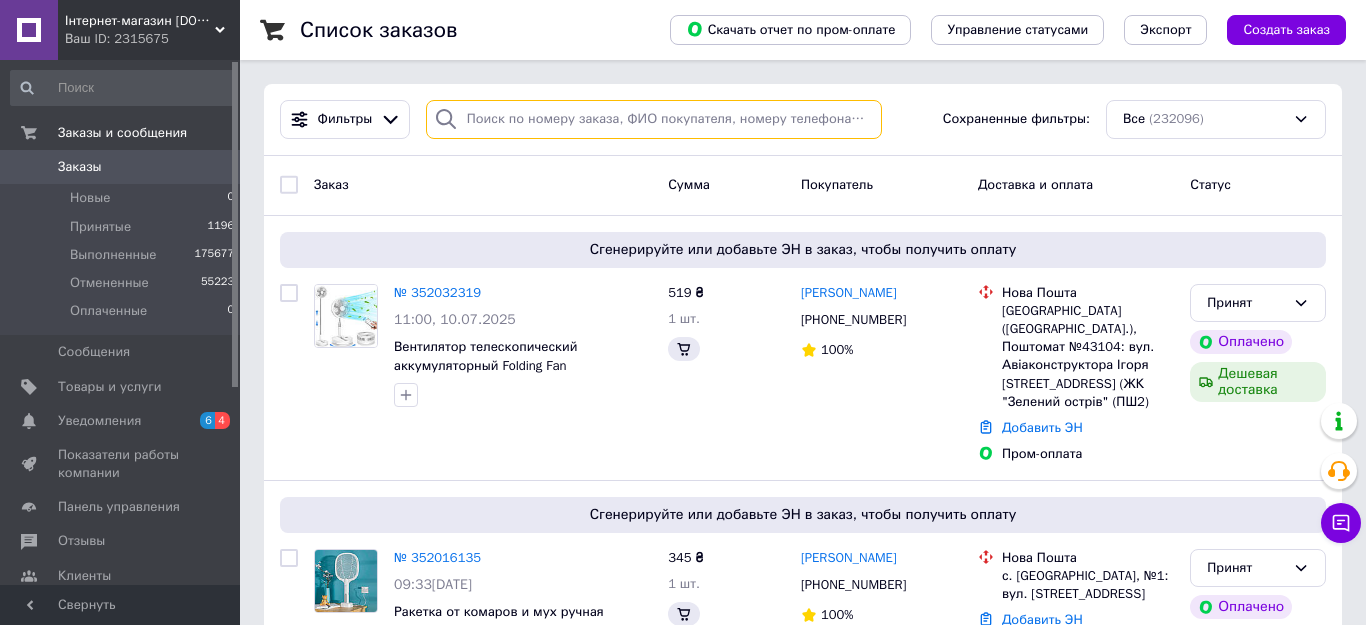 click at bounding box center (654, 119) 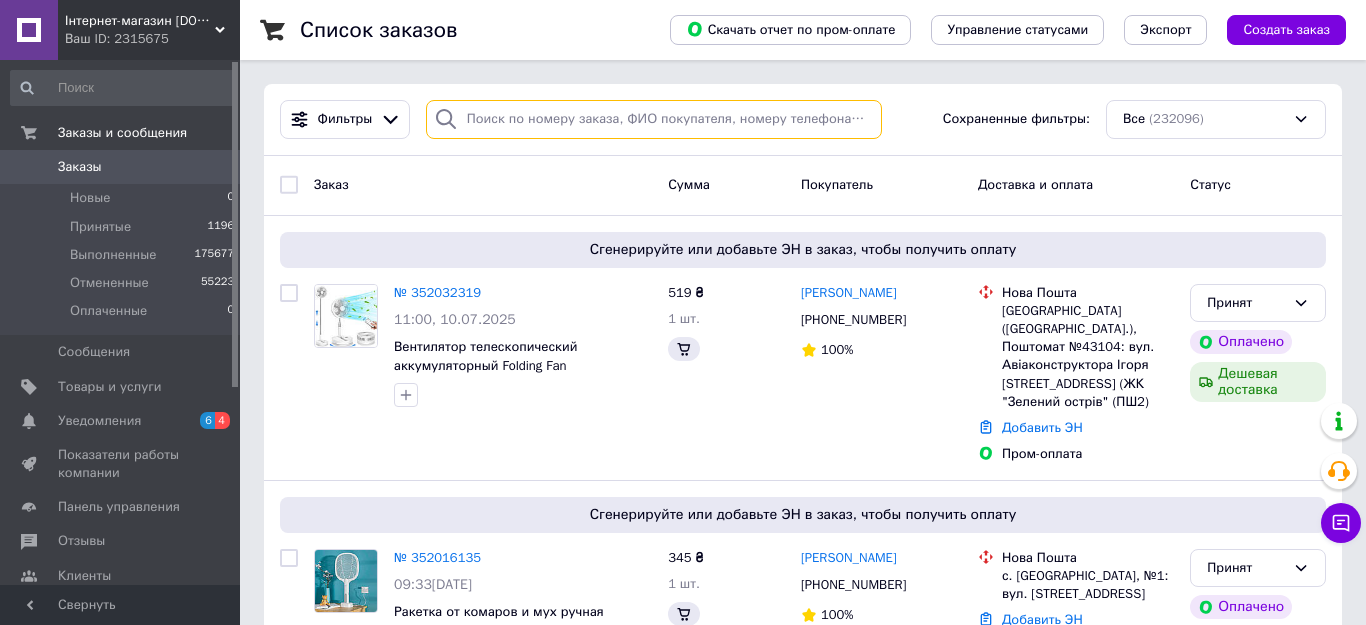 paste on "351926315UA" 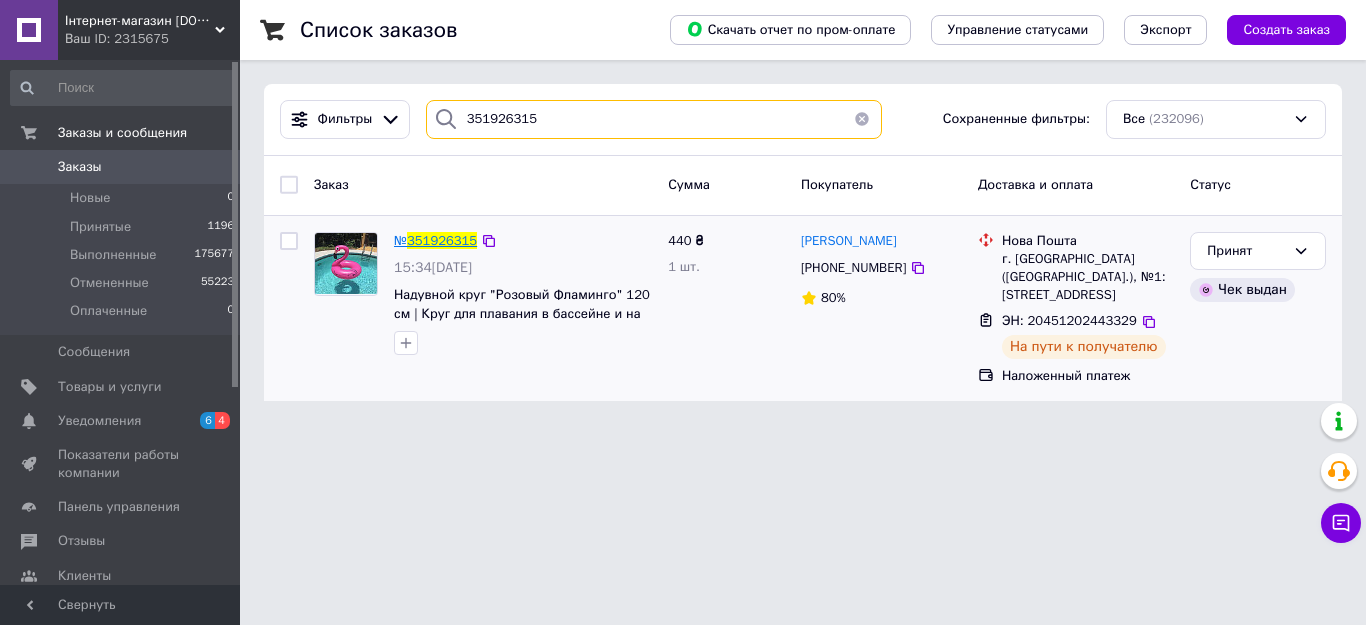 type on "351926315" 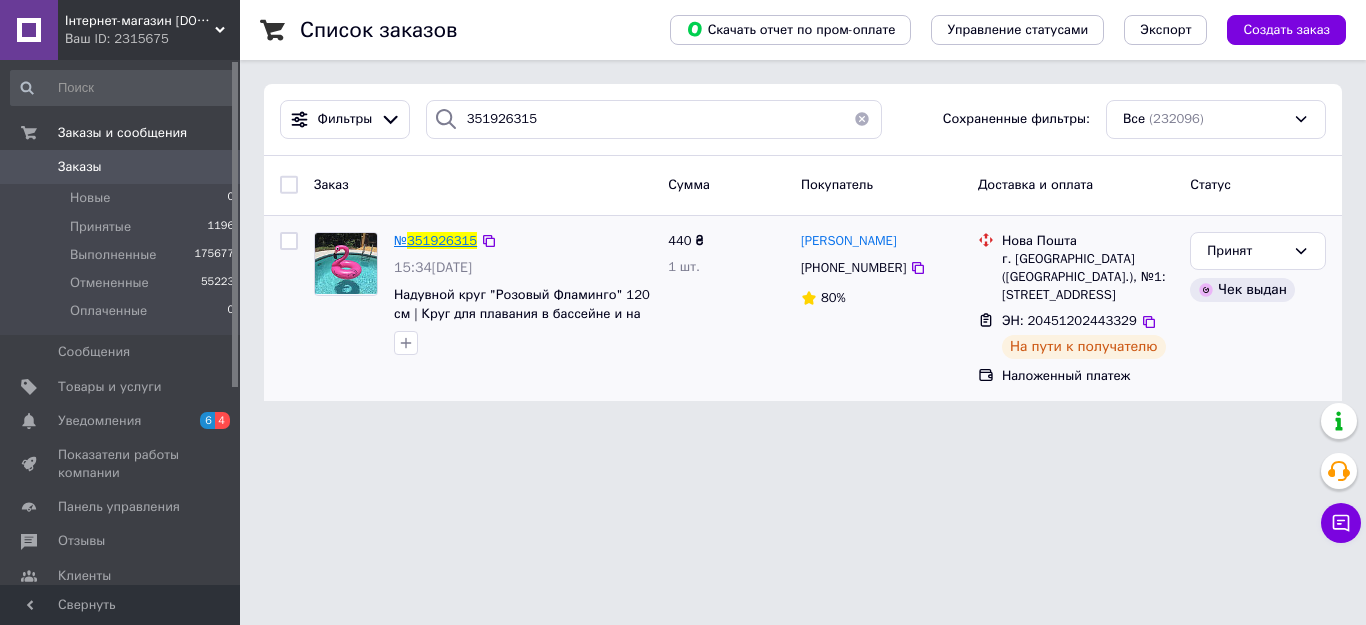 click on "351926315" at bounding box center (442, 240) 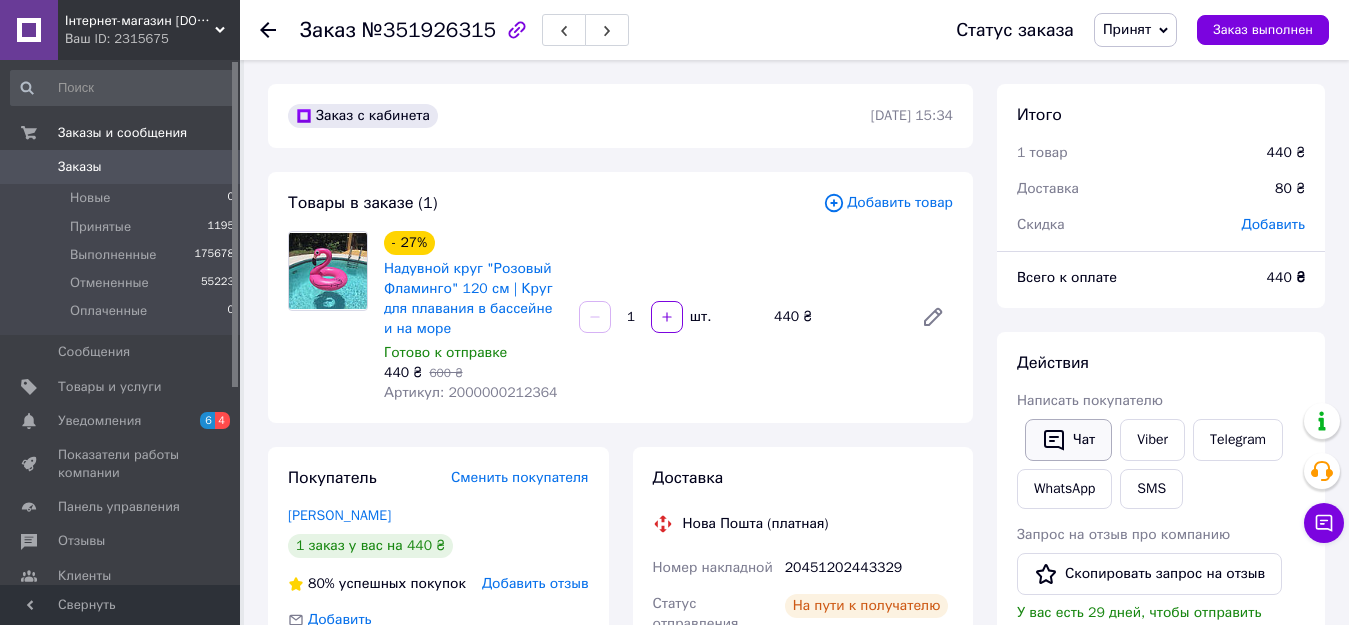 click on "Чат" at bounding box center (1068, 440) 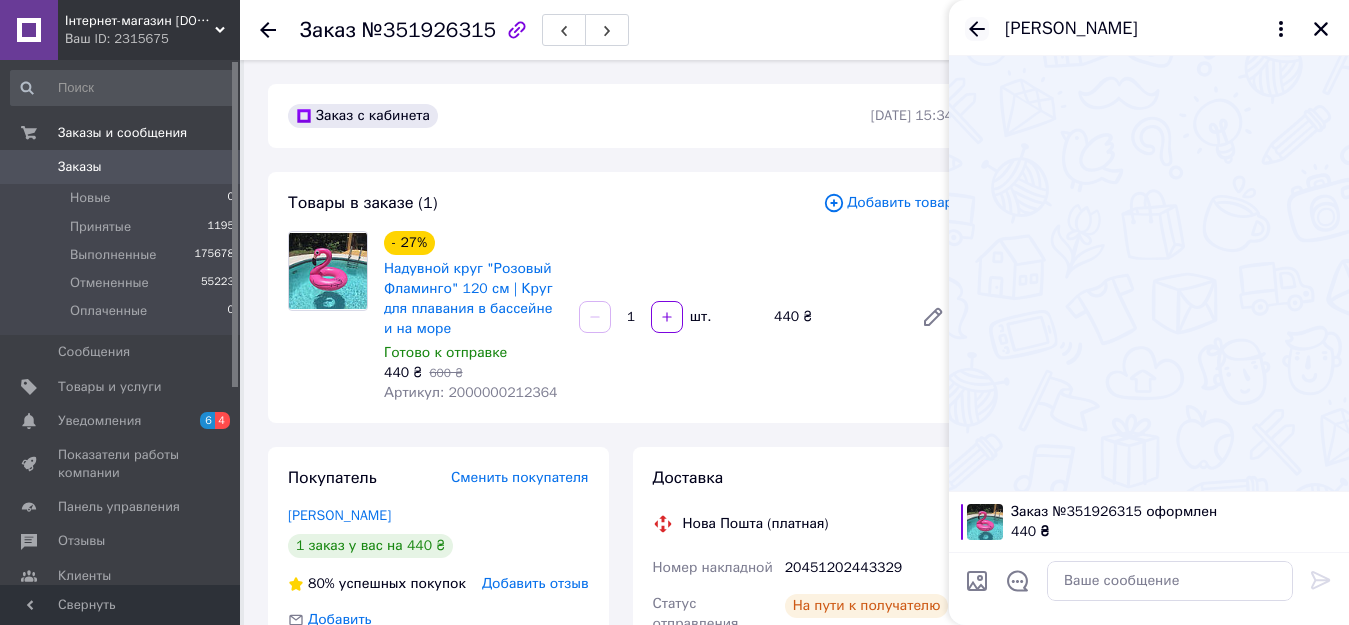 click 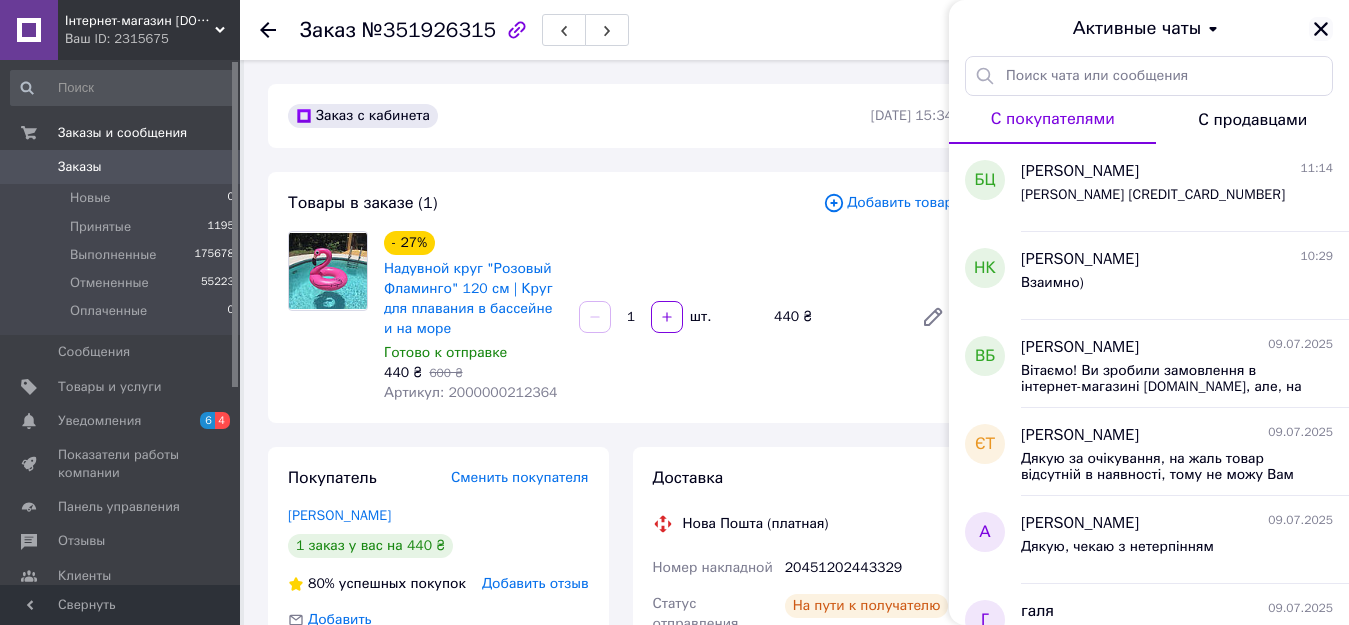 click 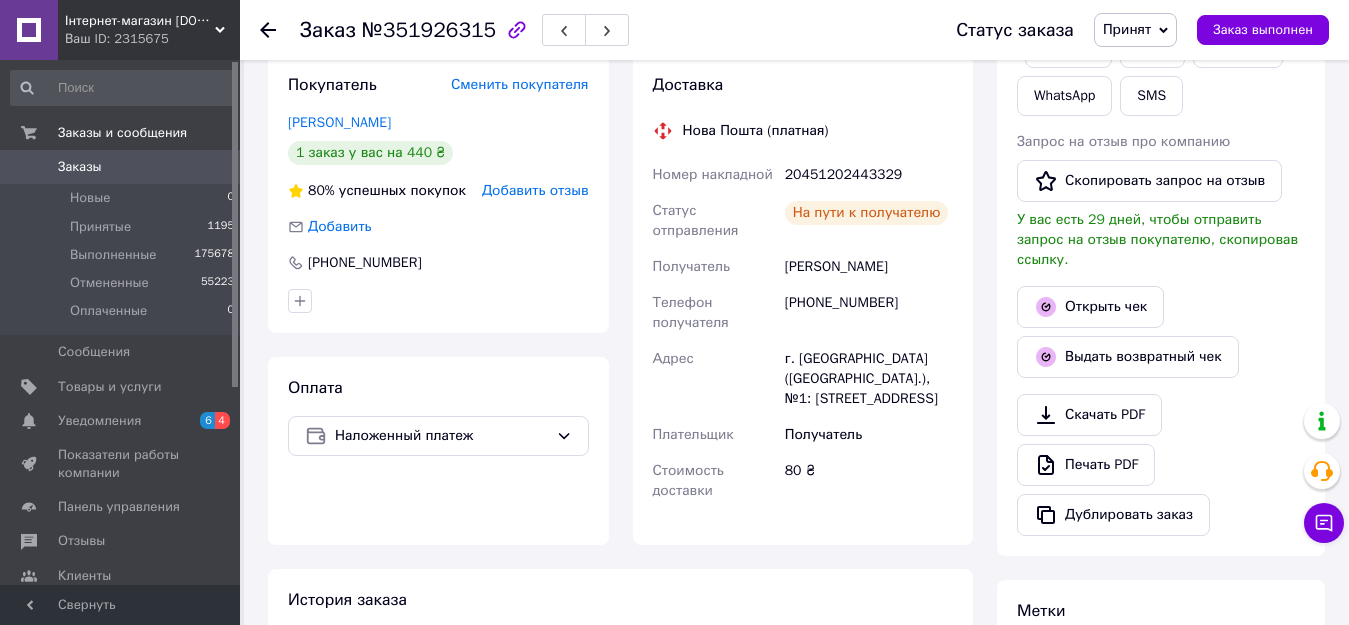 scroll, scrollTop: 400, scrollLeft: 0, axis: vertical 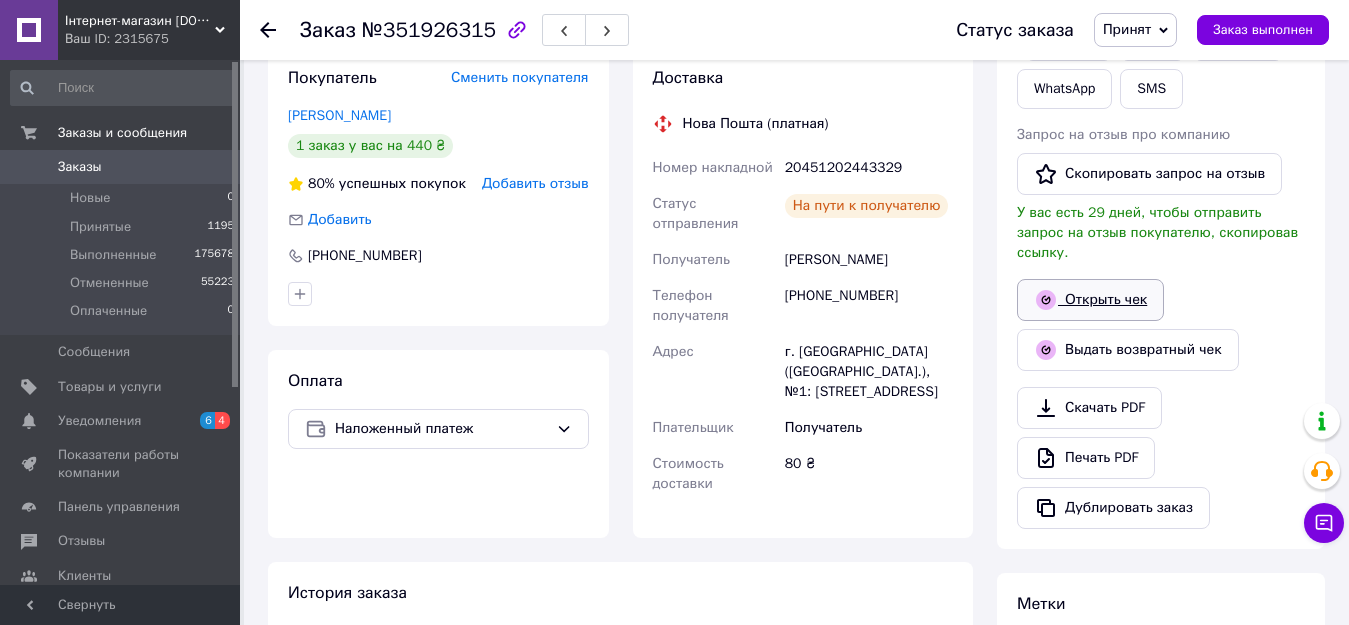 click 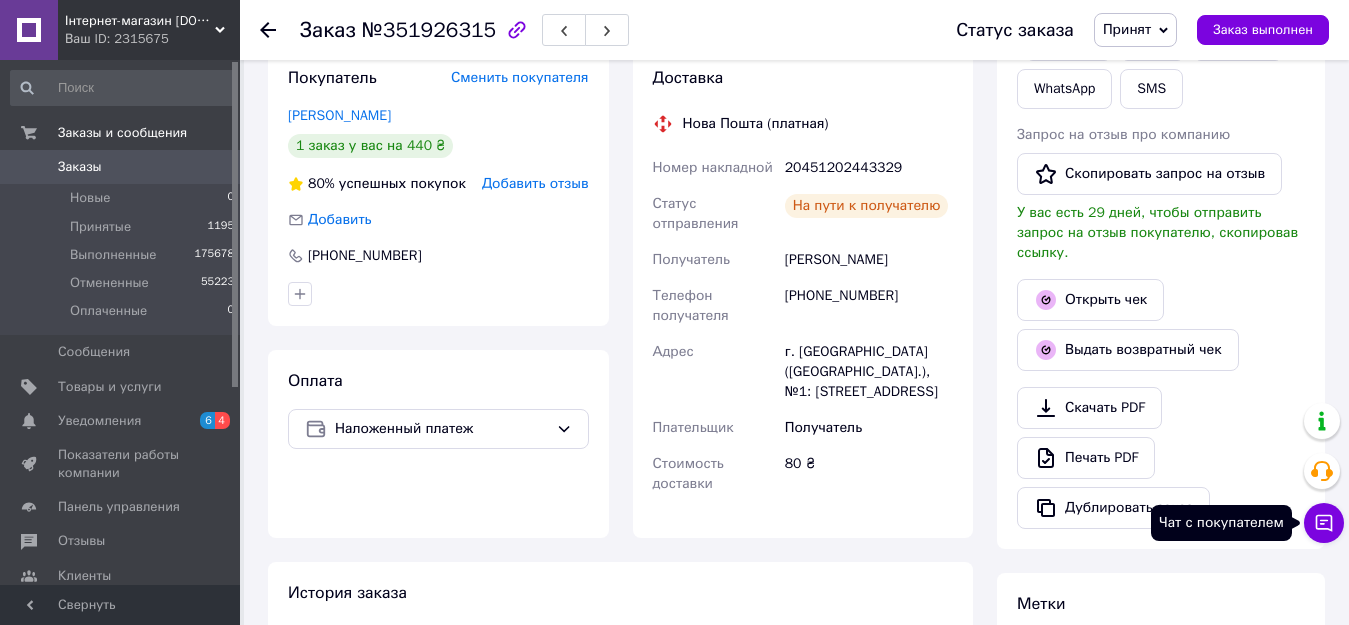 click on "Чат с покупателем" at bounding box center [1324, 523] 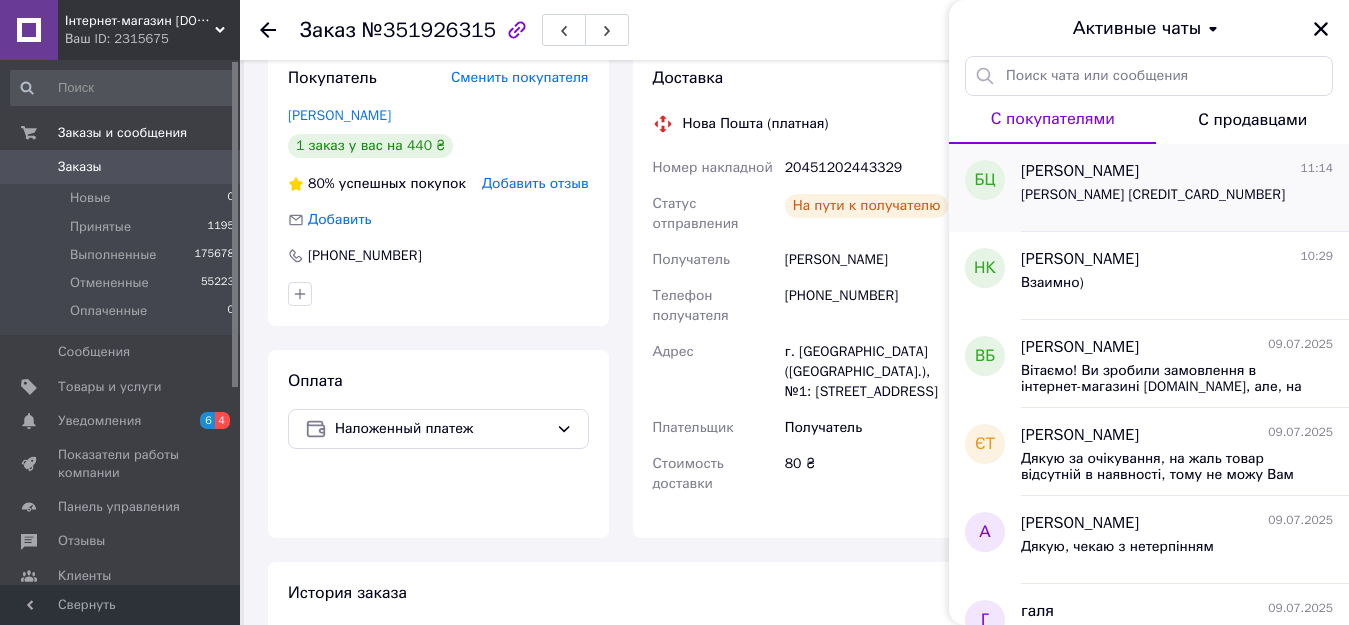 click on "Богдан Цимбалюк
4441111068096746" at bounding box center (1153, 195) 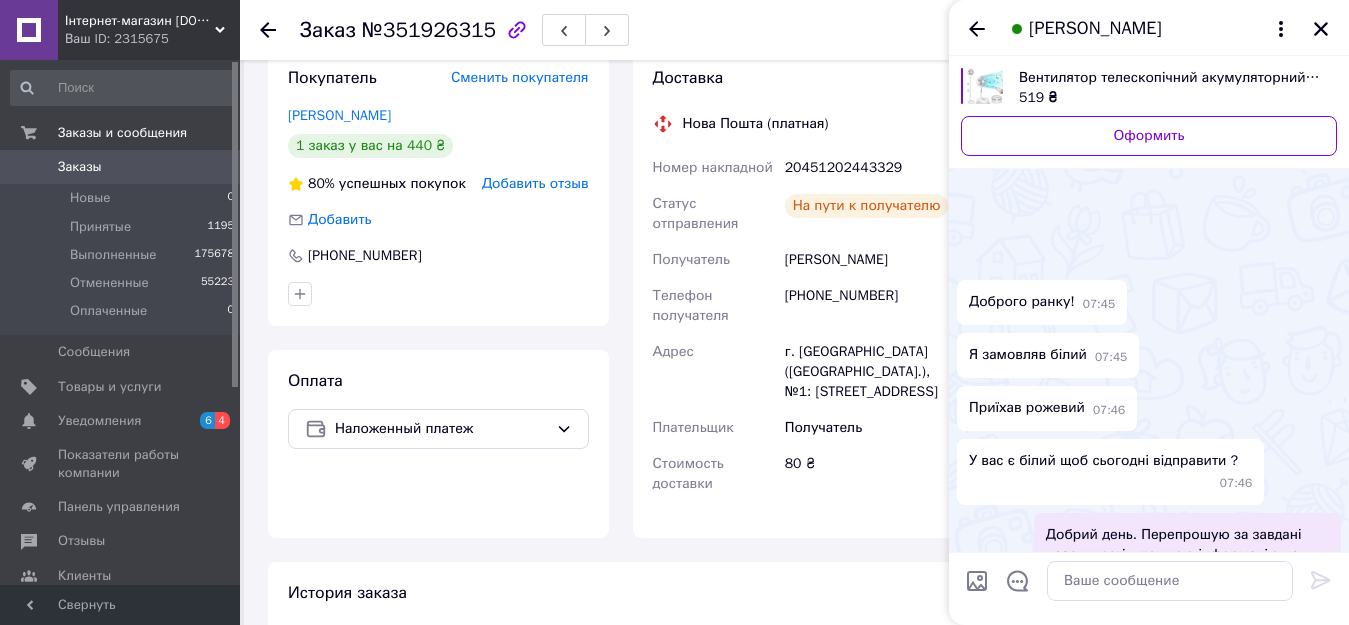 scroll, scrollTop: 965, scrollLeft: 0, axis: vertical 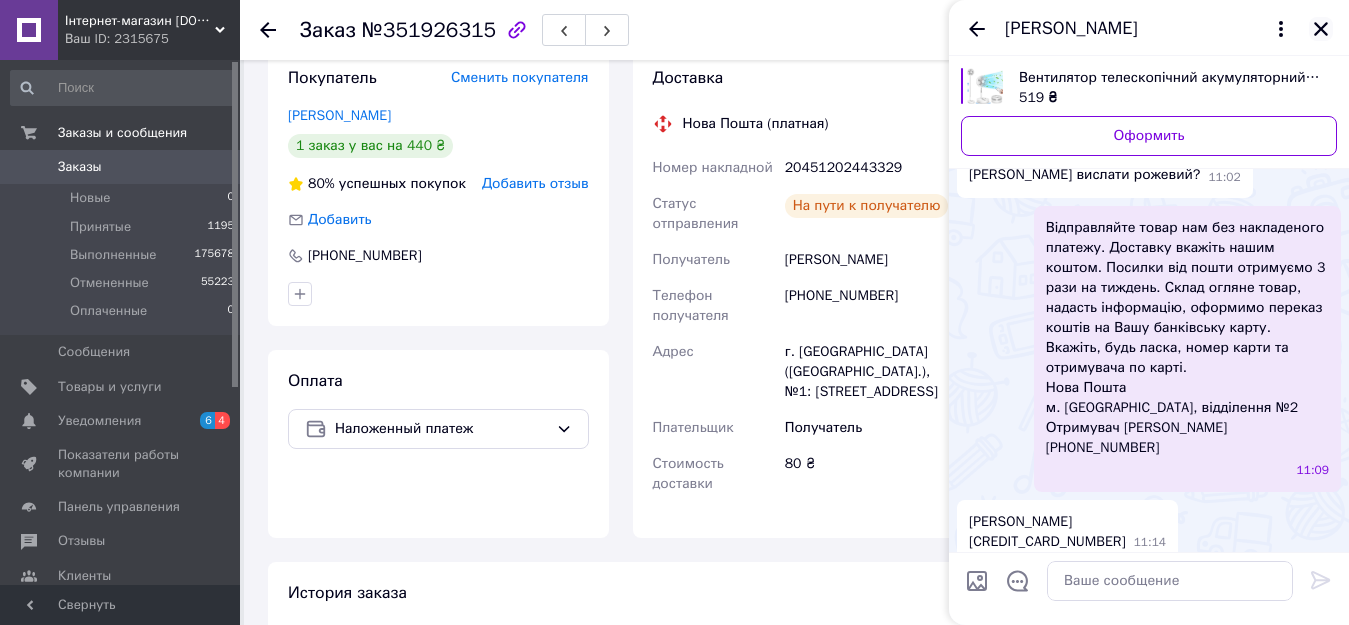 click 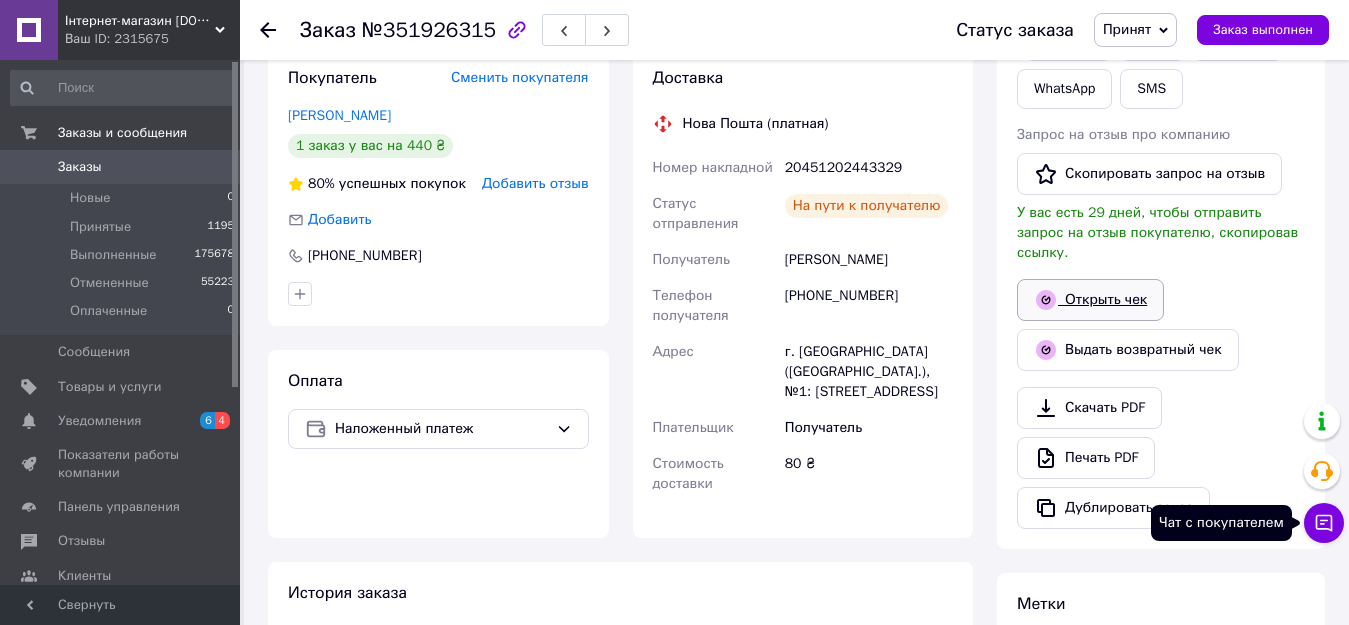 drag, startPoint x: 1313, startPoint y: 515, endPoint x: 1123, endPoint y: 266, distance: 313.2108 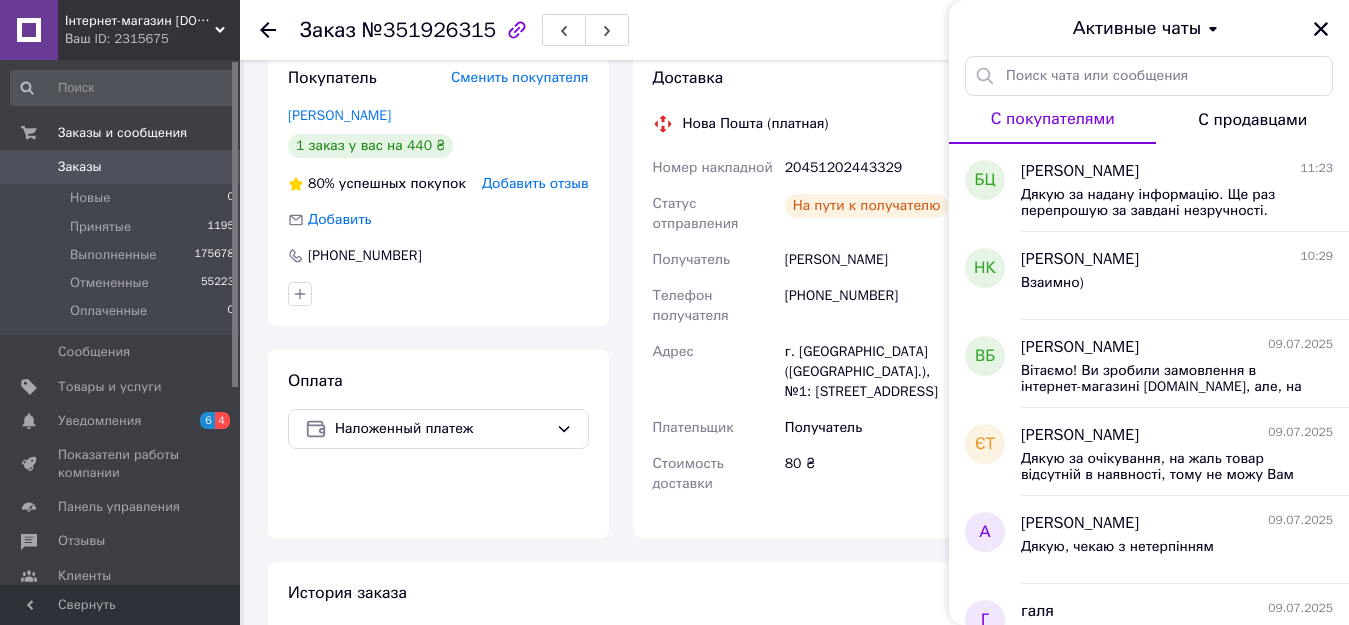 click on "Заказы" at bounding box center [121, 167] 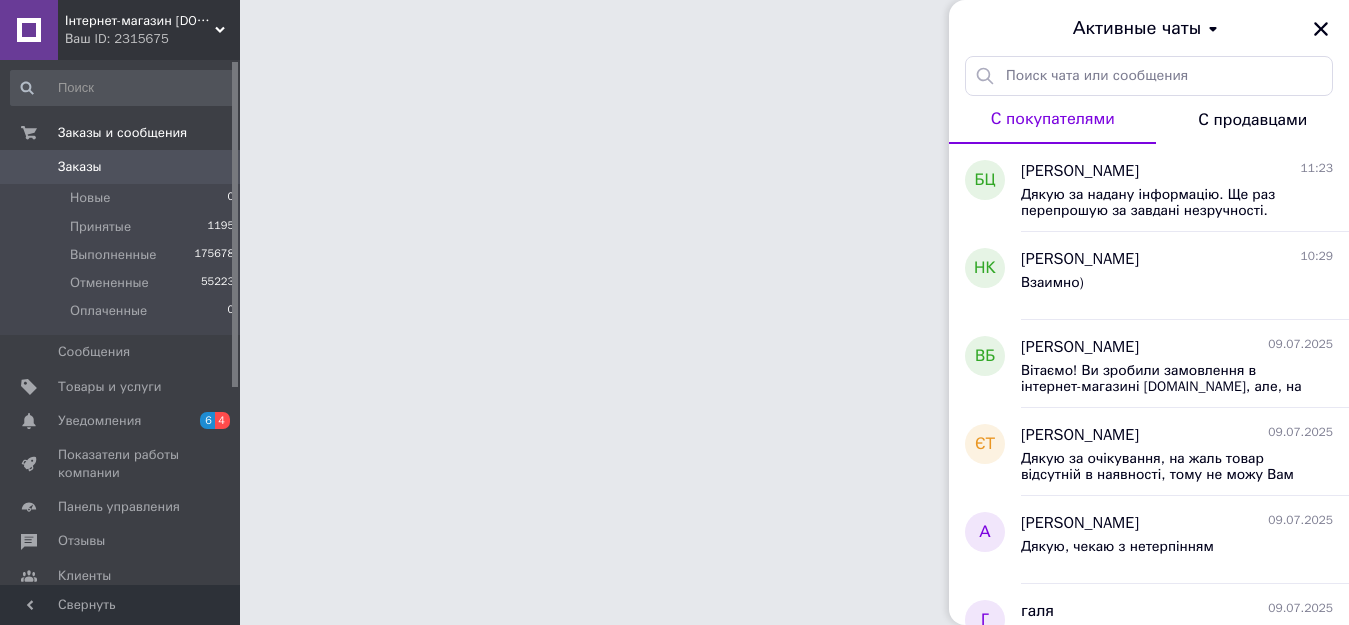 scroll, scrollTop: 0, scrollLeft: 0, axis: both 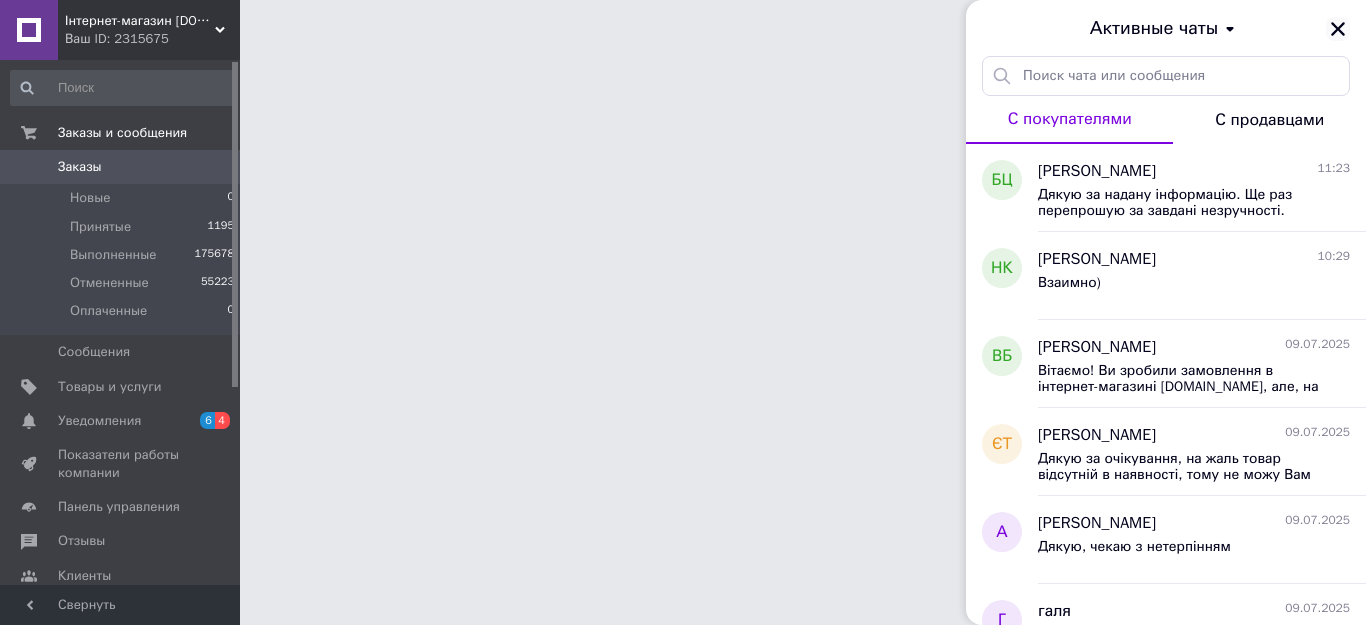 click 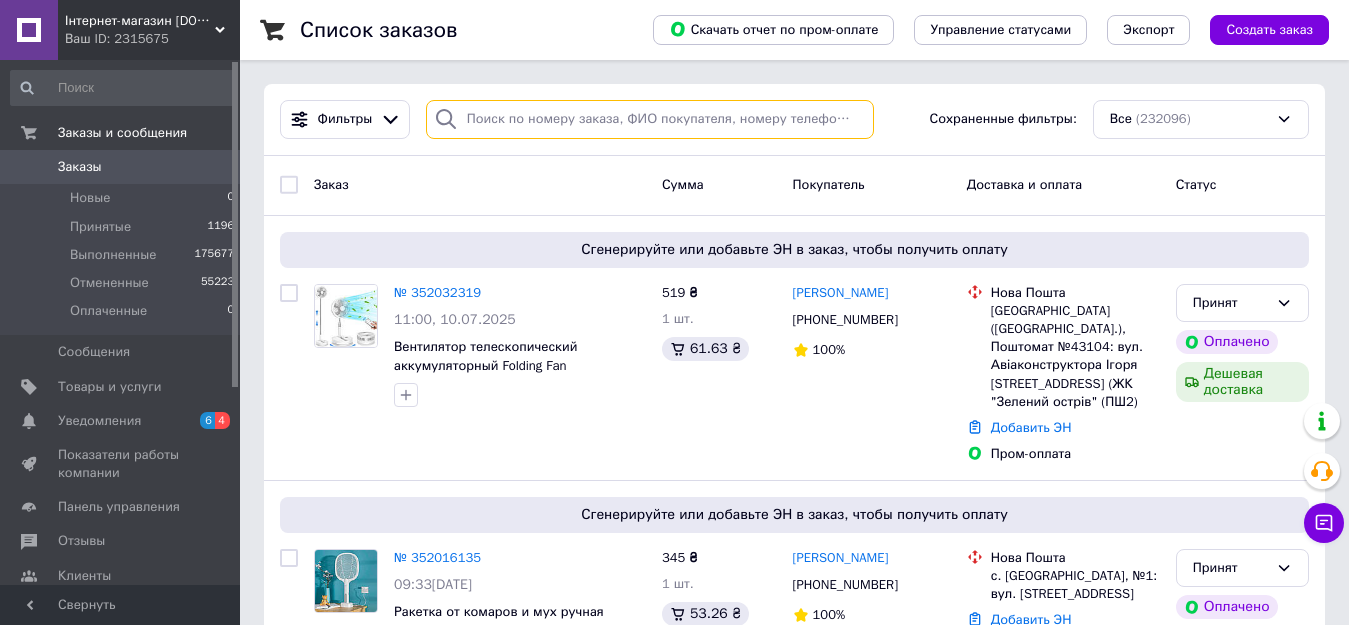 click at bounding box center (650, 119) 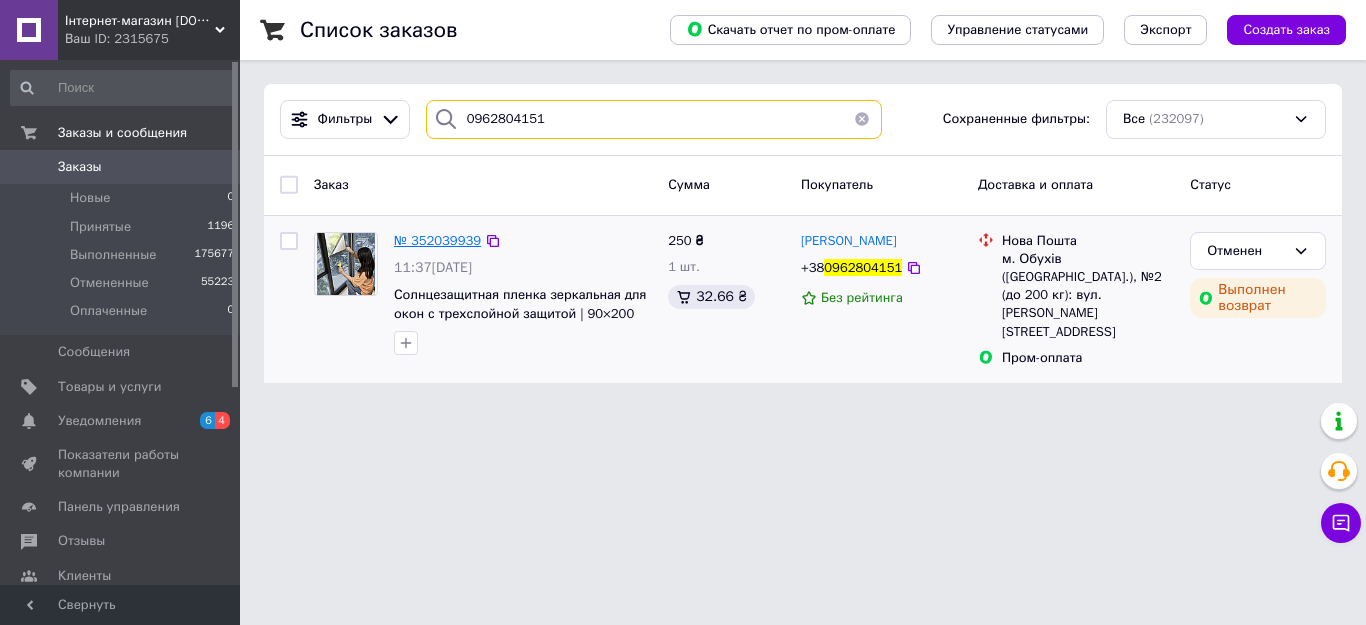 type on "0962804151" 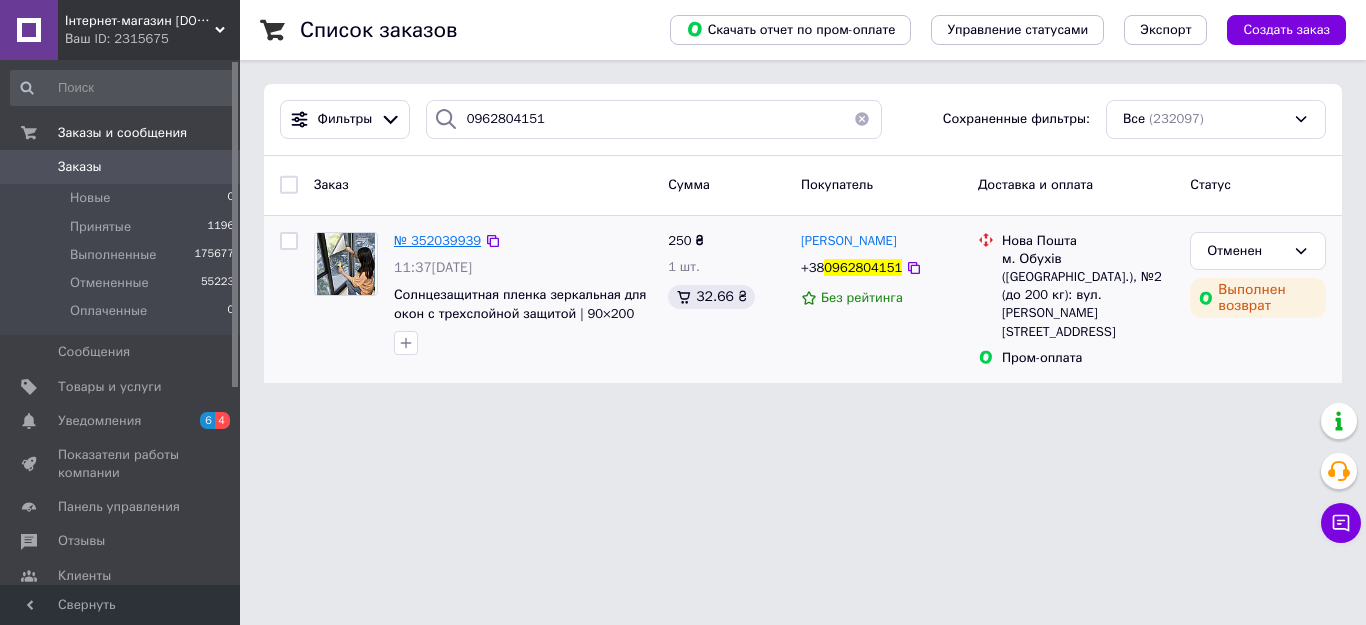 click on "№ 352039939" at bounding box center [437, 240] 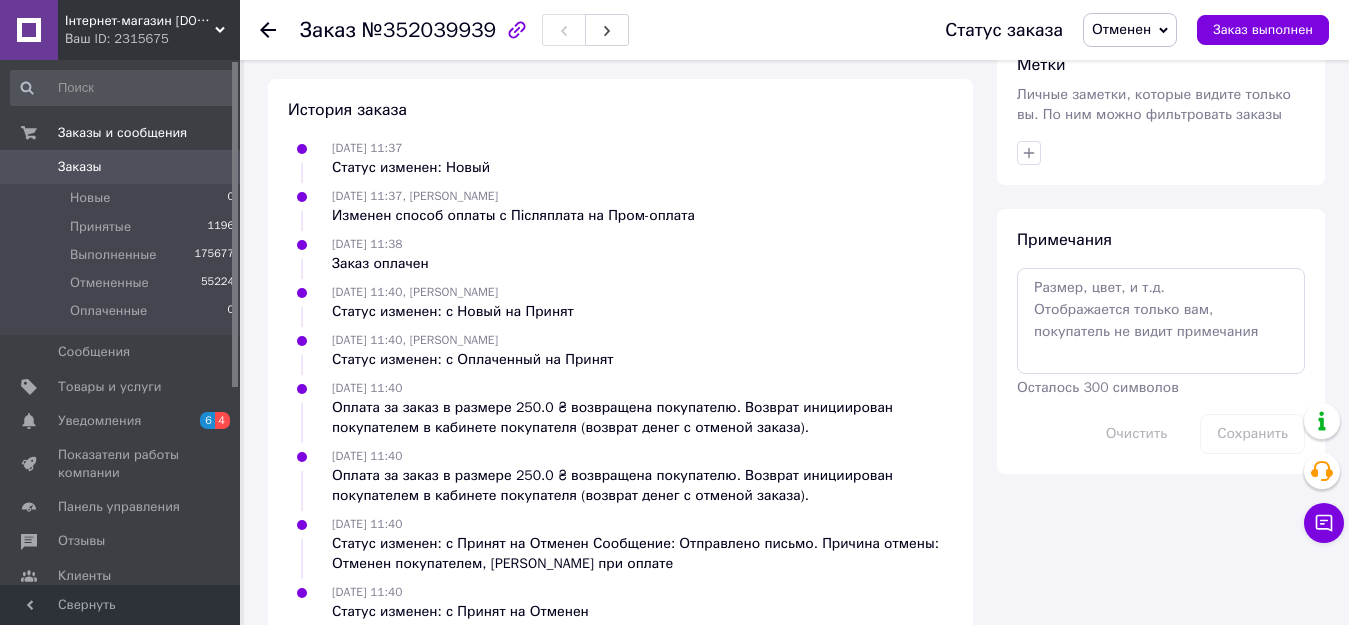 scroll, scrollTop: 1042, scrollLeft: 0, axis: vertical 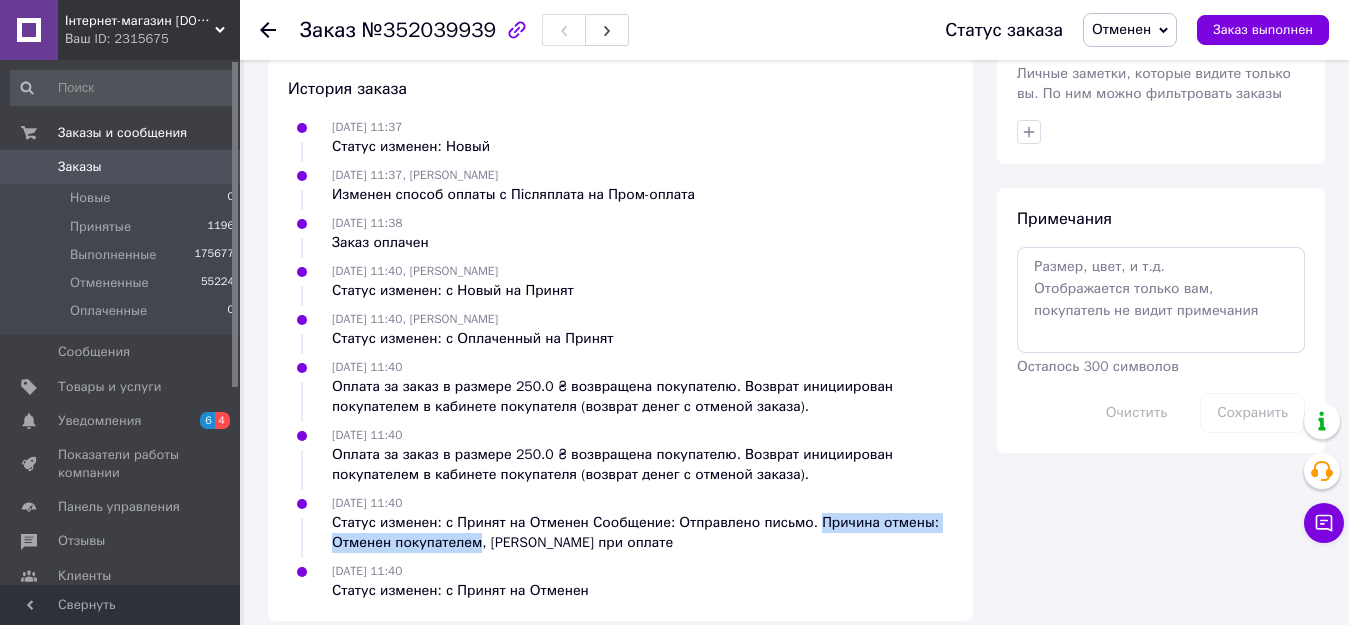 drag, startPoint x: 800, startPoint y: 501, endPoint x: 473, endPoint y: 523, distance: 327.73923 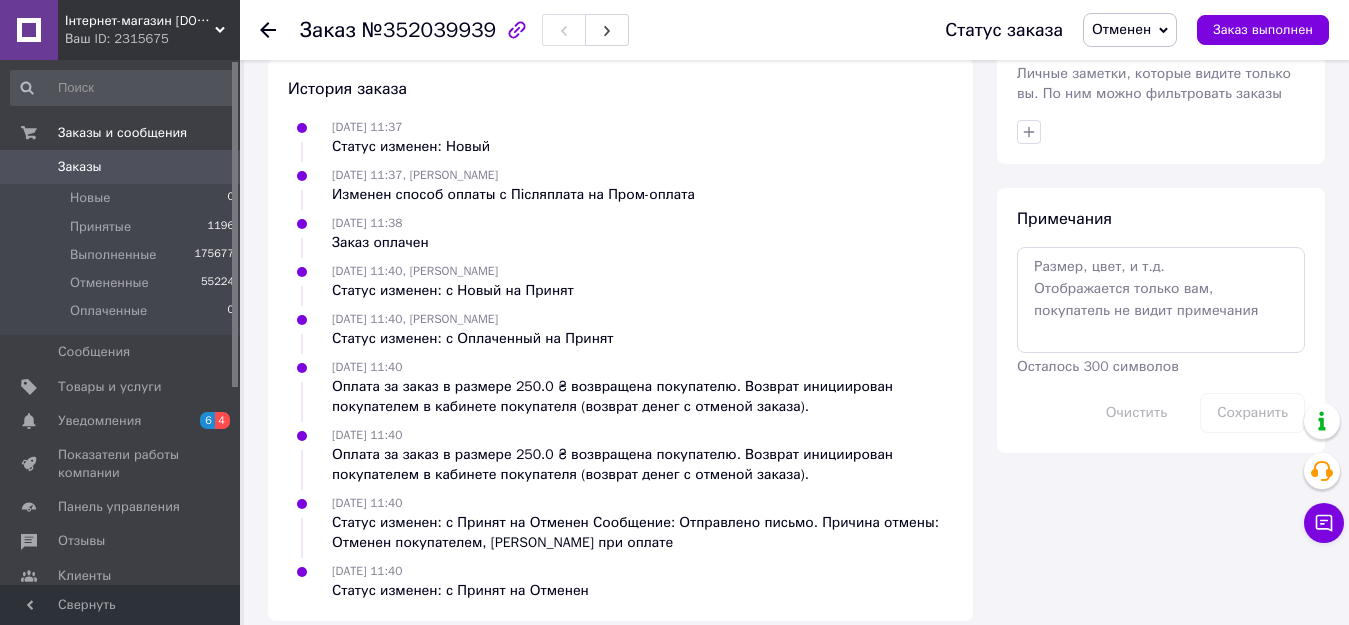 click on "Статус изменен: с Принят на Отменен Сообщение: Отправлено письмо. Причина отмены: Отменен покупателем, Ошибка при оплате" at bounding box center [642, 533] 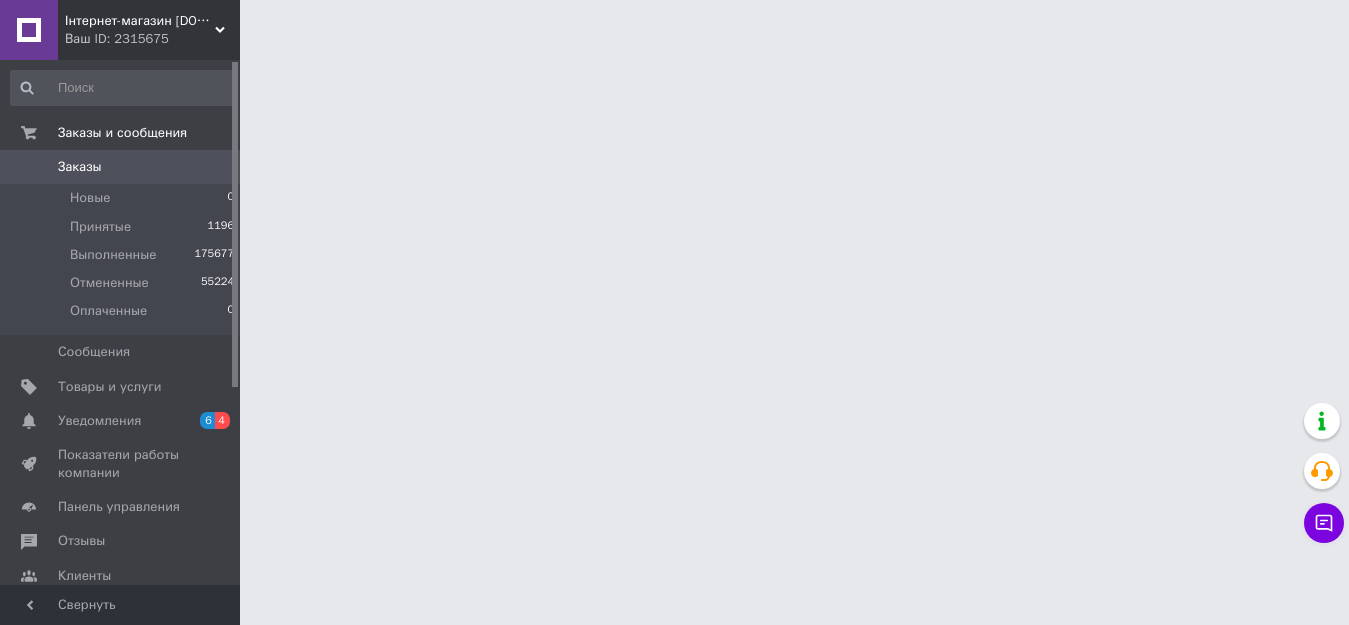scroll, scrollTop: 0, scrollLeft: 0, axis: both 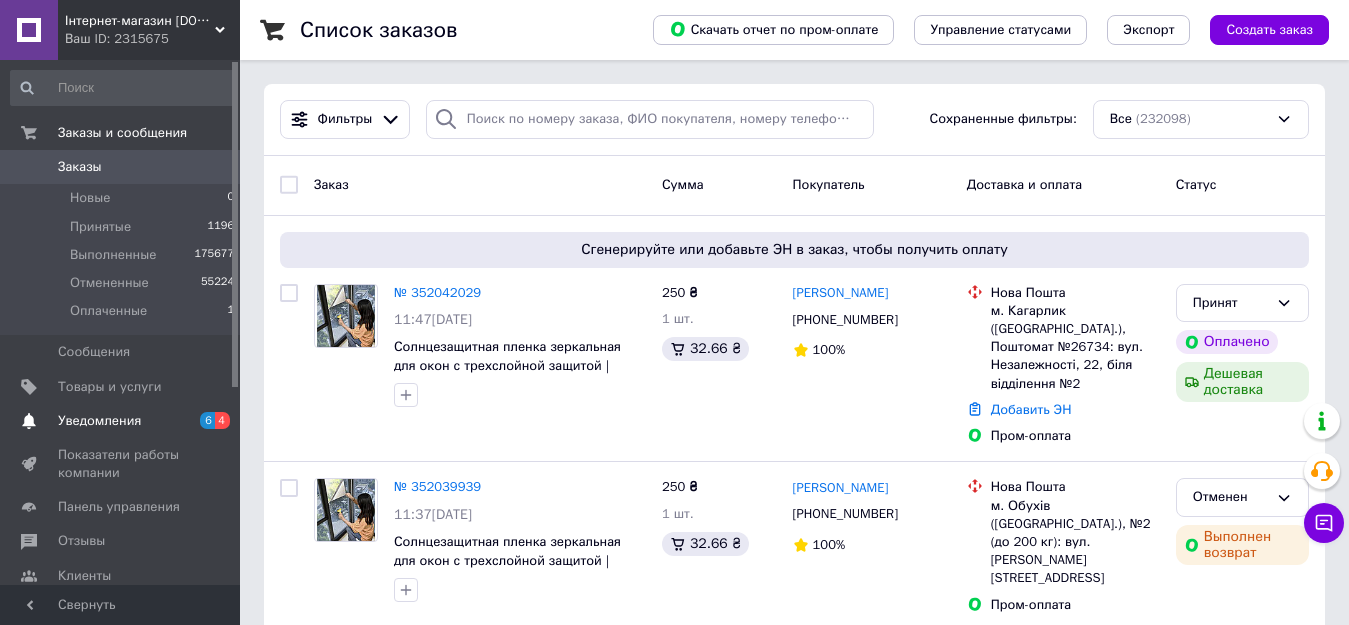 click on "Уведомления" at bounding box center [121, 421] 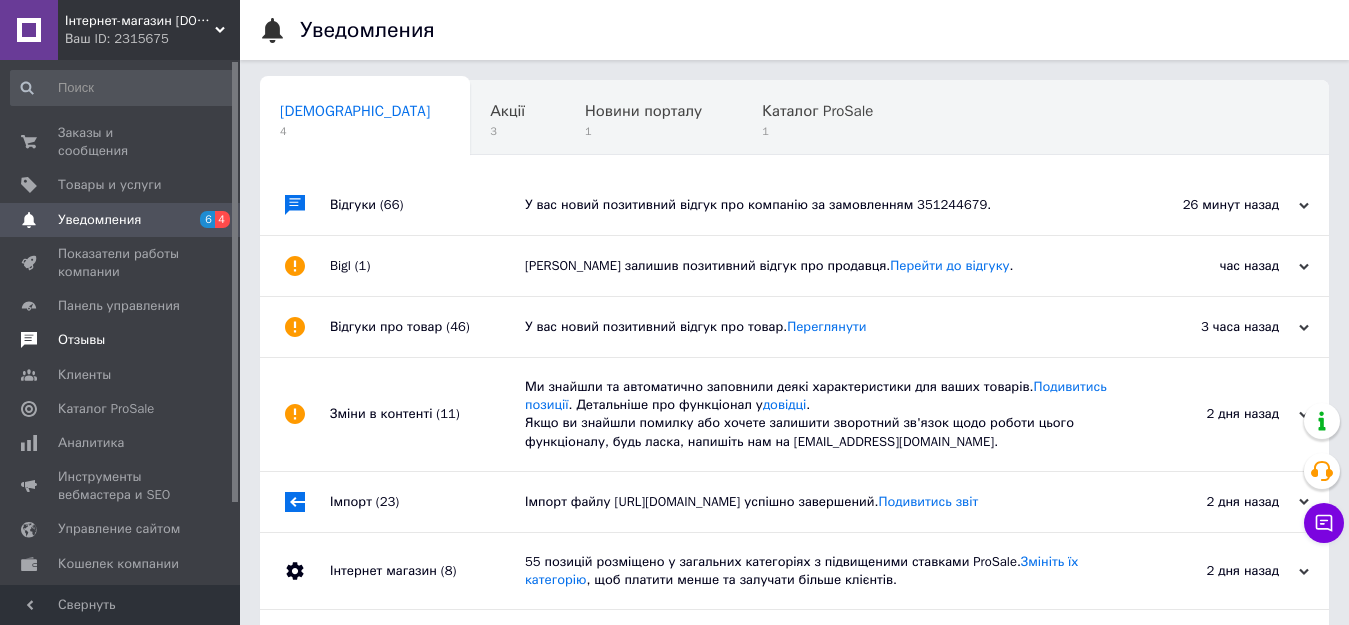click on "Отзывы" at bounding box center (123, 340) 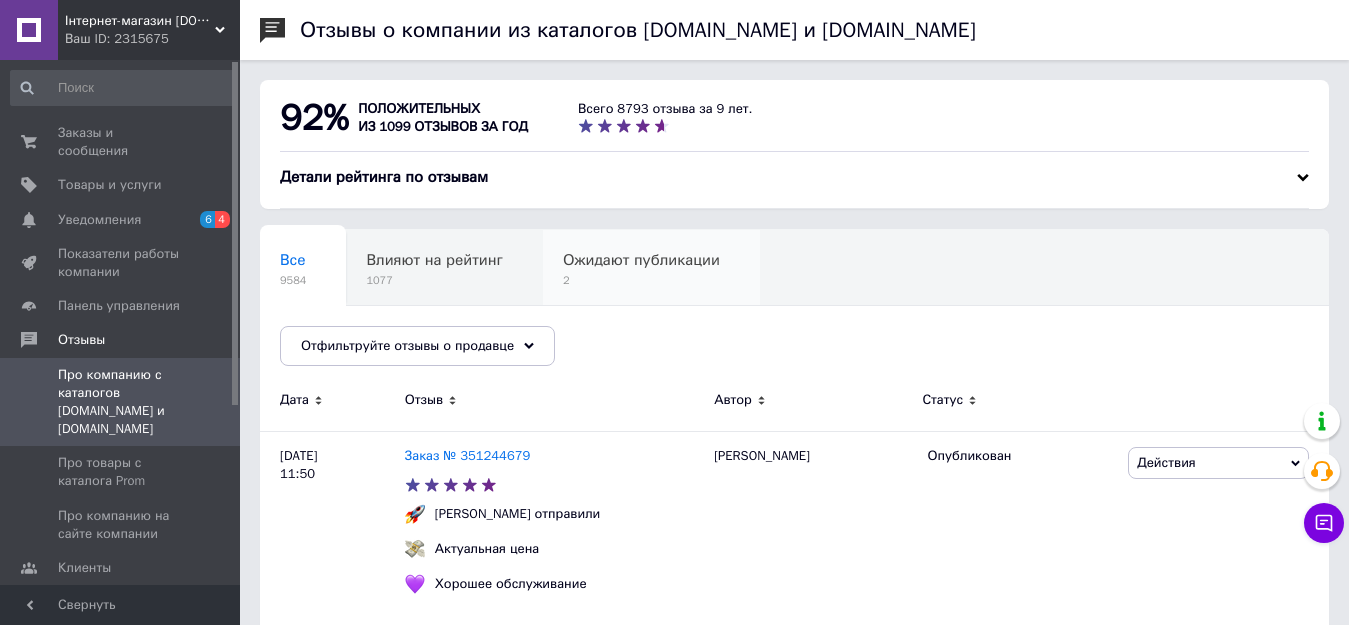 click on "2" at bounding box center (641, 280) 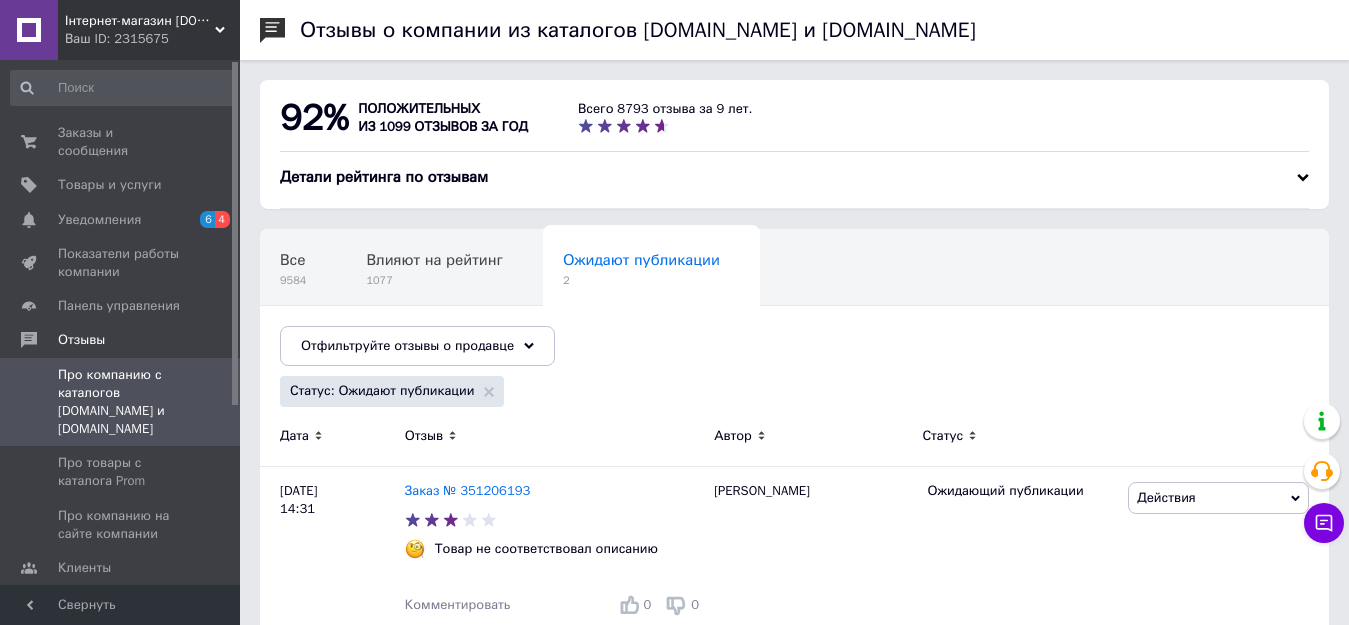 scroll, scrollTop: 212, scrollLeft: 0, axis: vertical 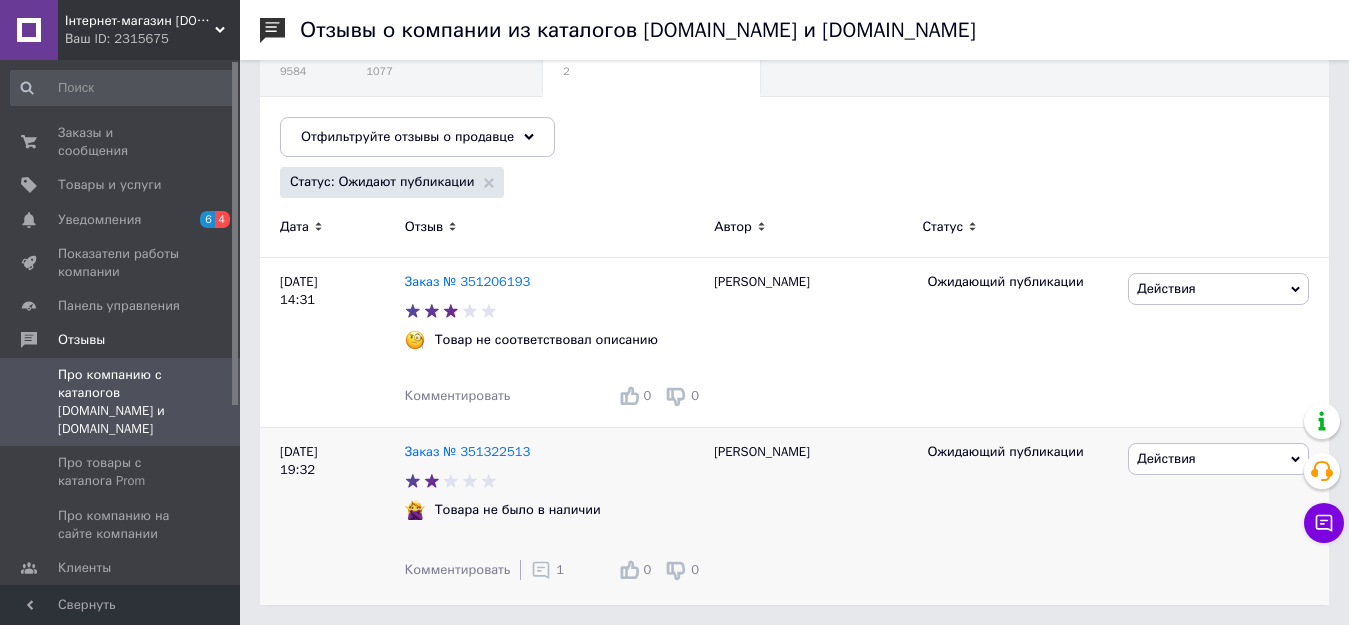 click on "Действия" at bounding box center [1166, 458] 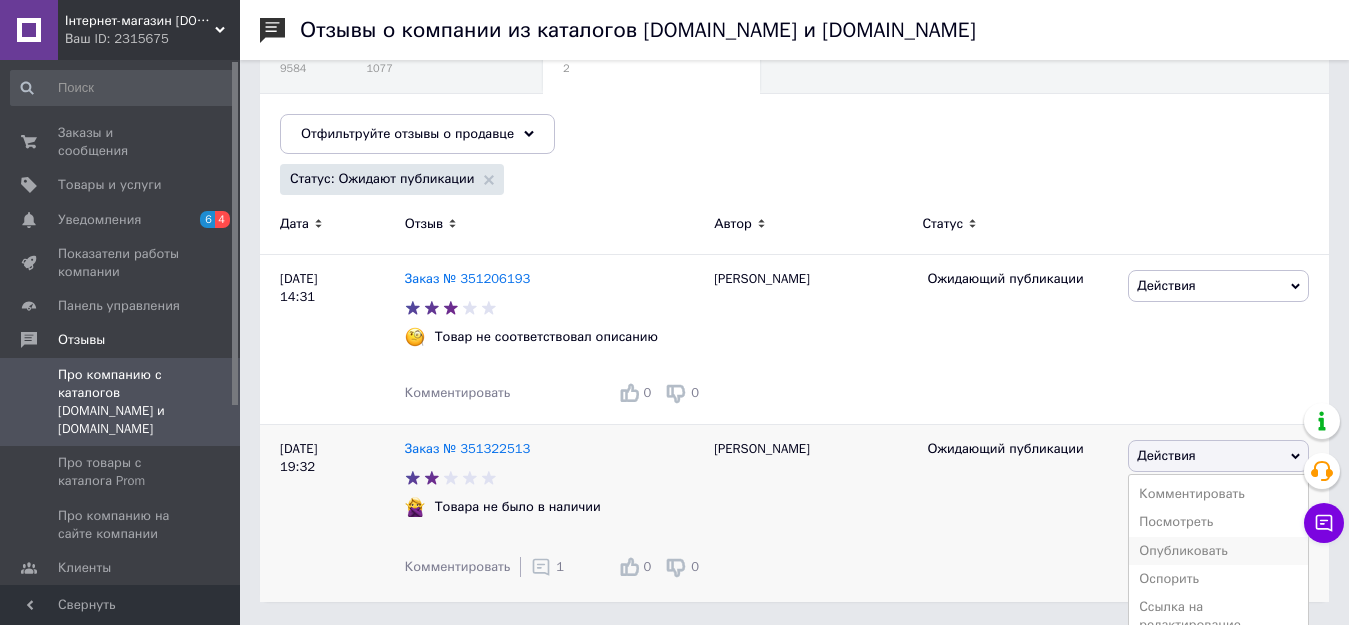 click on "Опубликовать" at bounding box center (1218, 551) 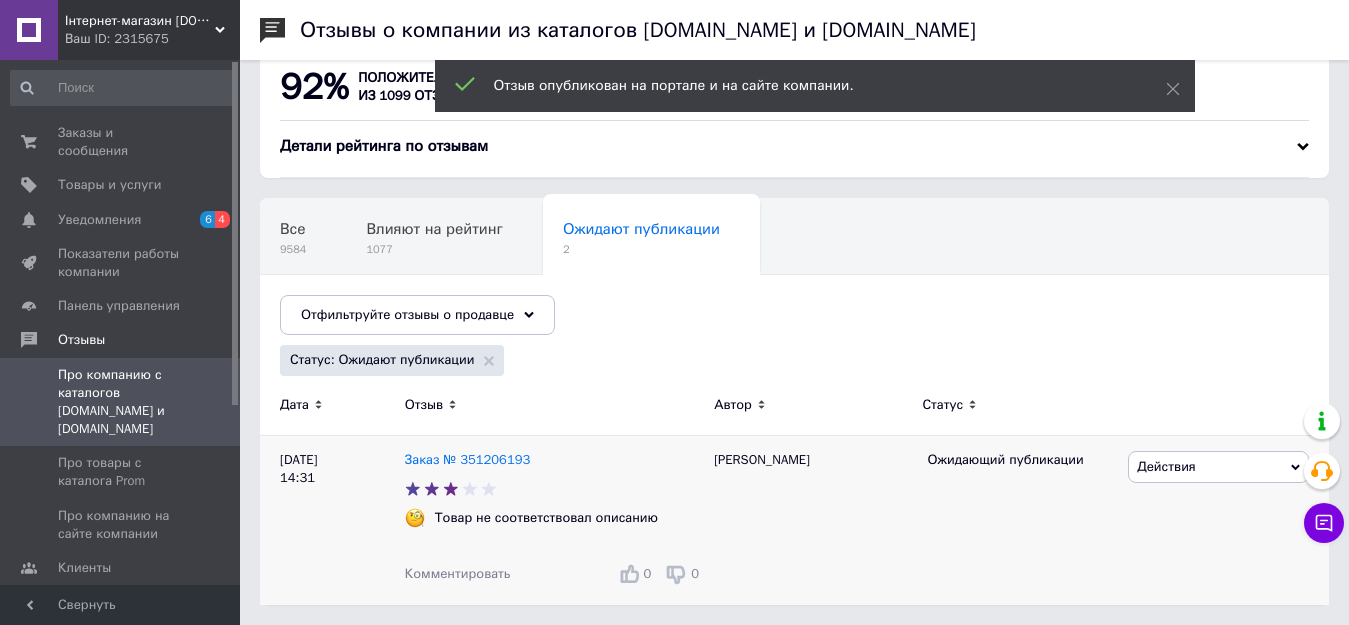 scroll, scrollTop: 33, scrollLeft: 0, axis: vertical 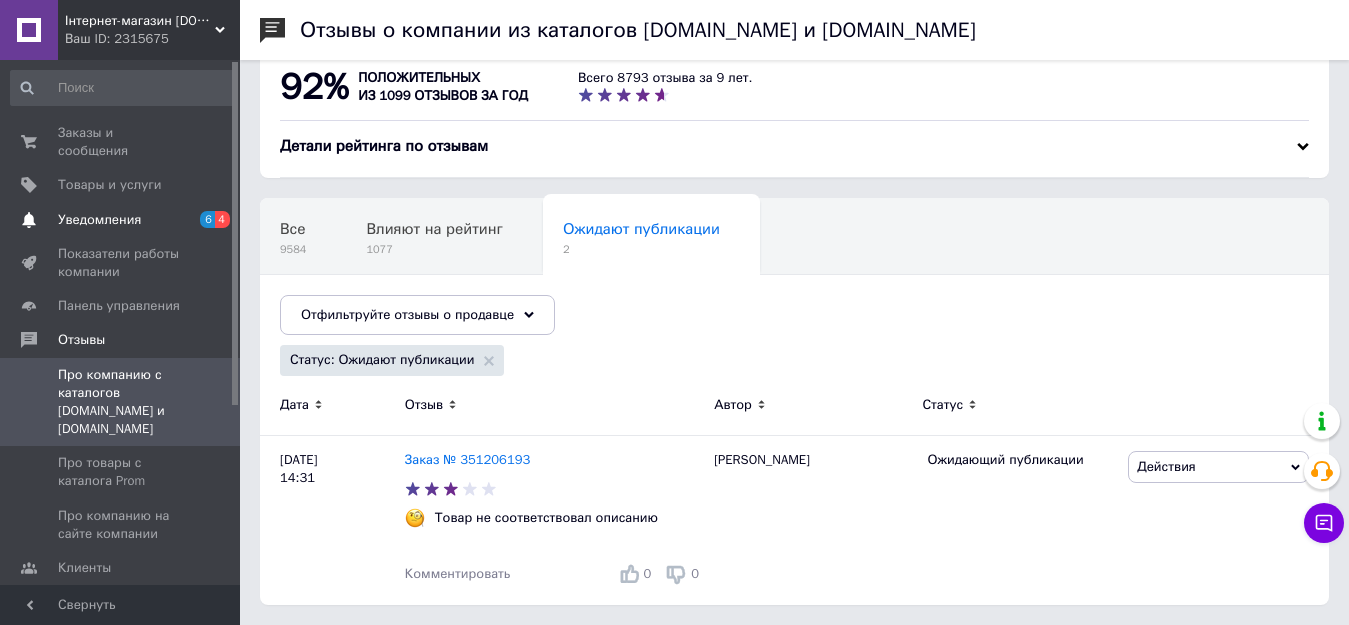 click on "Уведомления" at bounding box center [121, 220] 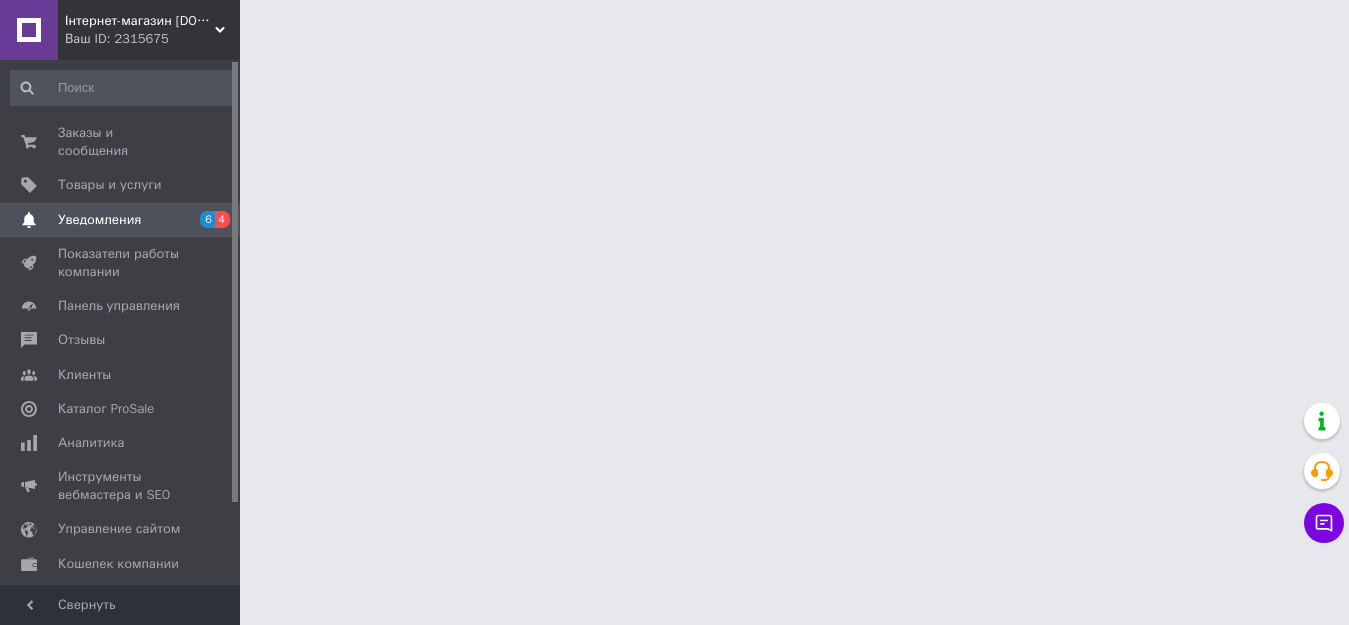 scroll, scrollTop: 0, scrollLeft: 0, axis: both 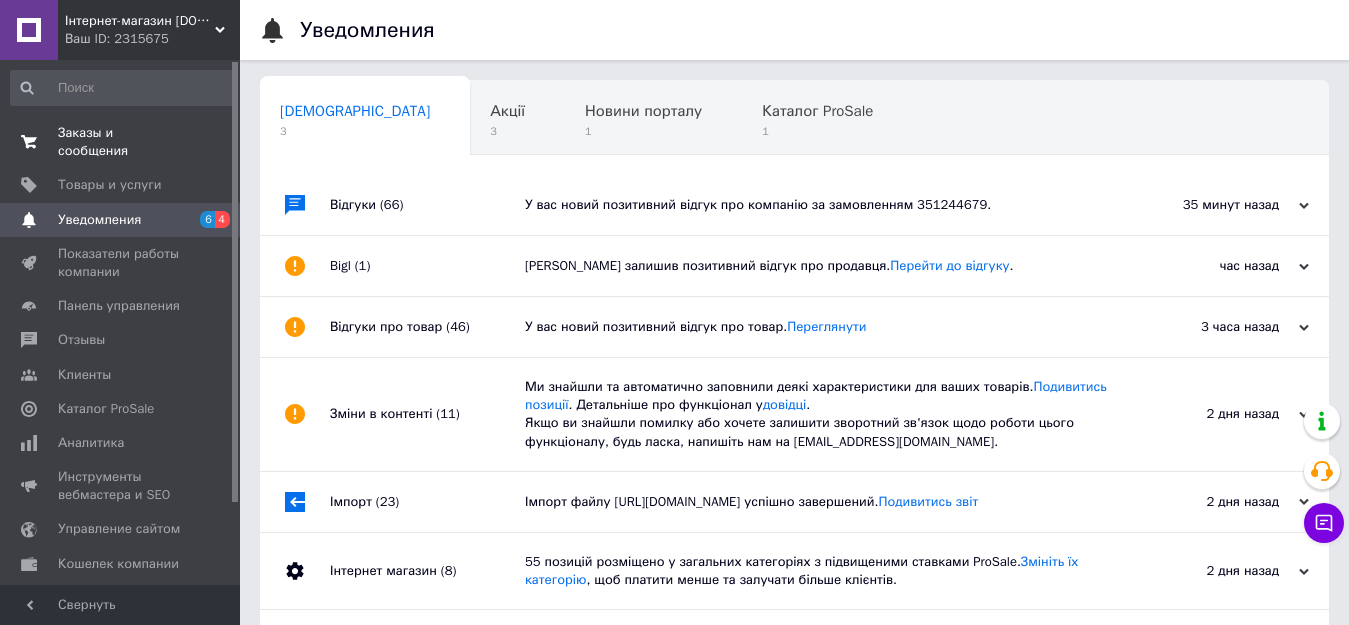 click on "Заказы и сообщения 0 0" at bounding box center (123, 142) 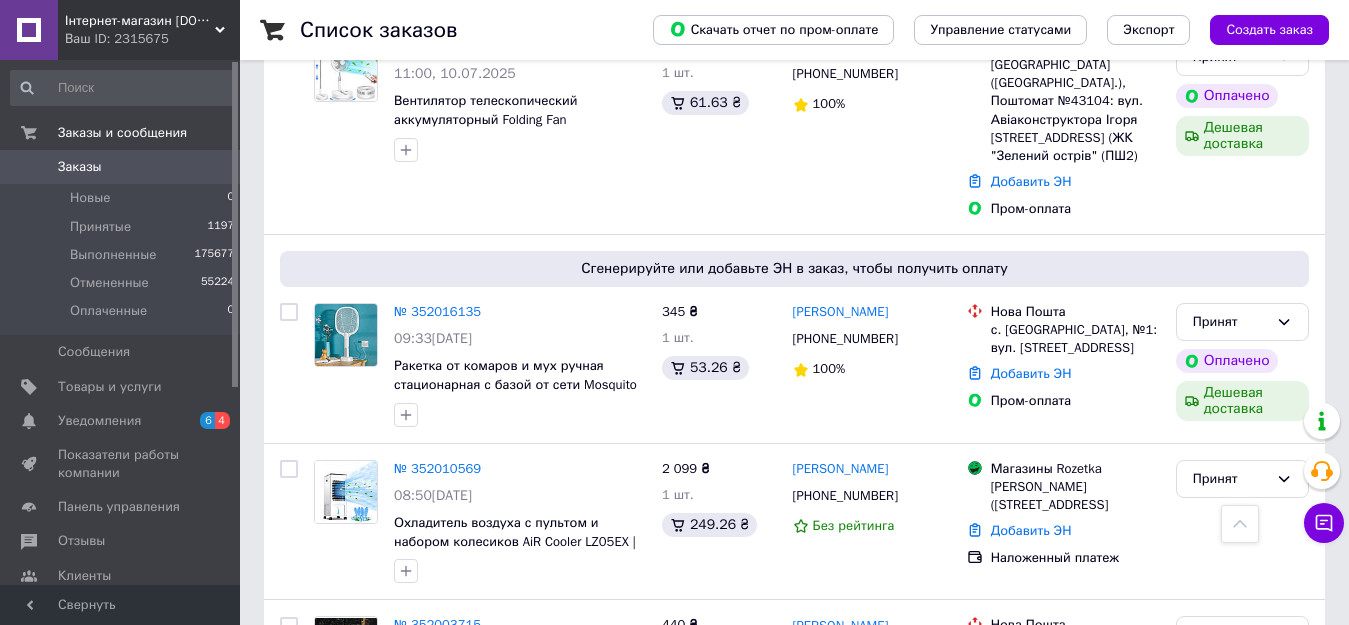 scroll, scrollTop: 800, scrollLeft: 0, axis: vertical 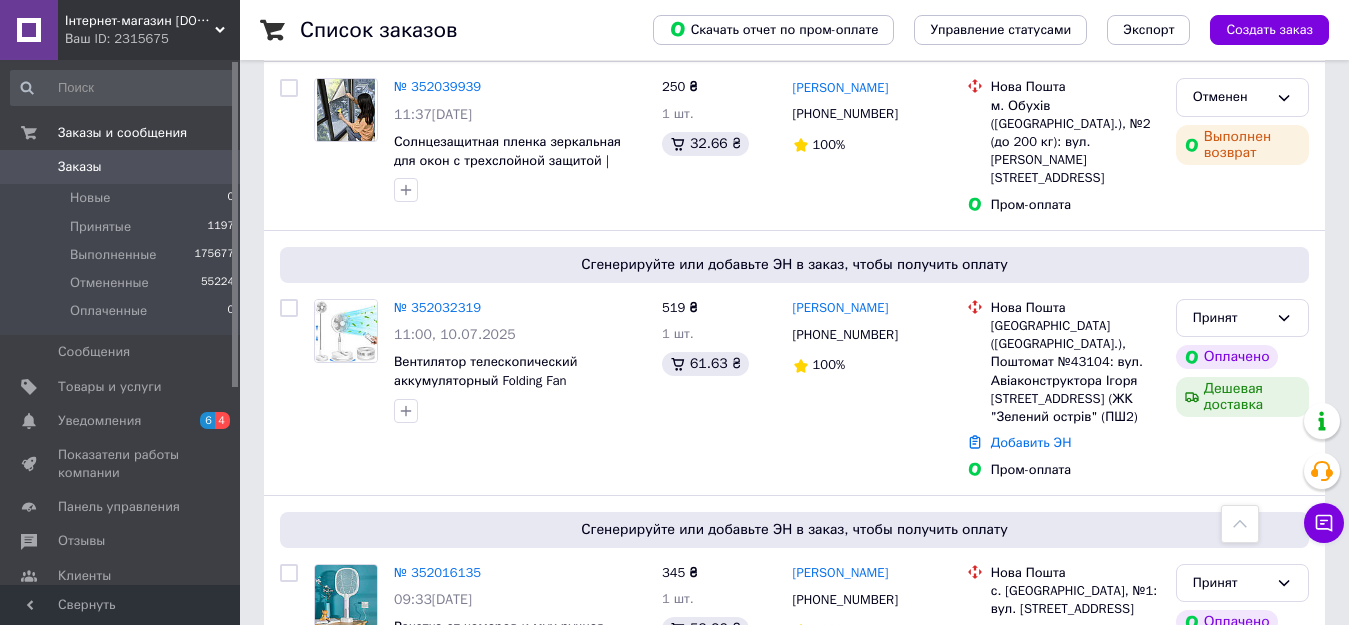 click on "0" at bounding box center [212, 167] 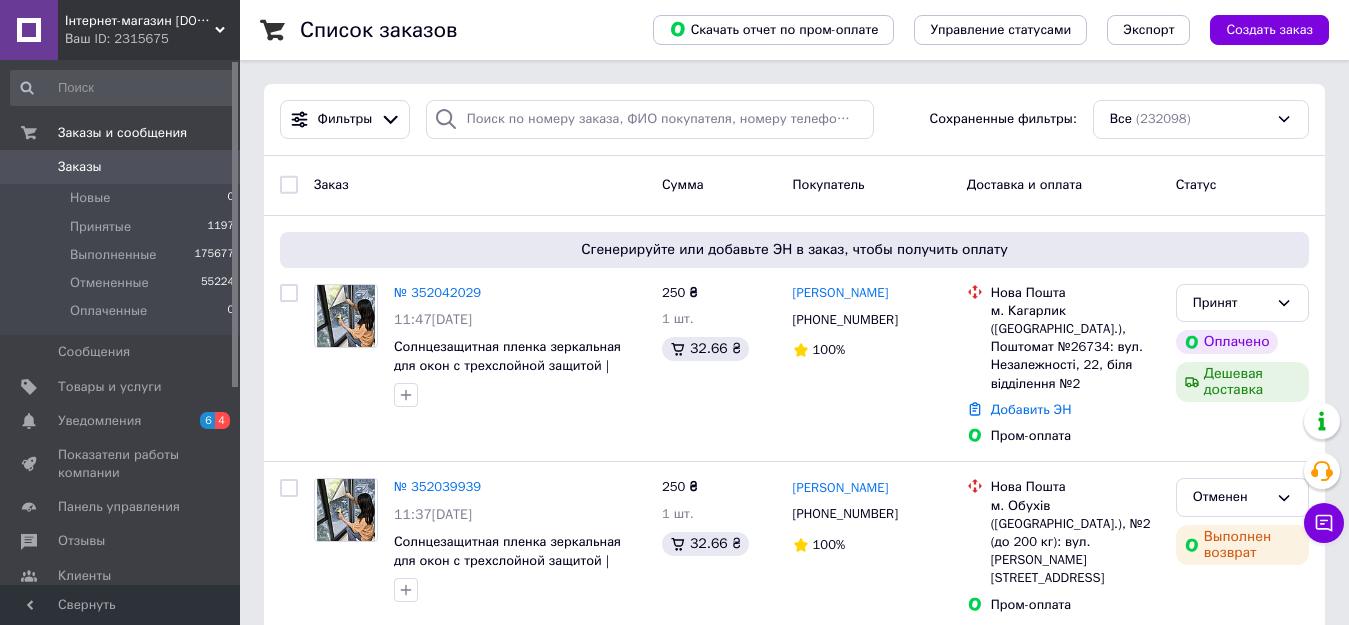 click on "0" at bounding box center (212, 167) 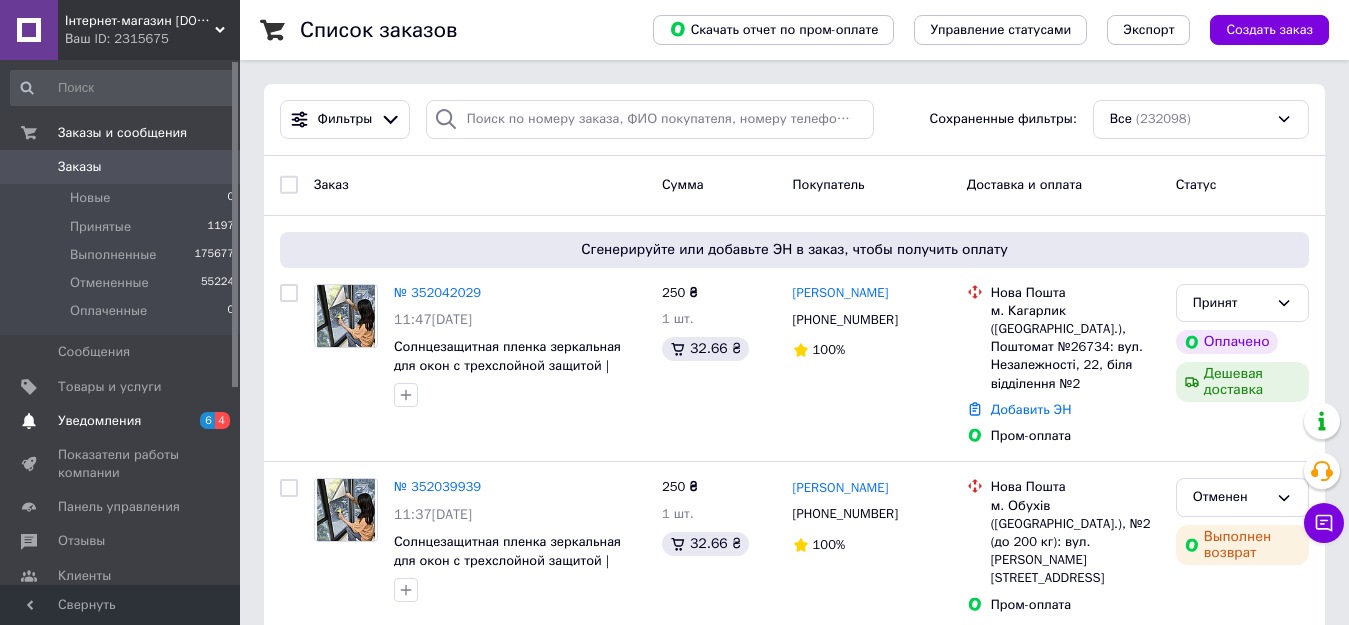 click on "6 4" at bounding box center (212, 421) 